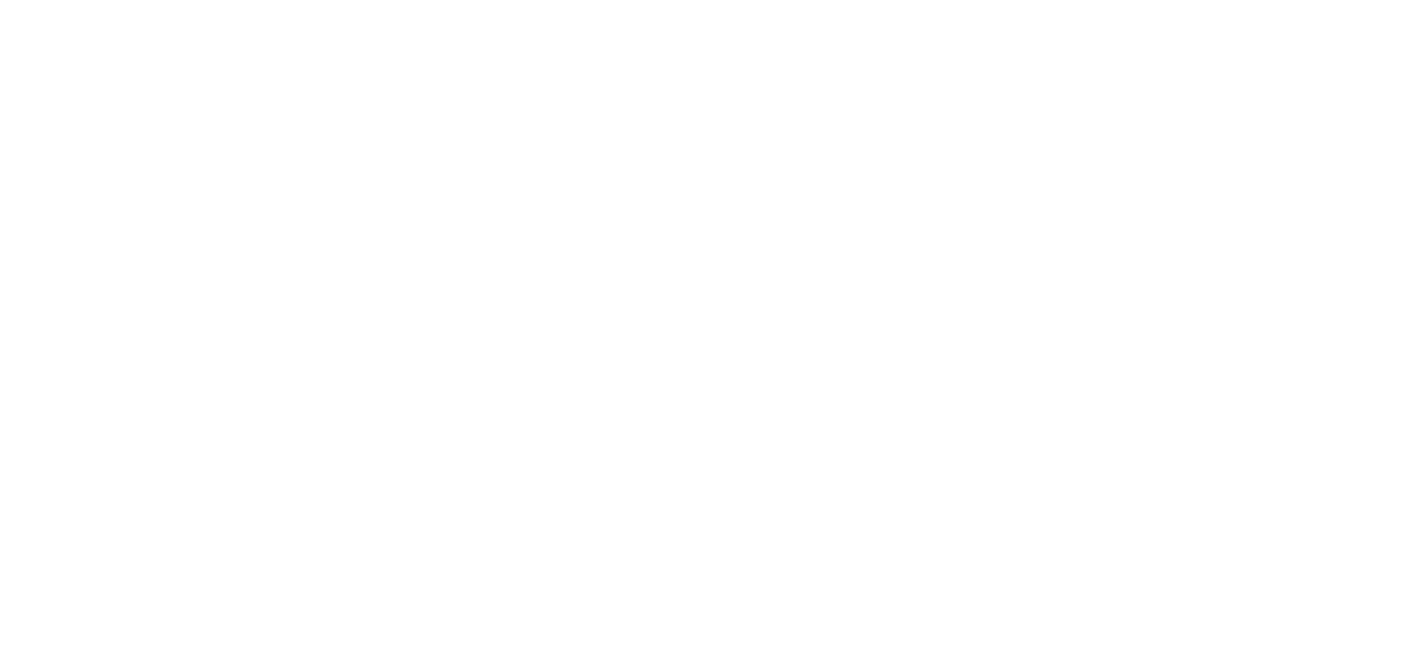 scroll, scrollTop: 0, scrollLeft: 0, axis: both 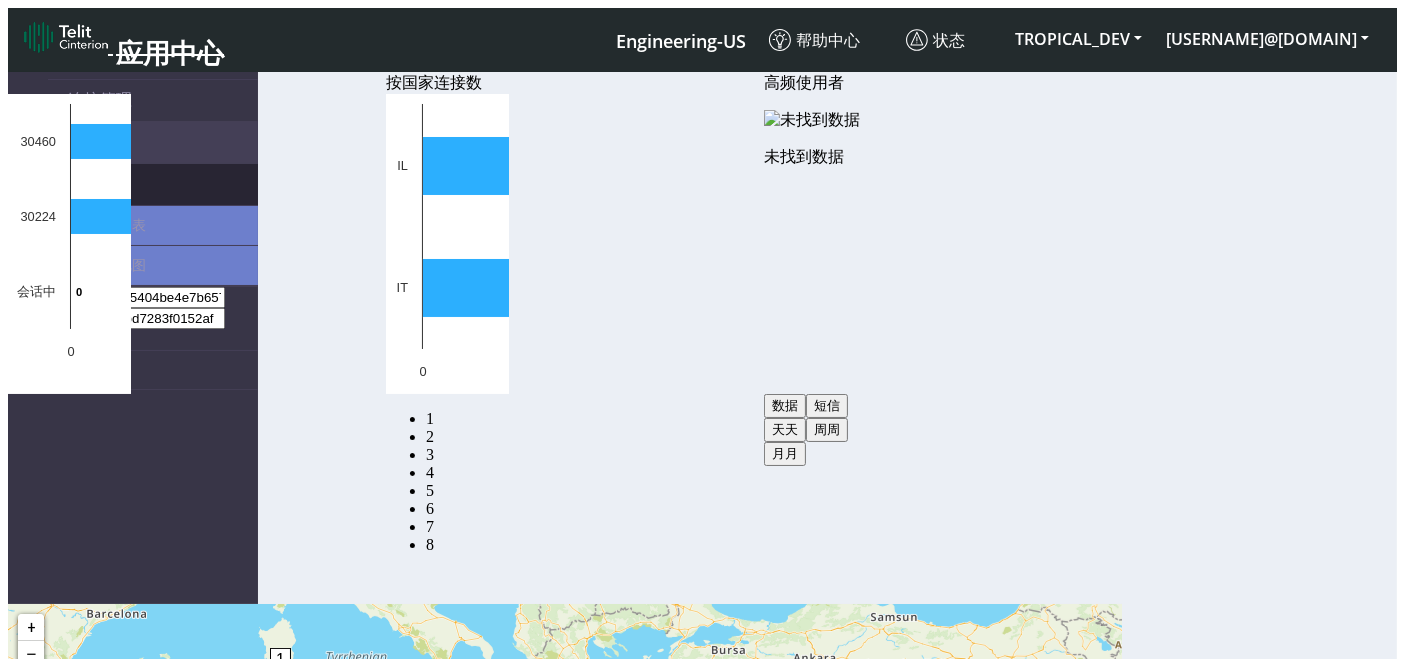 click on "连接" at bounding box center [153, 184] 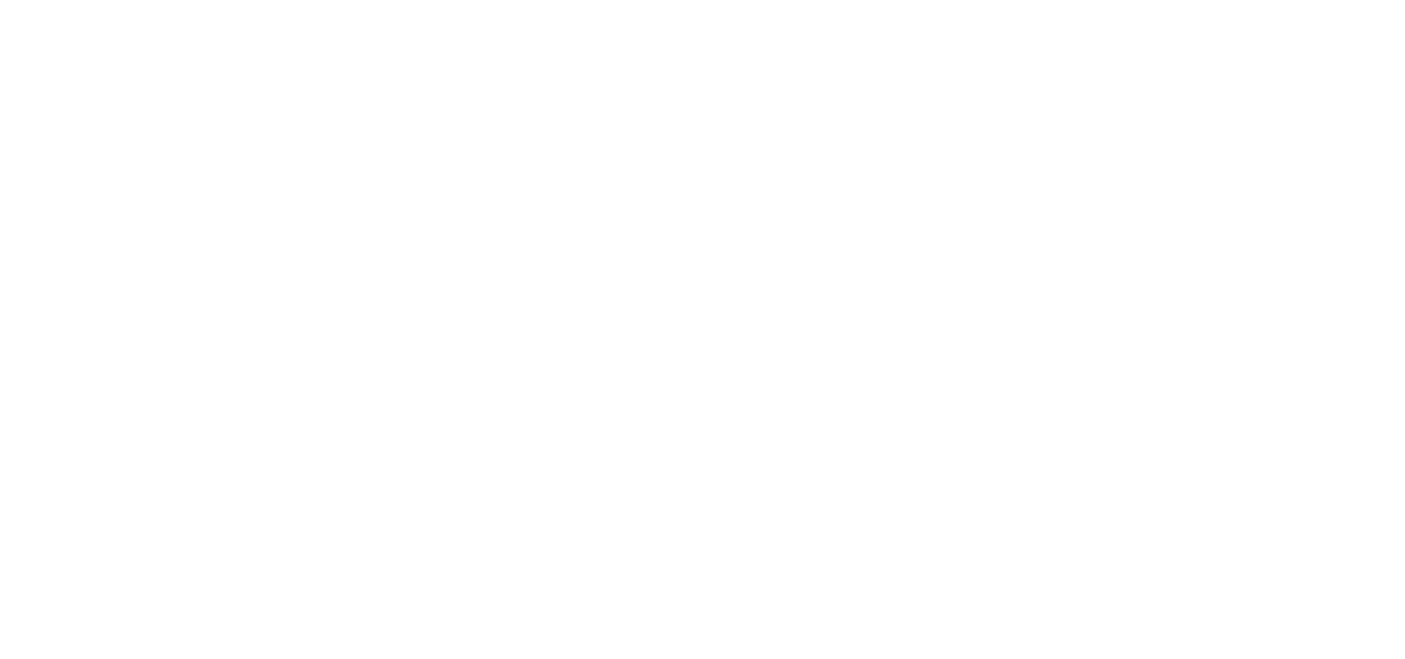 scroll, scrollTop: 0, scrollLeft: 0, axis: both 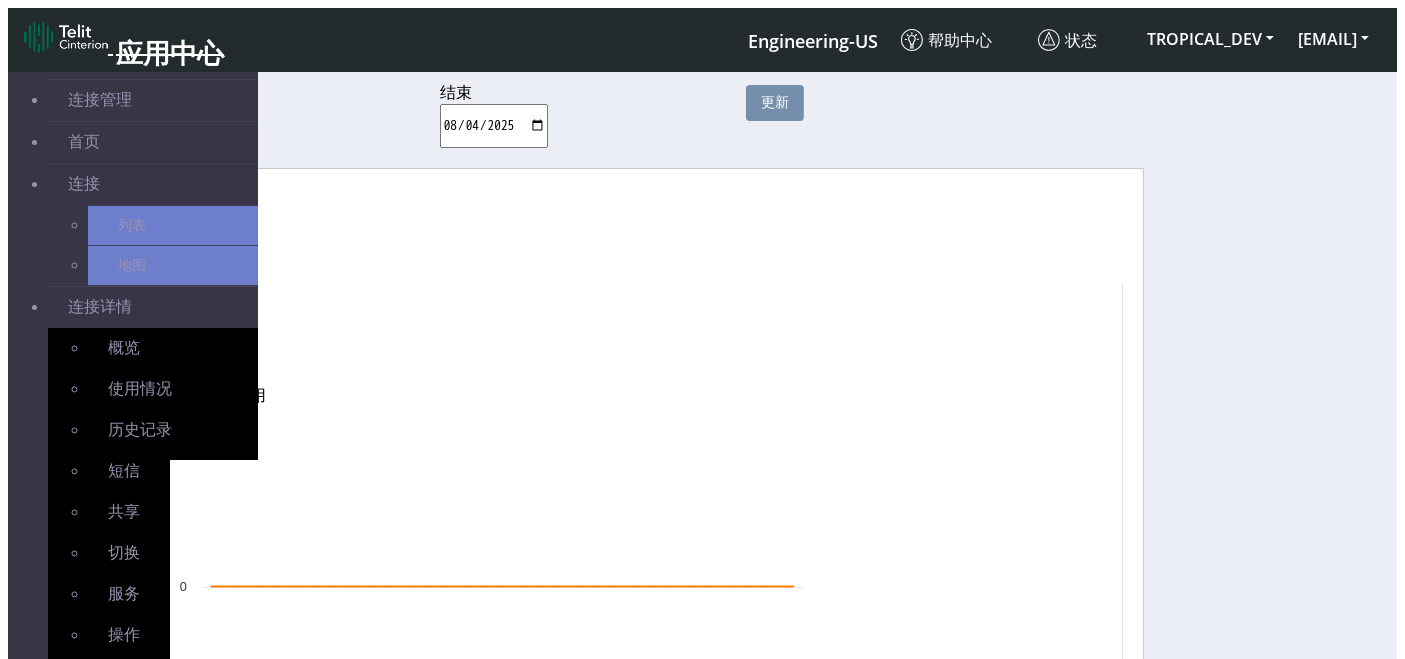 click on "0 second" at bounding box center (310, 361) 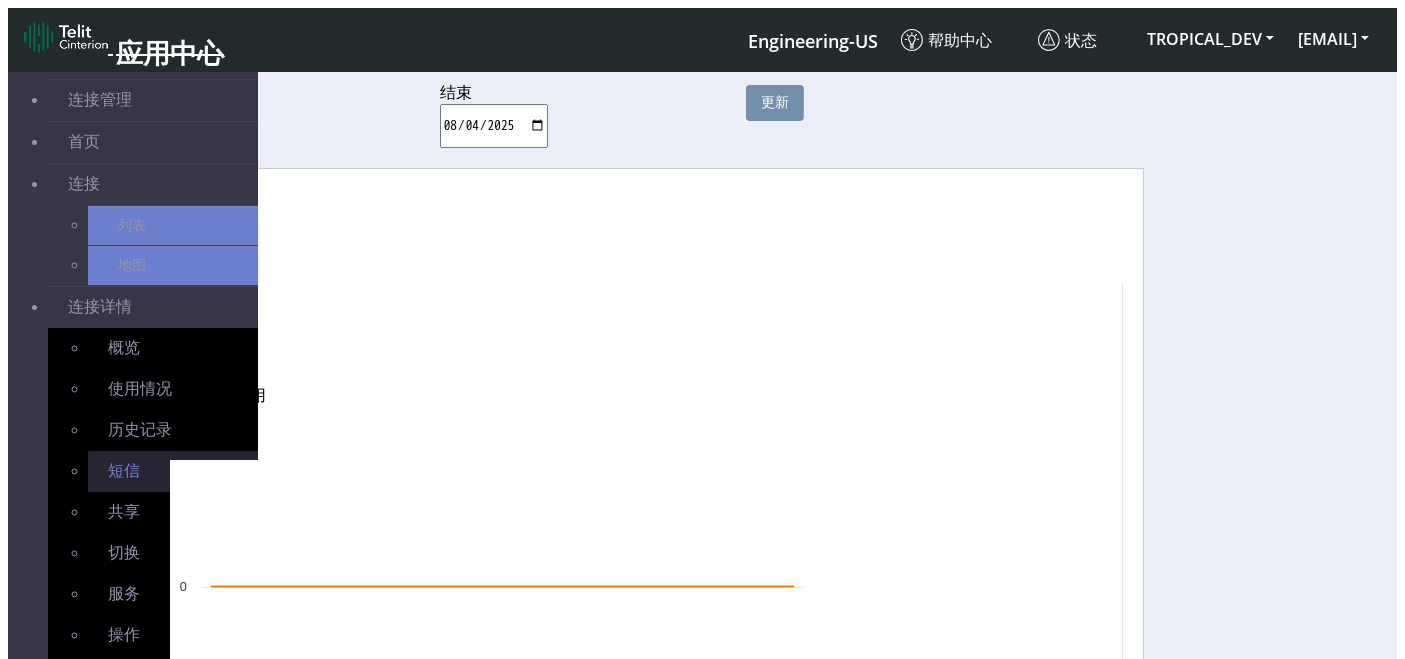 scroll, scrollTop: 124, scrollLeft: 0, axis: vertical 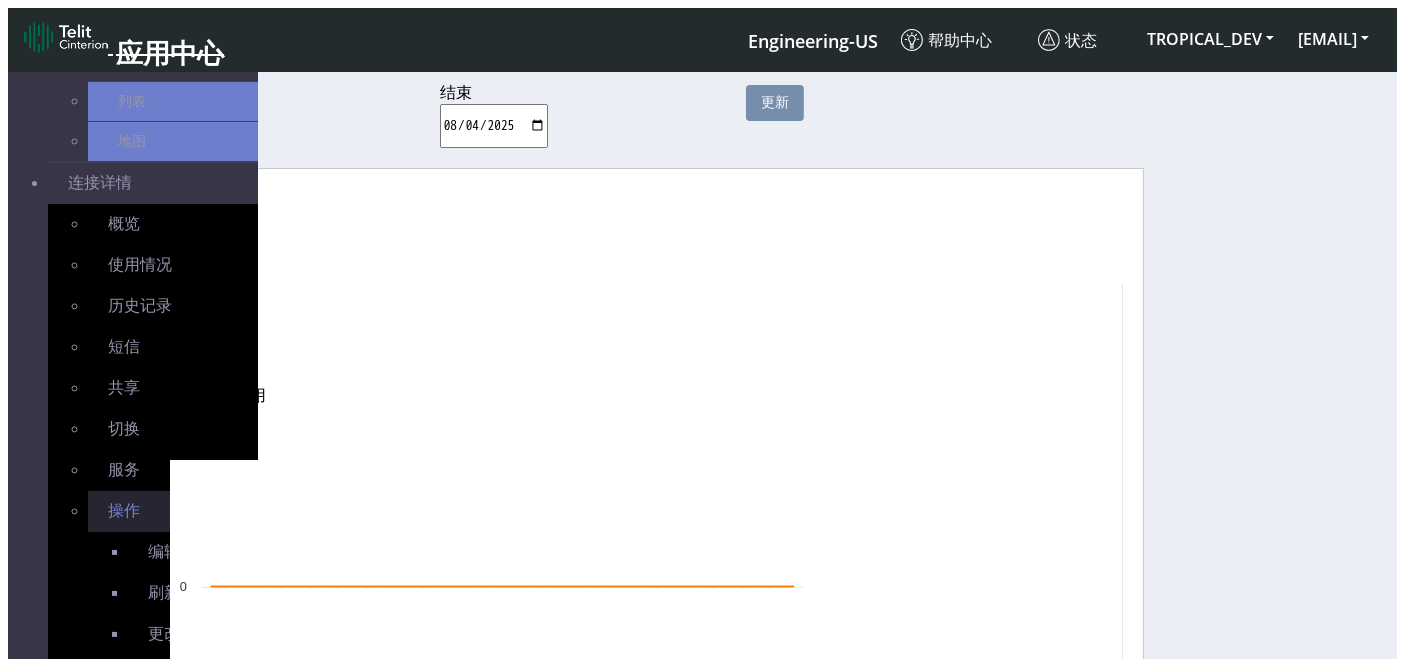 click on "操作" at bounding box center (173, 511) 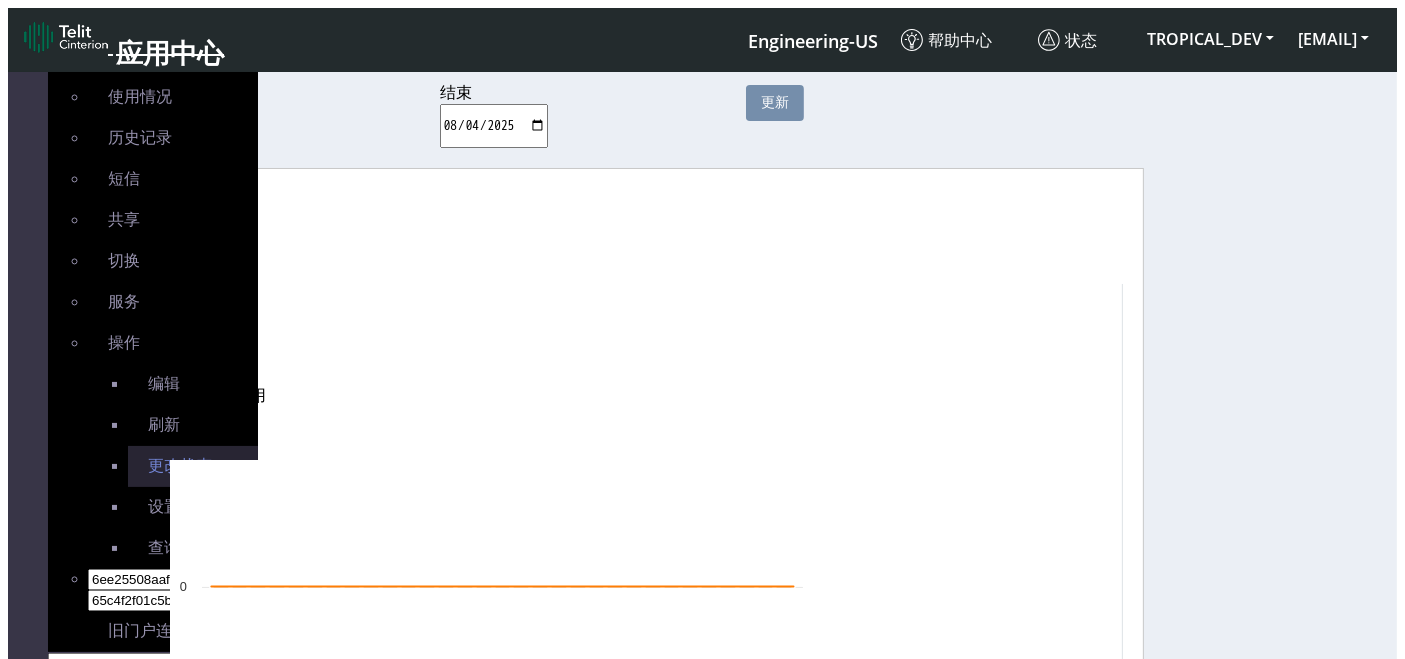 click on "更改状态" at bounding box center (180, 465) 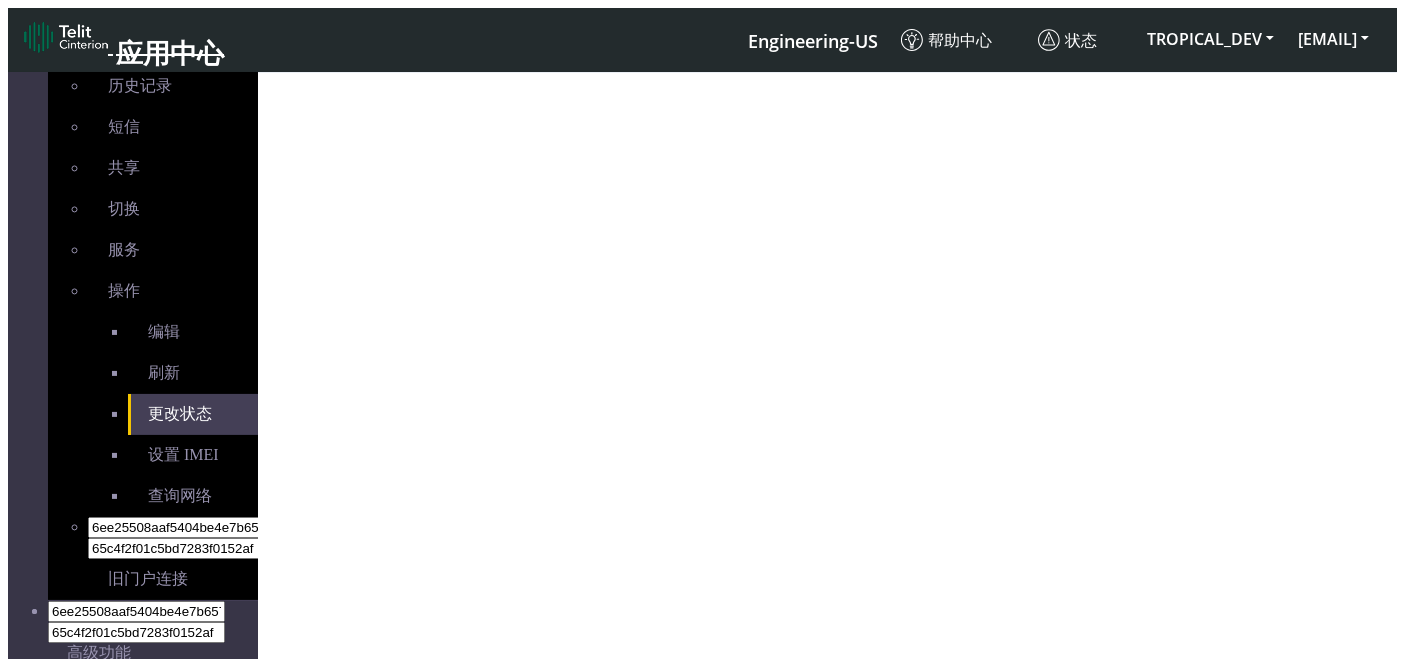 select on "activated" 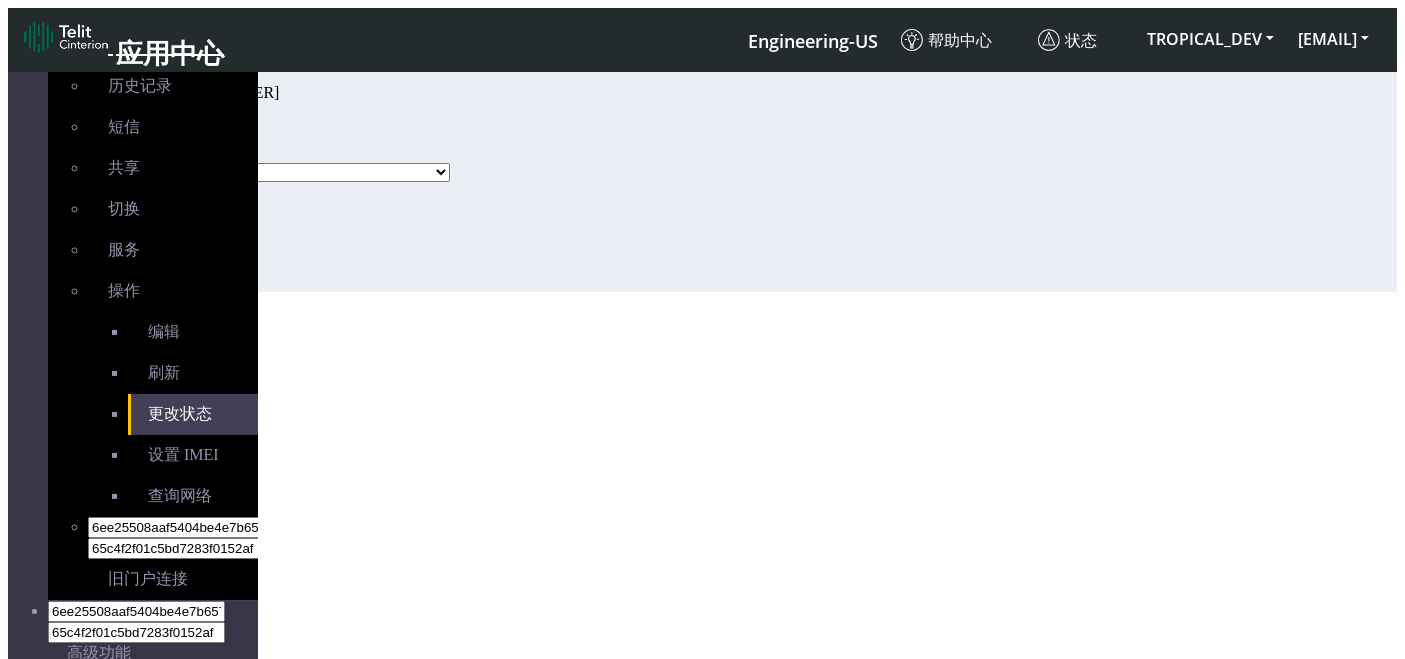 click on "更新" 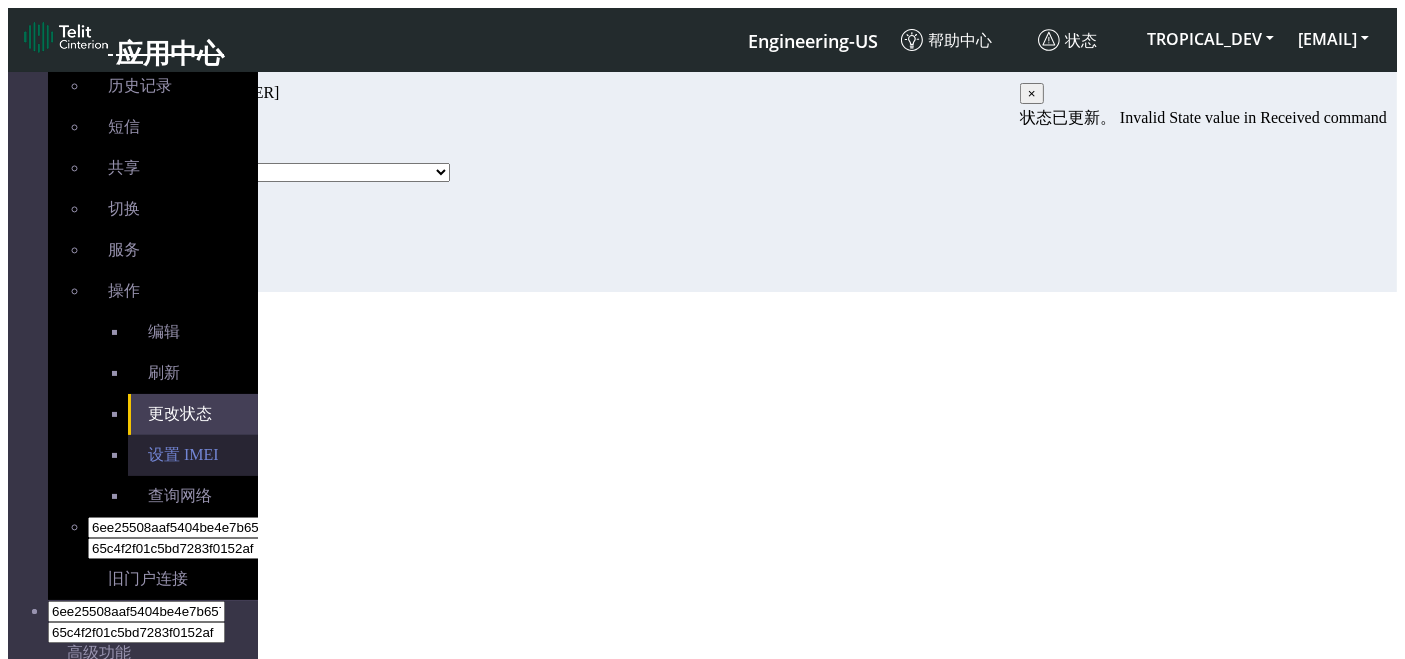 click on "设置 IMEI" at bounding box center (193, 455) 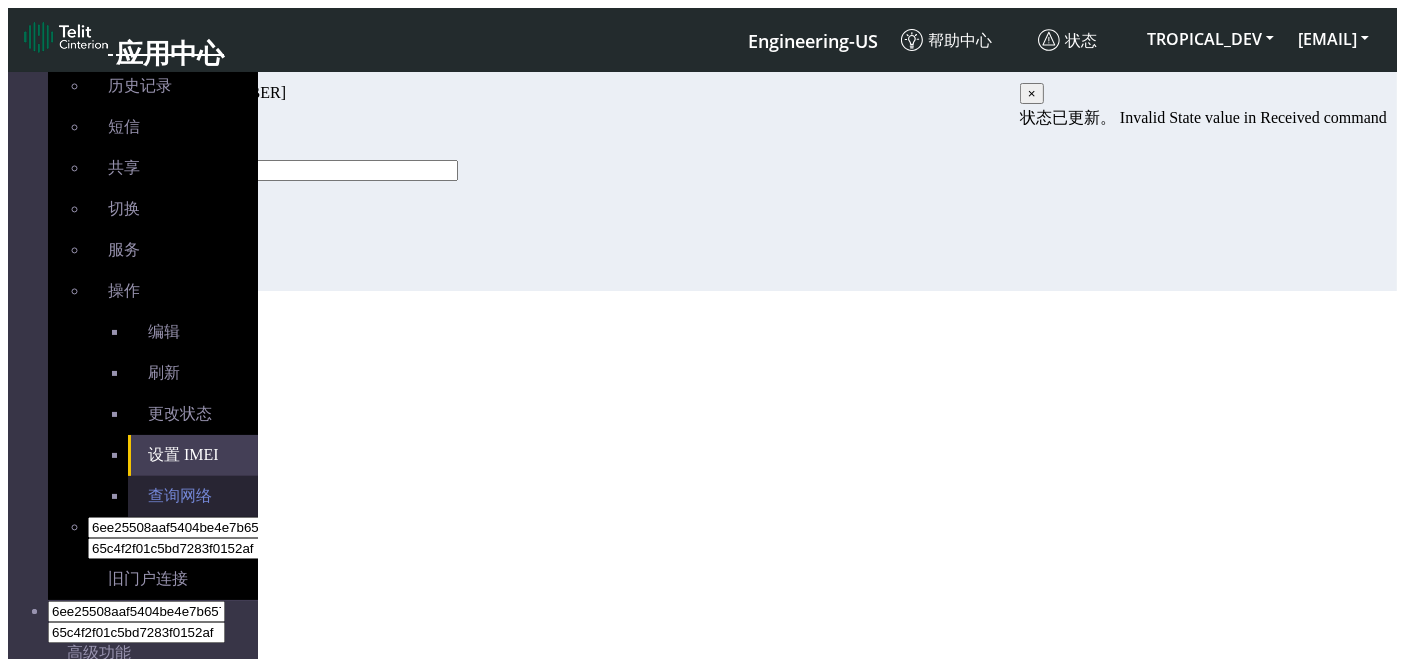 click on "查询网络" at bounding box center (180, 495) 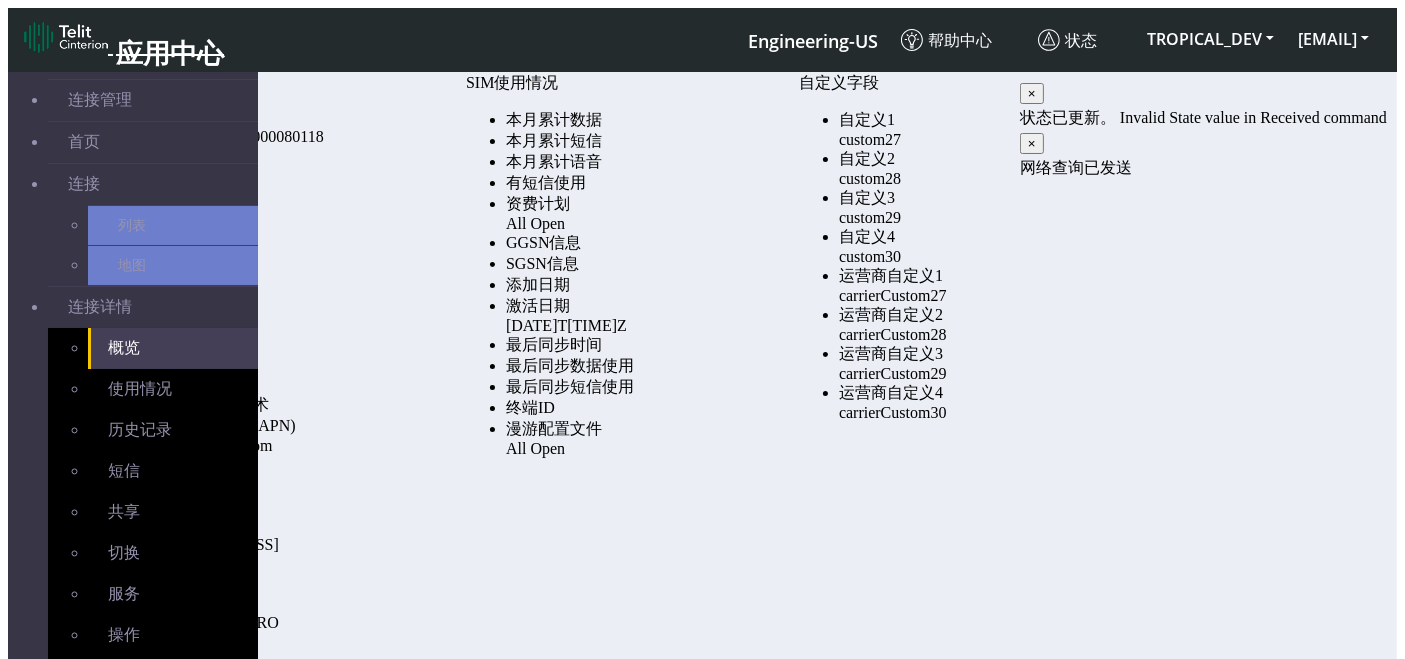 scroll, scrollTop: 557, scrollLeft: 0, axis: vertical 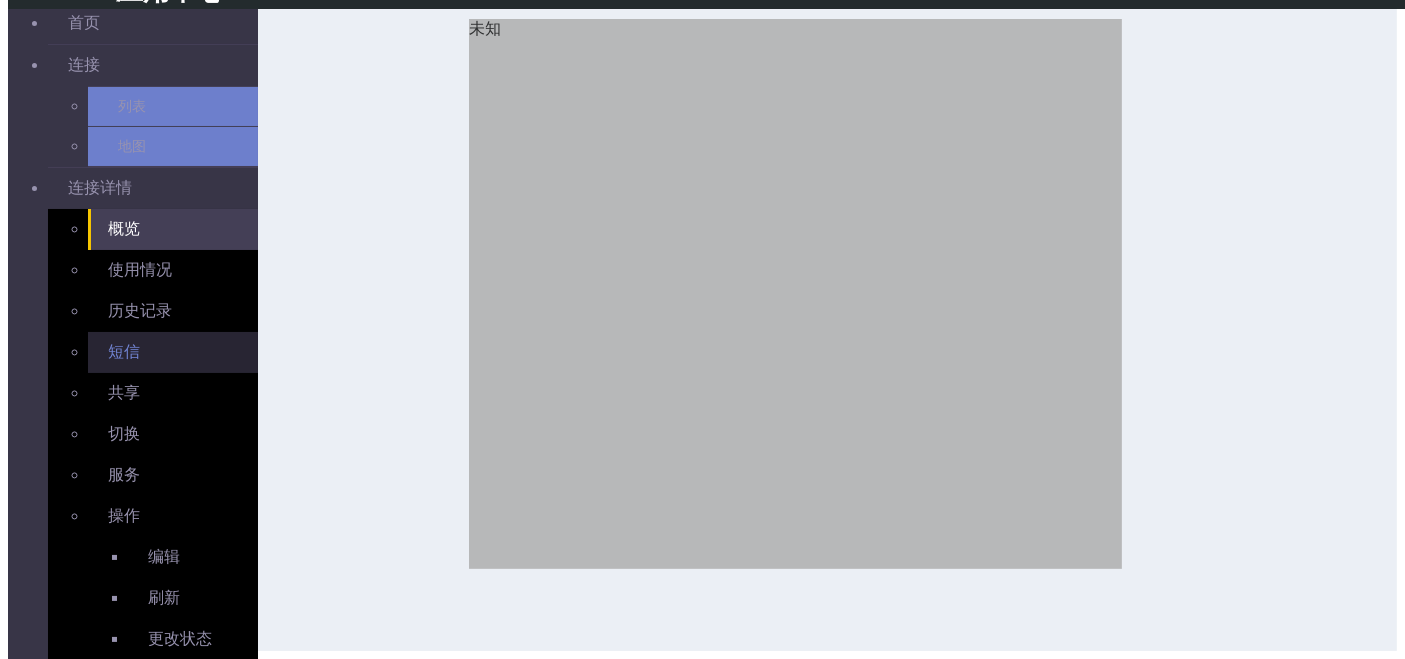 click on "短信" at bounding box center [173, 352] 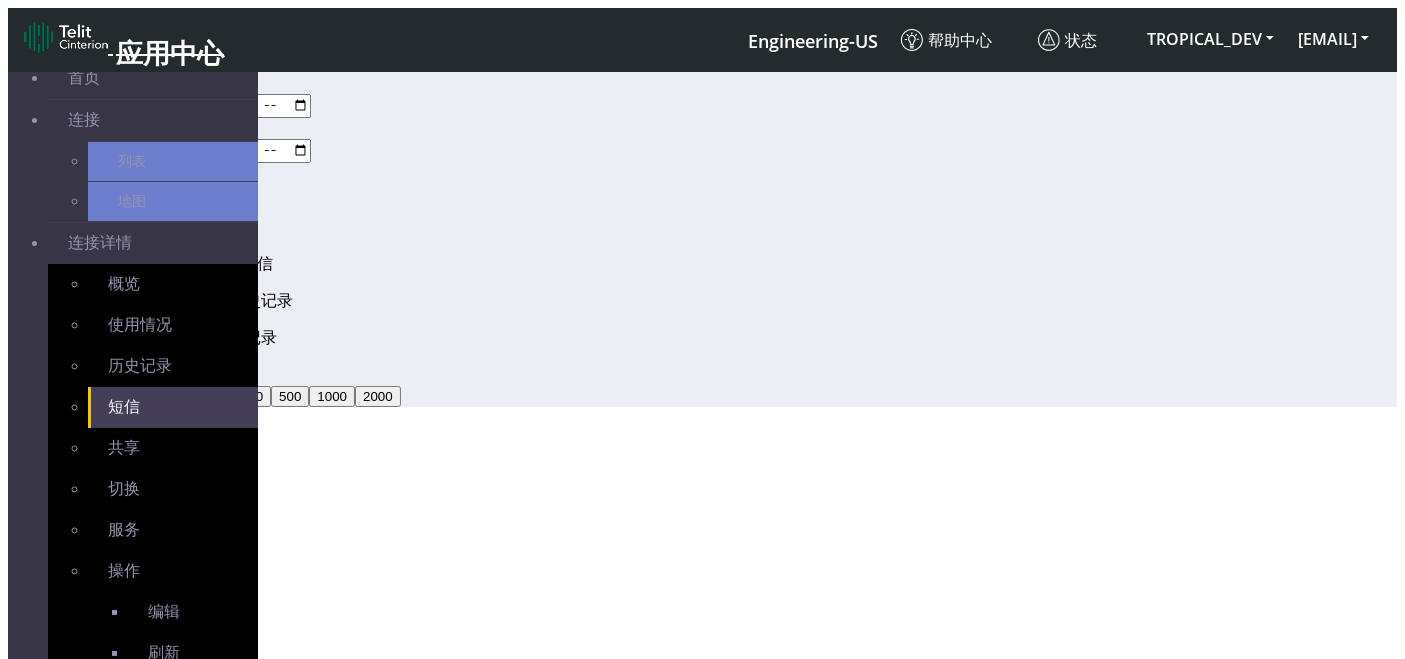 click at bounding box center [222, 106] 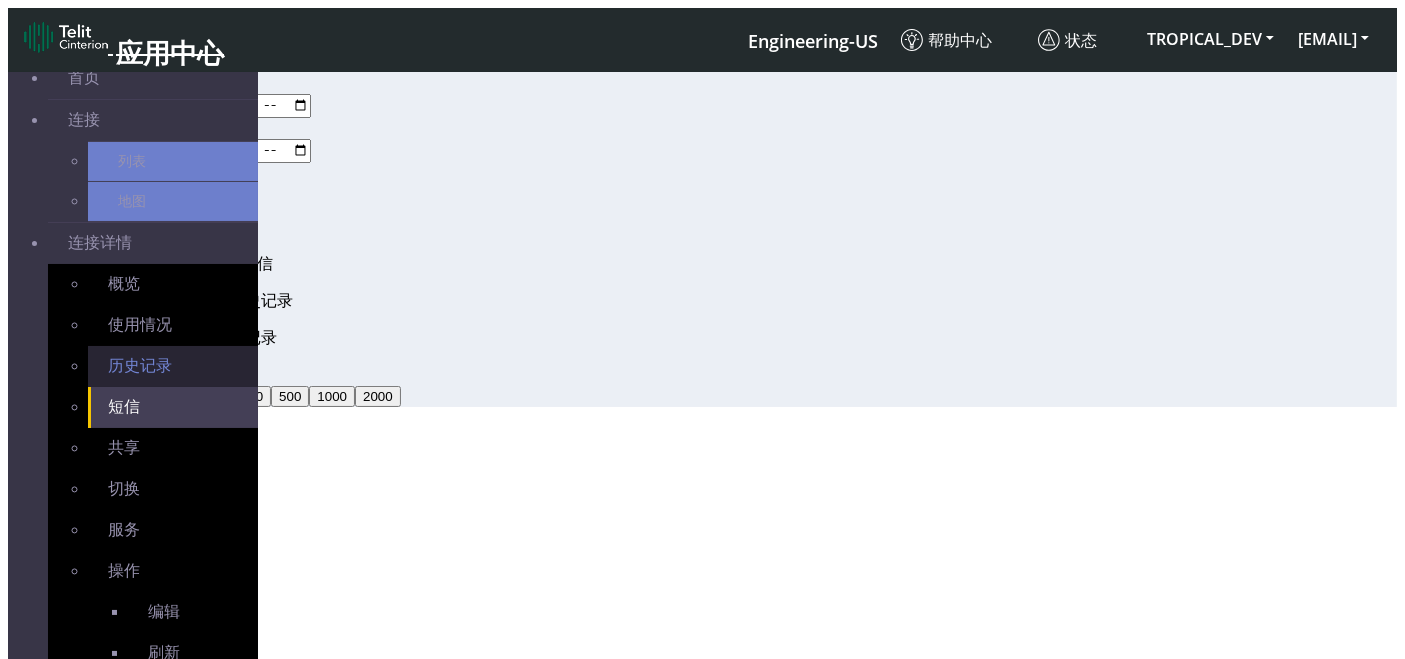 click on "历史记录" at bounding box center (173, 366) 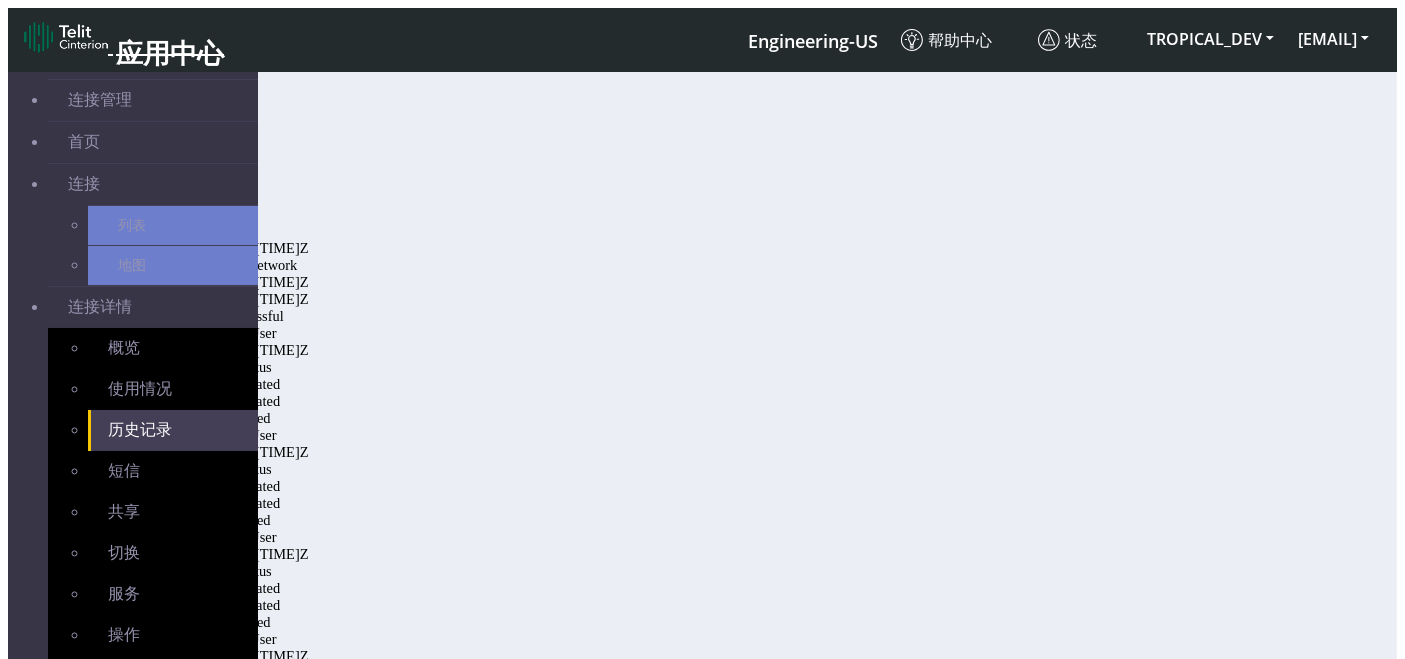 click on "History  33 活动" 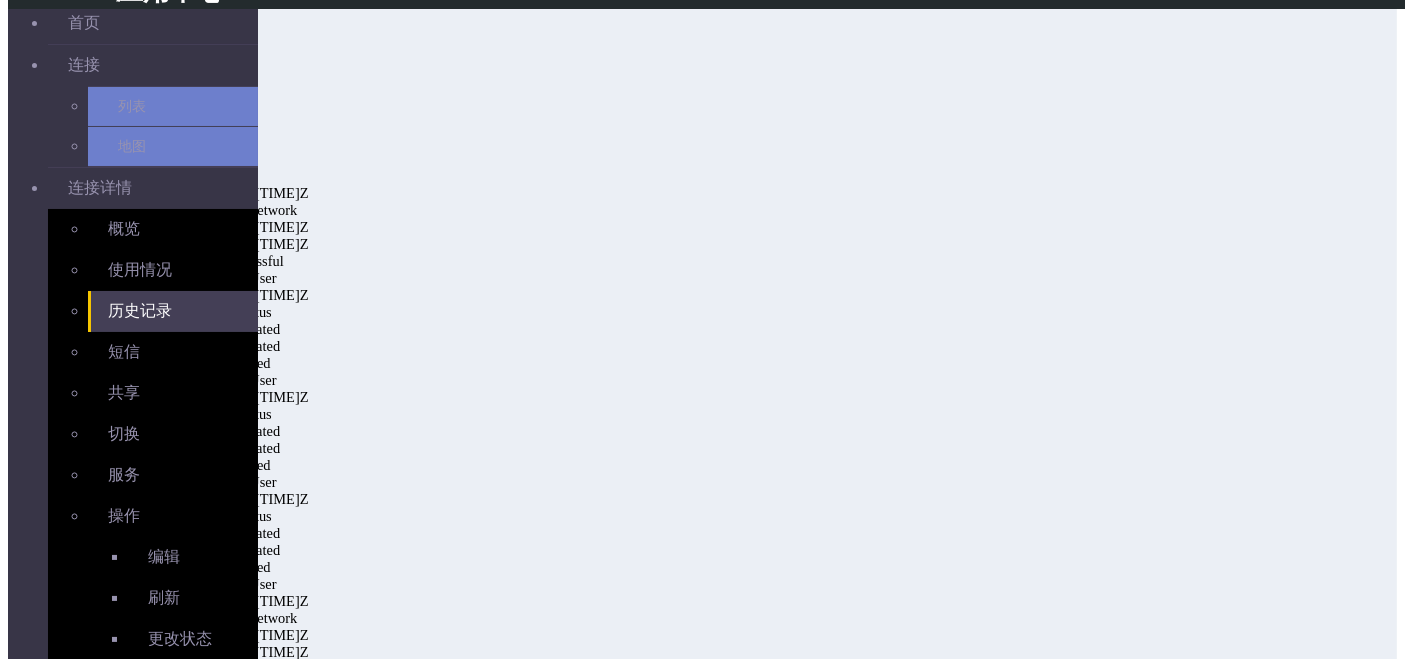 scroll, scrollTop: 510, scrollLeft: 0, axis: vertical 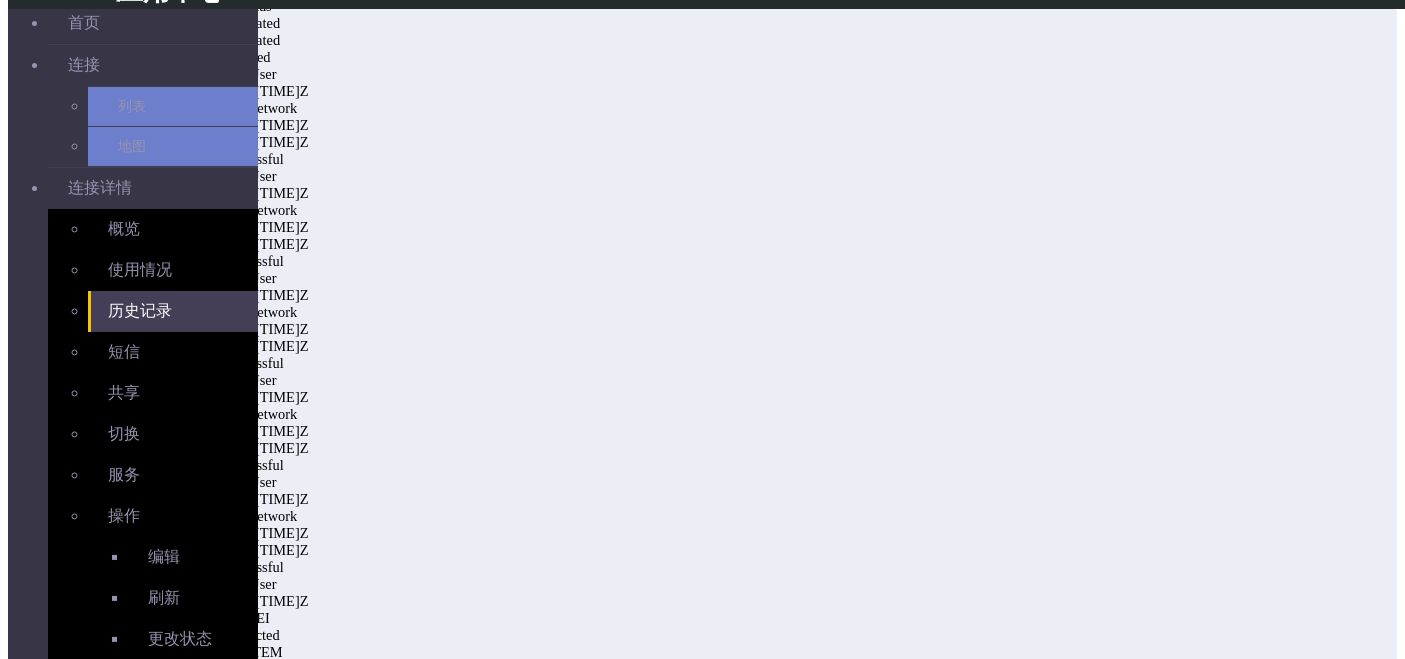 click 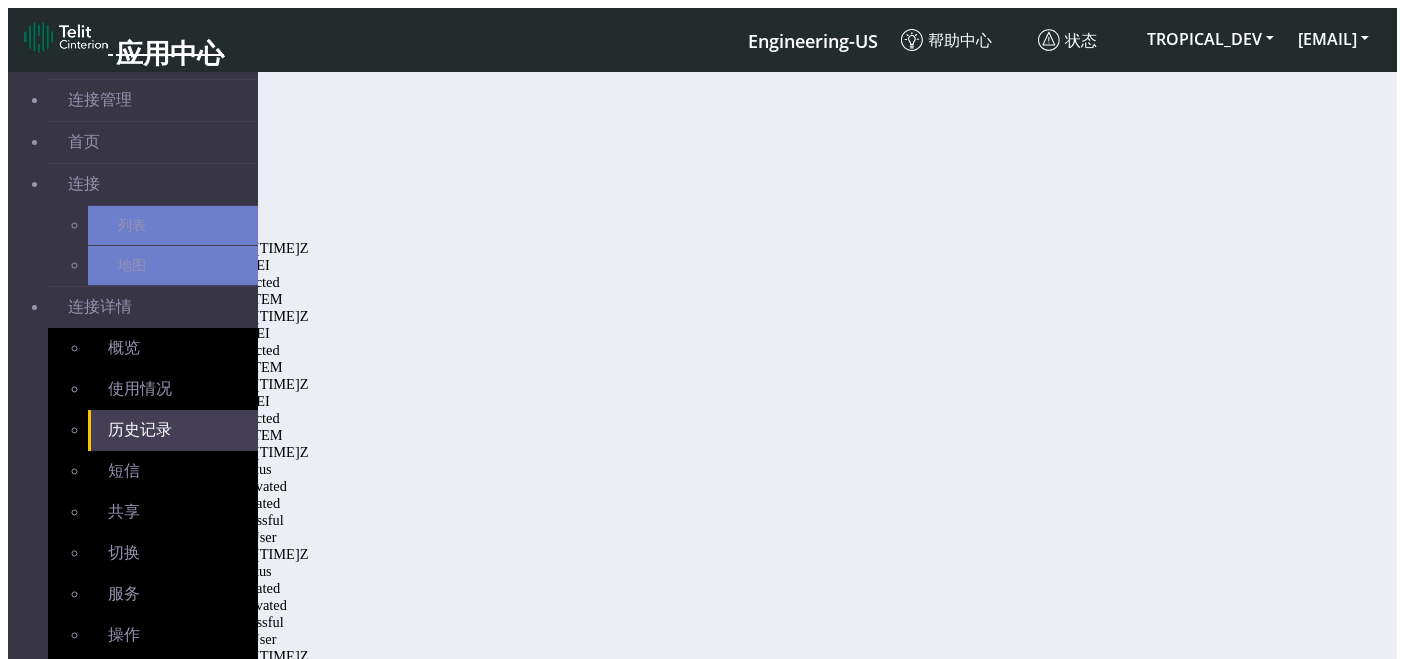 click on "History  33 活动" 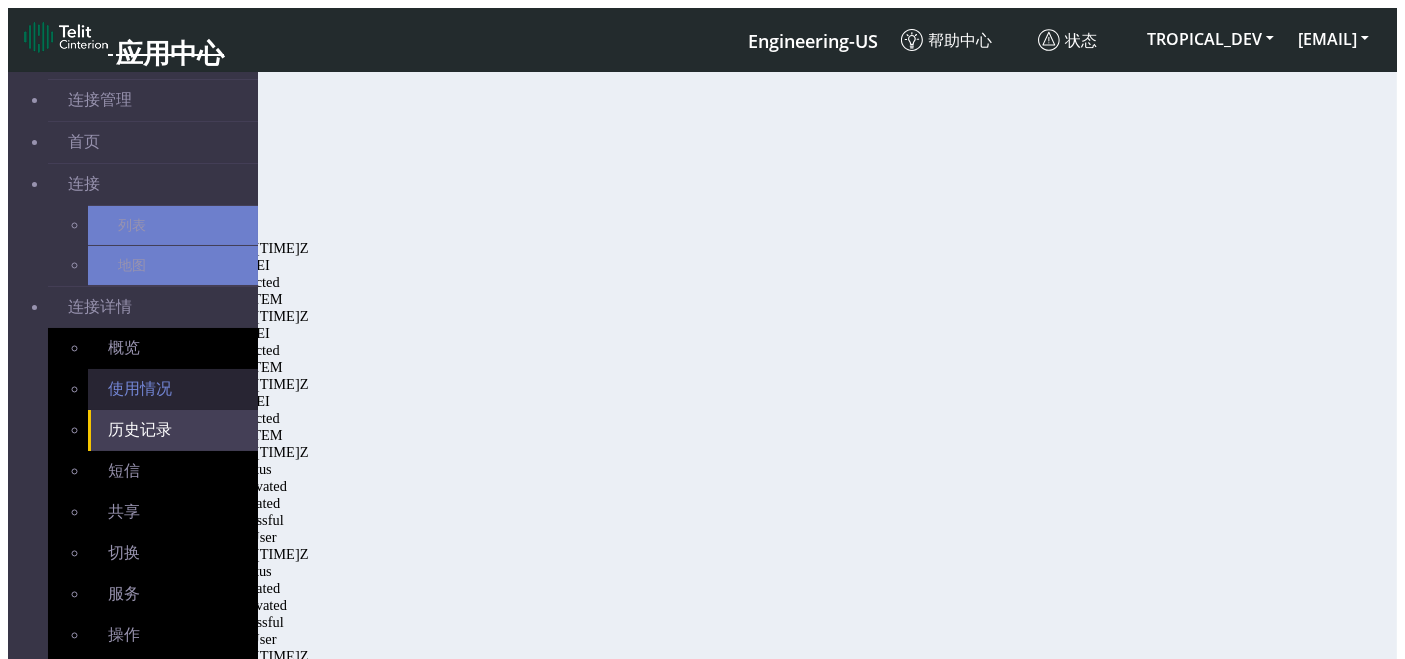 click on "使用情况" at bounding box center (140, 388) 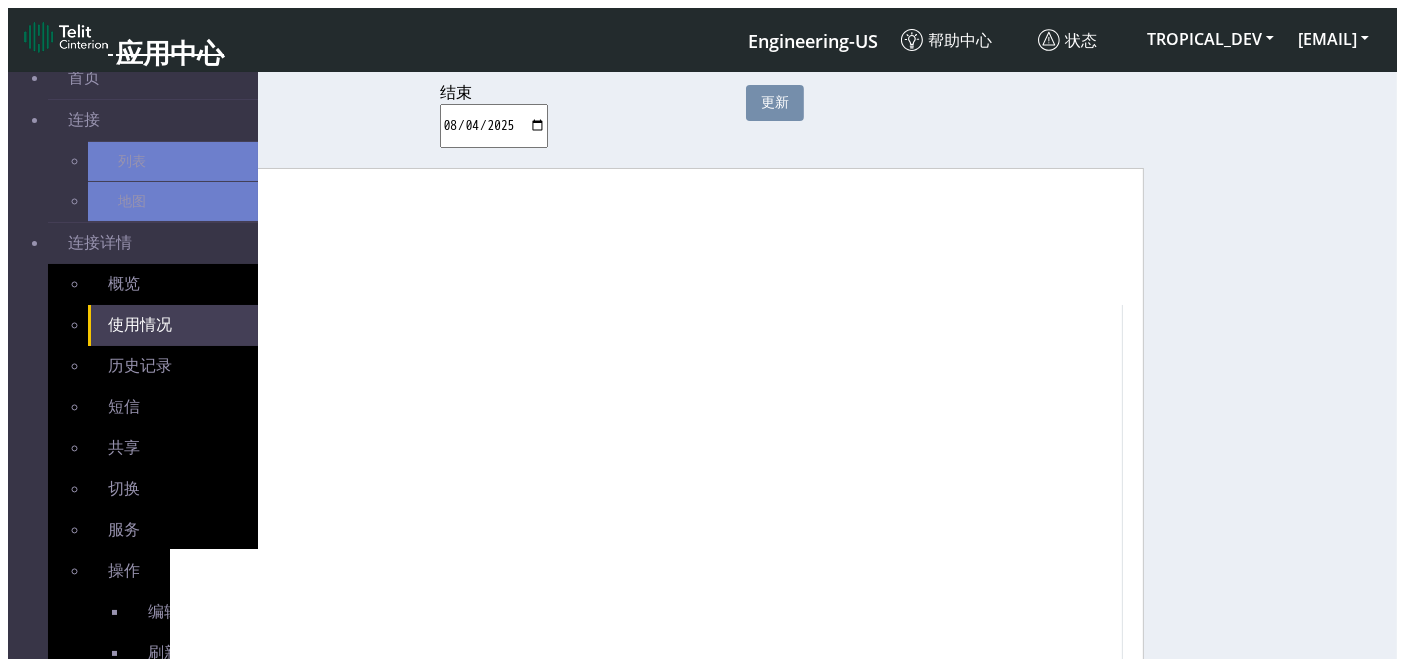 click on "2025-07-04" at bounding box center (187, 126) 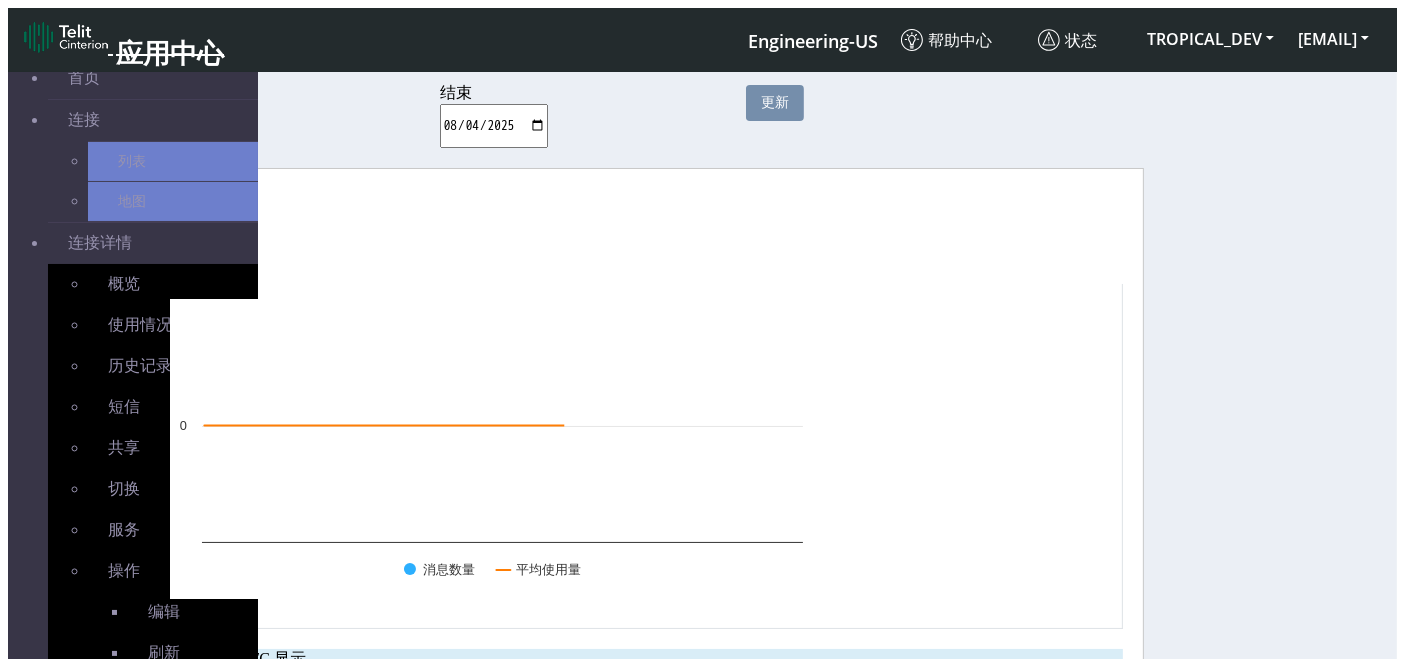 click on "表格" at bounding box center (210, 256) 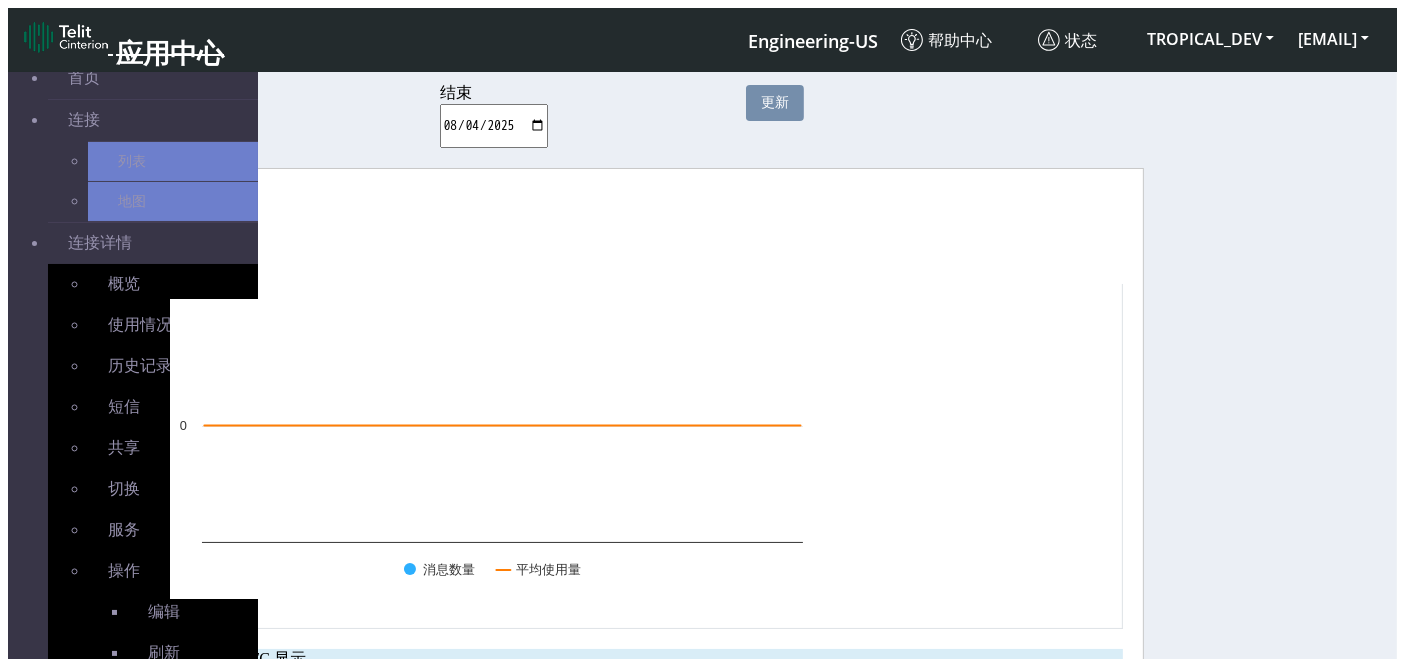 click on "语音" at bounding box center (234, 198) 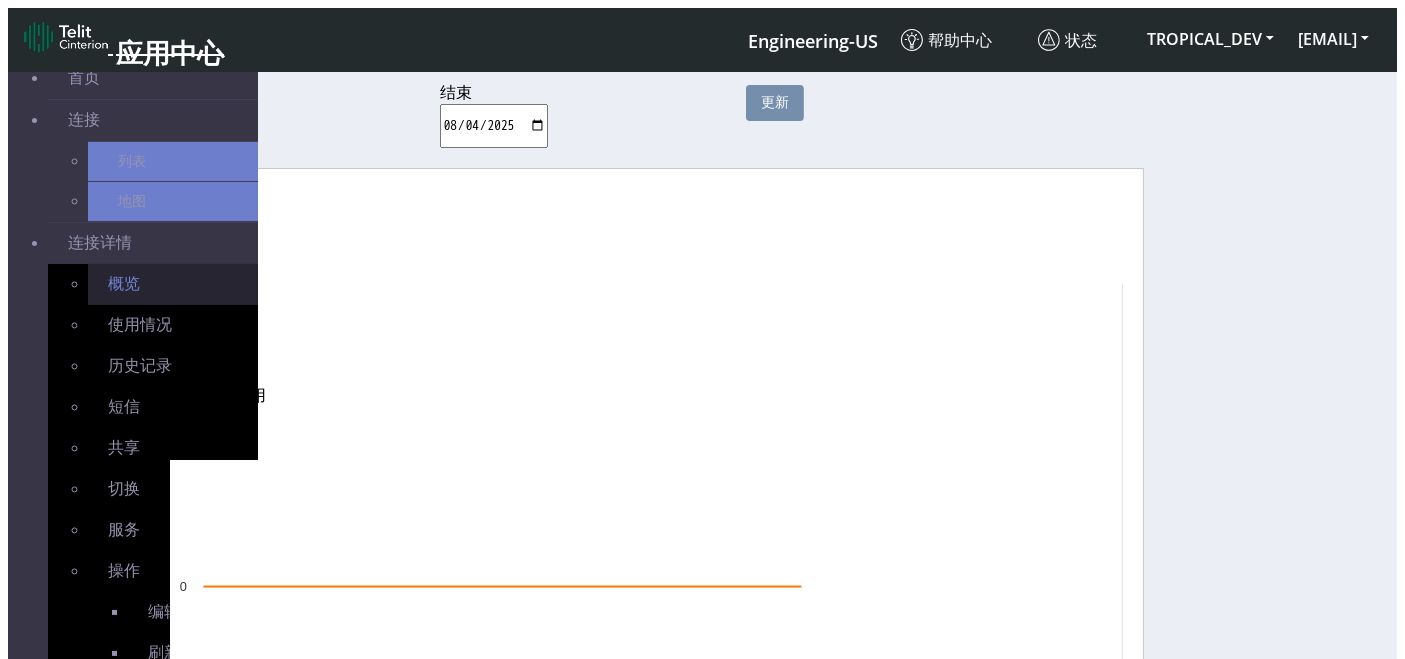 click on "概览" at bounding box center [173, 284] 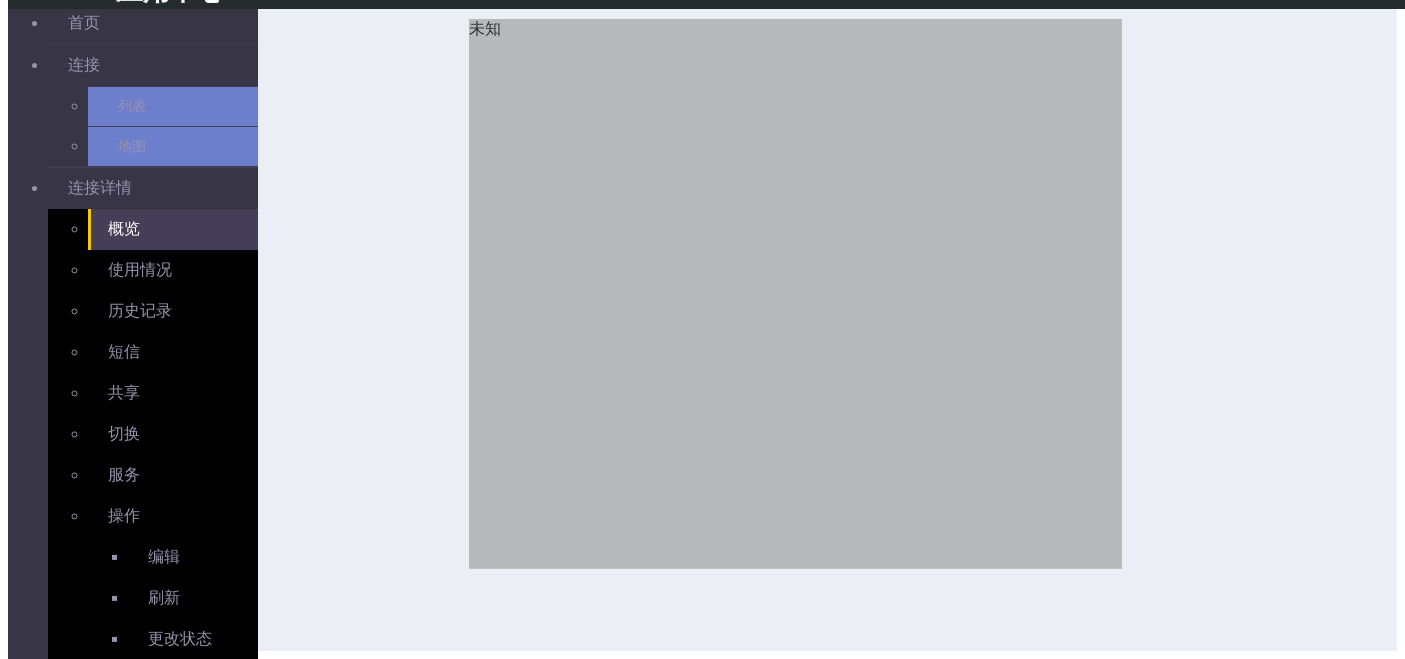 scroll, scrollTop: 0, scrollLeft: 0, axis: both 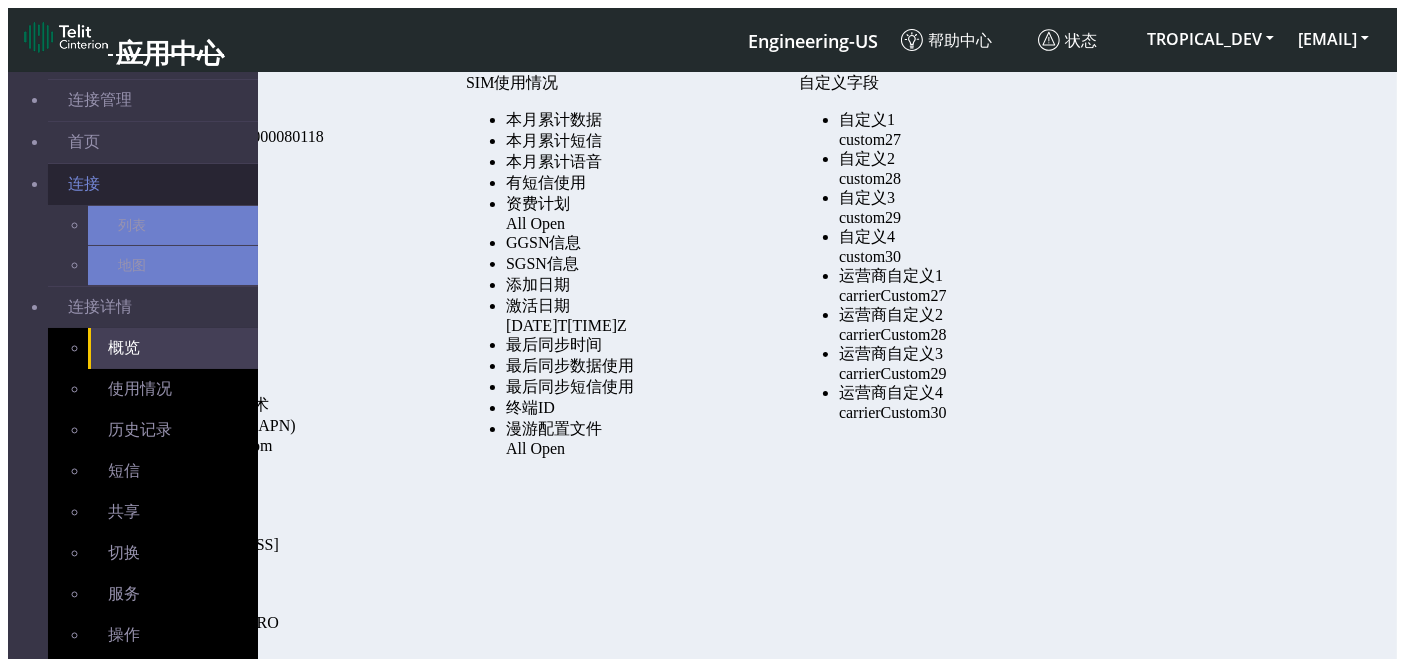 click on "连接" at bounding box center (153, 184) 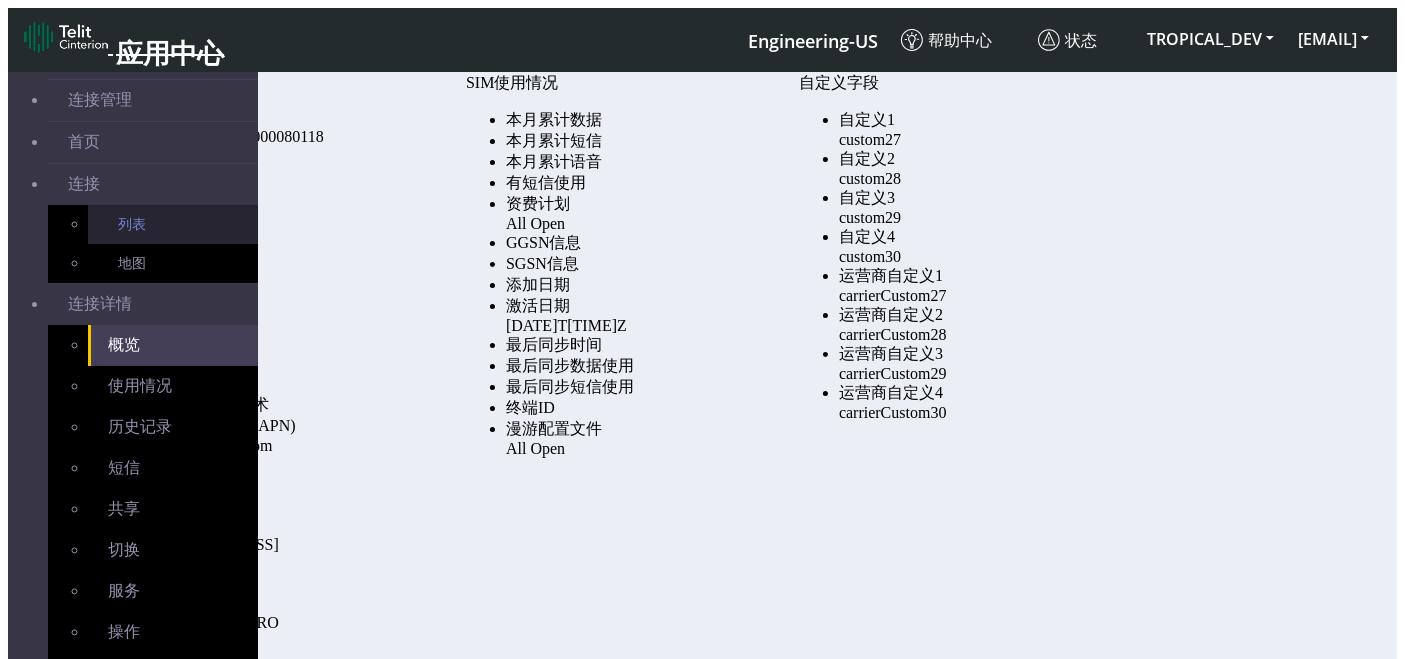 click on "列表" at bounding box center (173, 224) 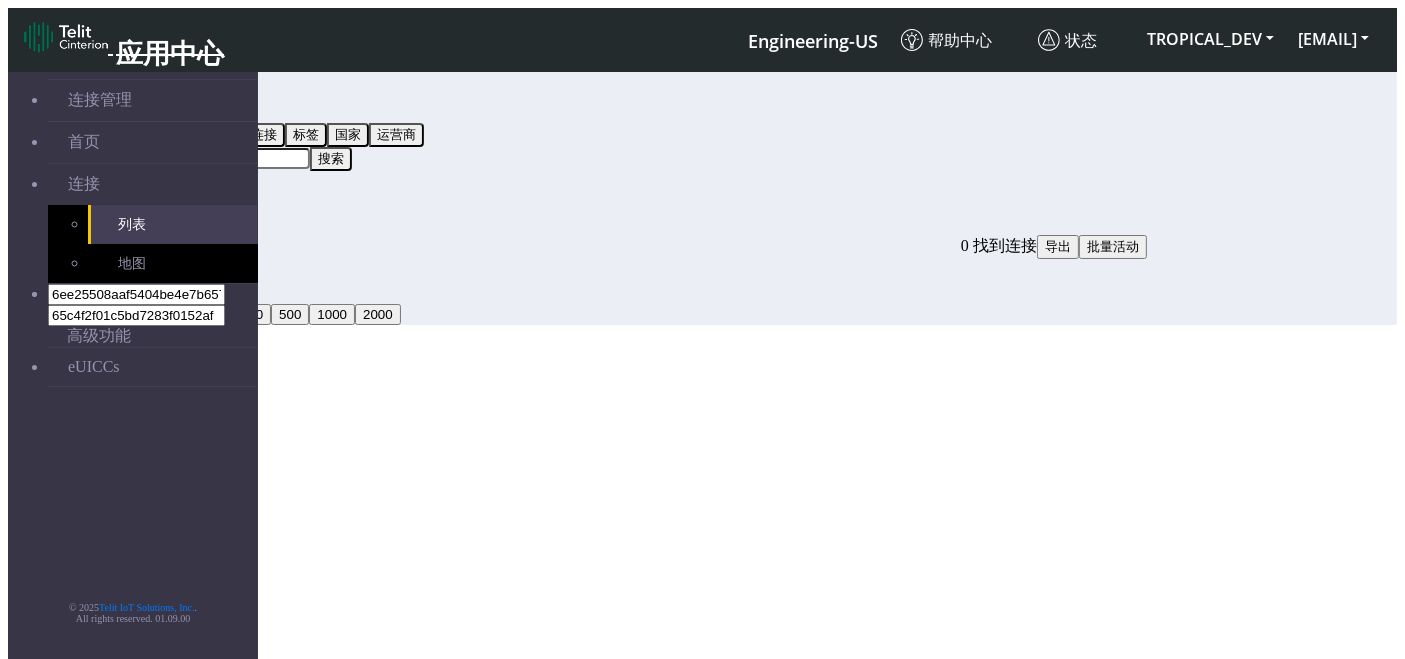 scroll, scrollTop: 0, scrollLeft: 0, axis: both 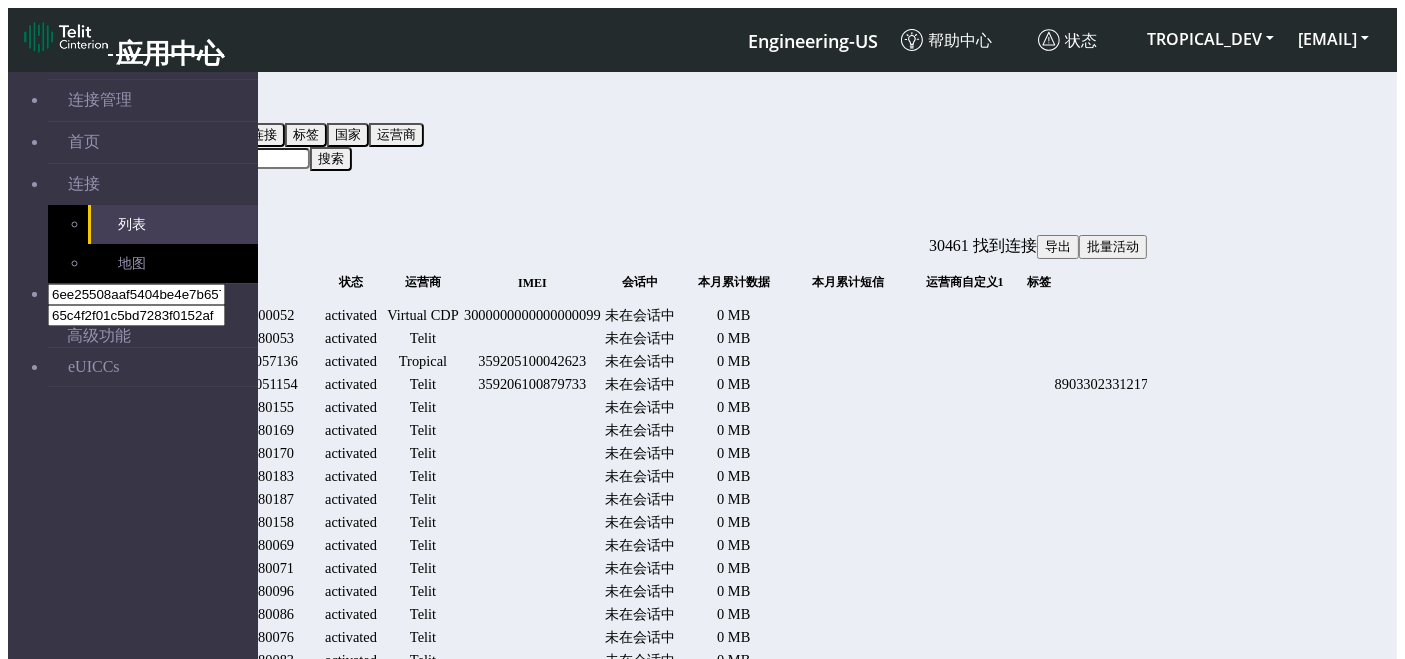 click on "导出" 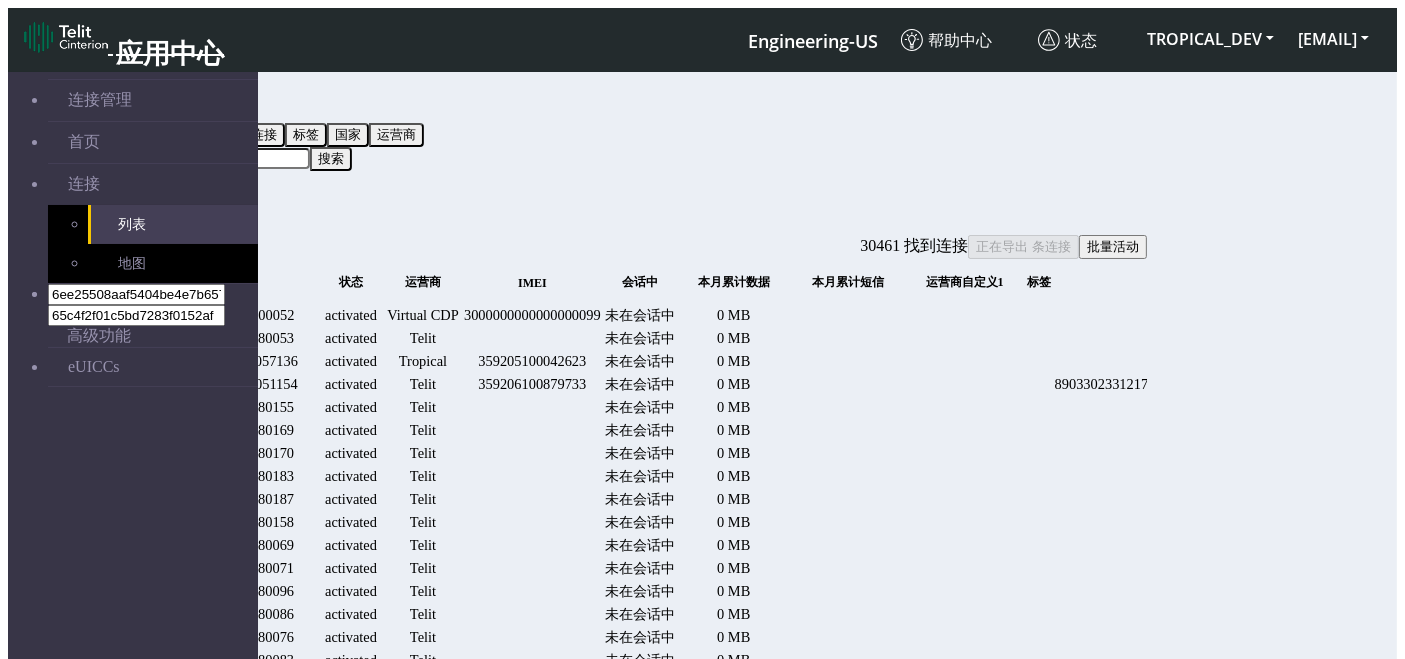 click on "批量活动" 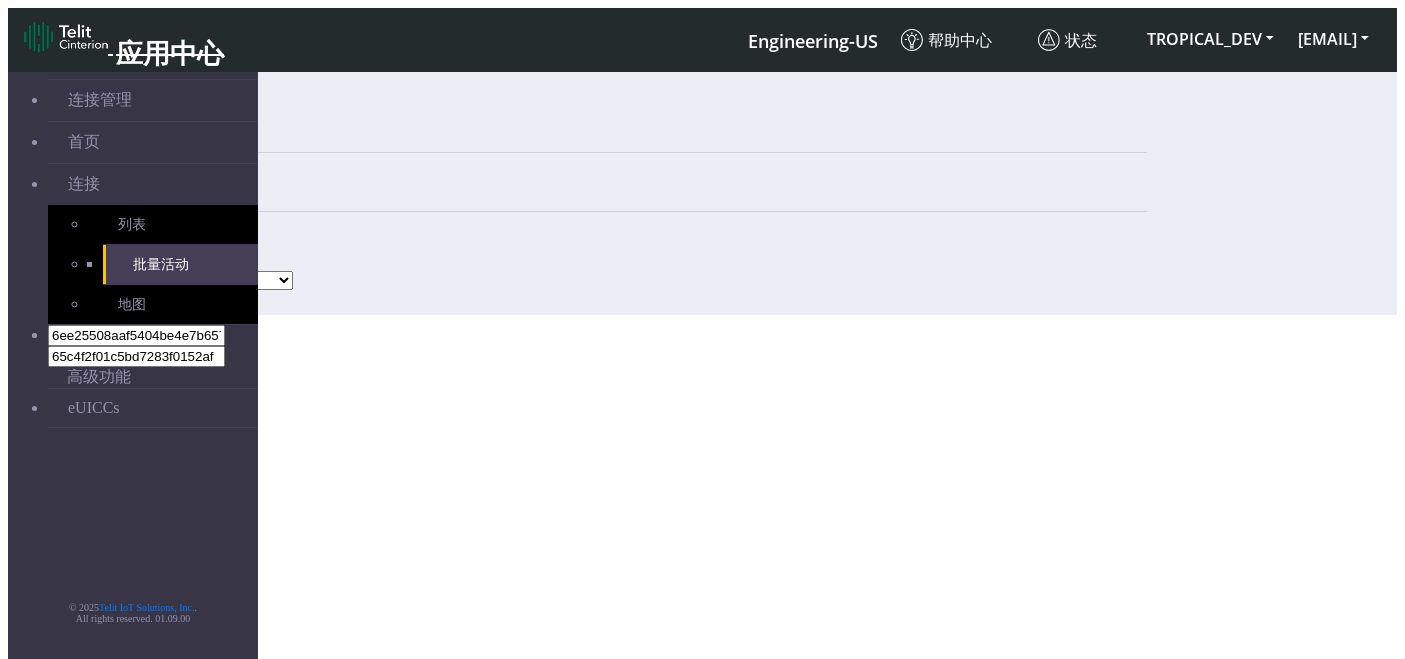 click on "Activate SIMs Deactivate SIMs Add Tags Remove Tags Advanced" at bounding box center [233, 280] 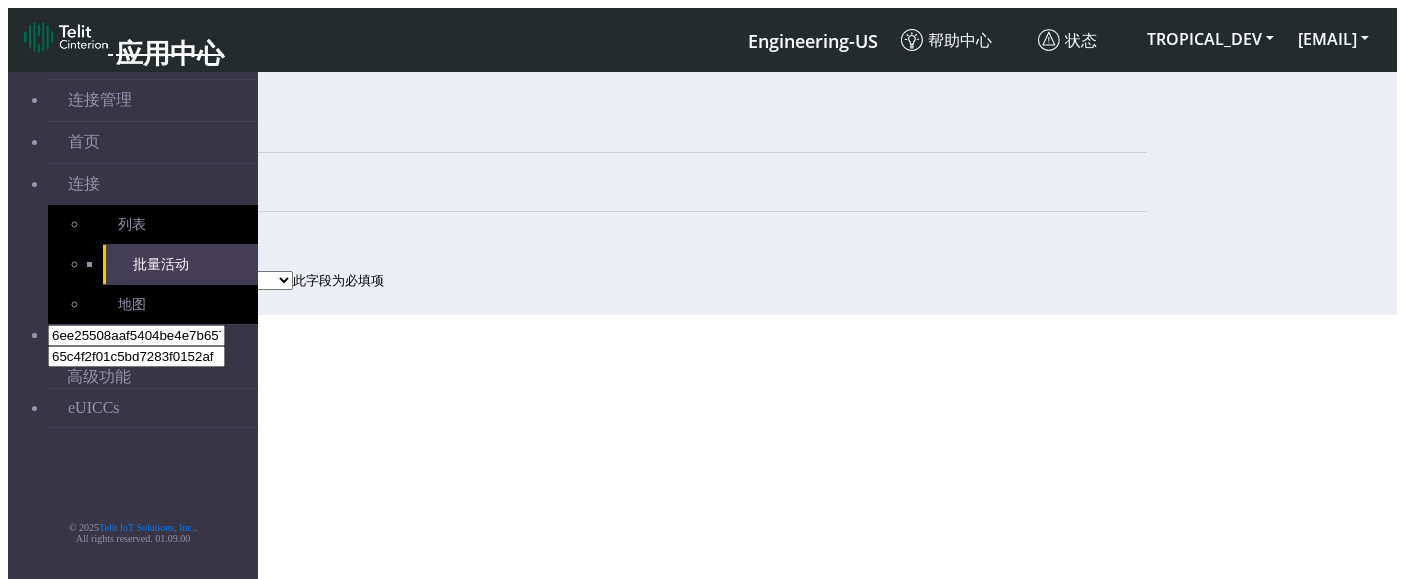 click on "Activate SIMs Deactivate SIMs Add Tags Remove Tags Advanced" at bounding box center (233, 280) 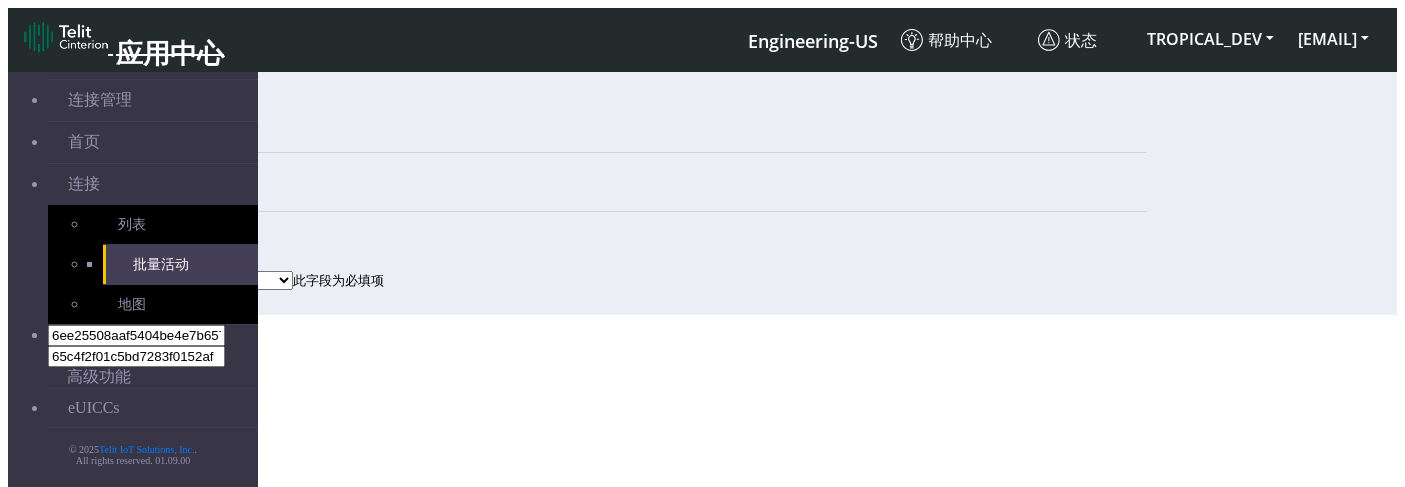 click on "Activate SIMs Deactivate SIMs Add Tags Remove Tags Advanced" at bounding box center [233, 280] 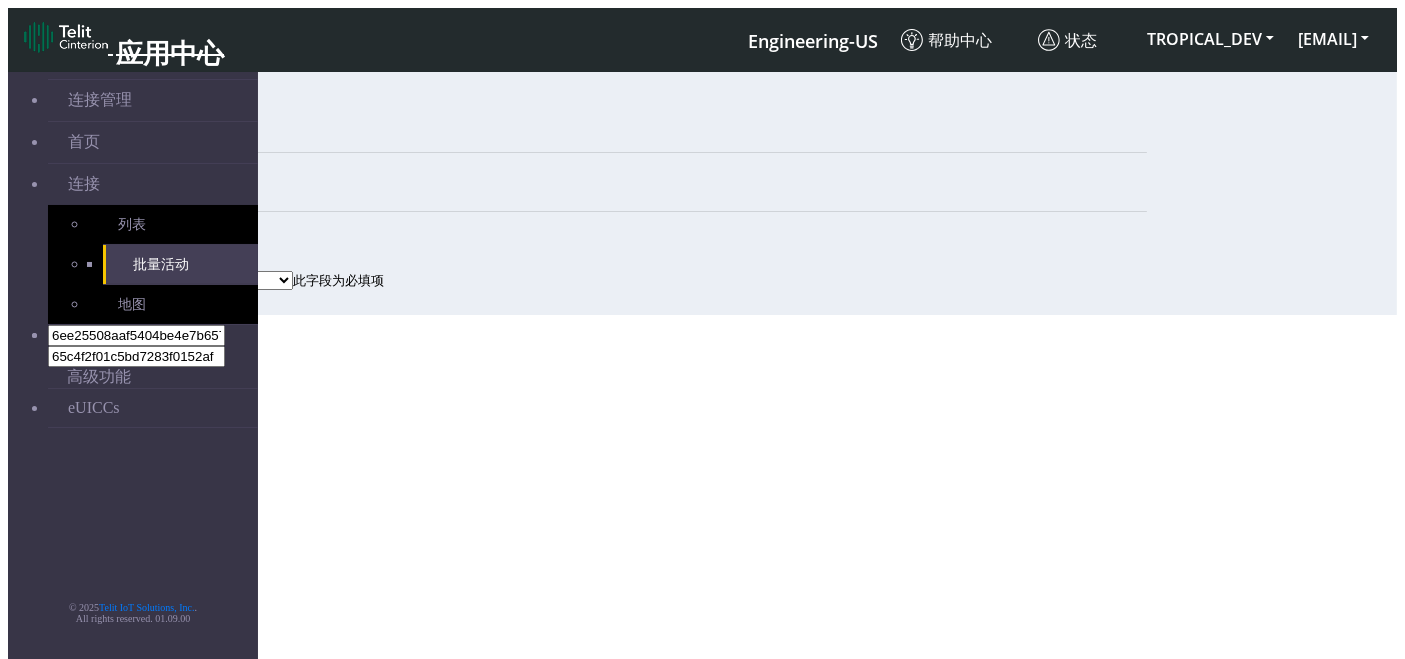click on "Activate SIMs Deactivate SIMs Add Tags Remove Tags Advanced" at bounding box center (233, 280) 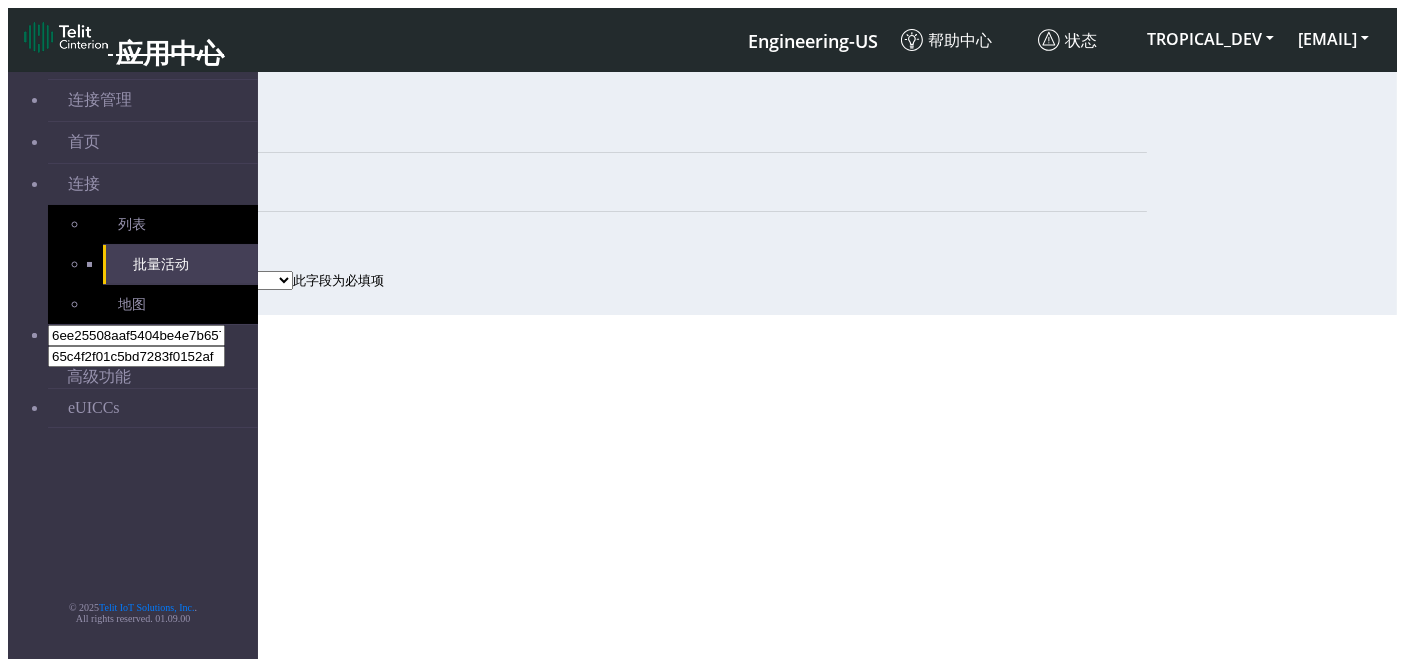 click on "Activate SIMs Deactivate SIMs Add Tags Remove Tags Advanced" at bounding box center [233, 280] 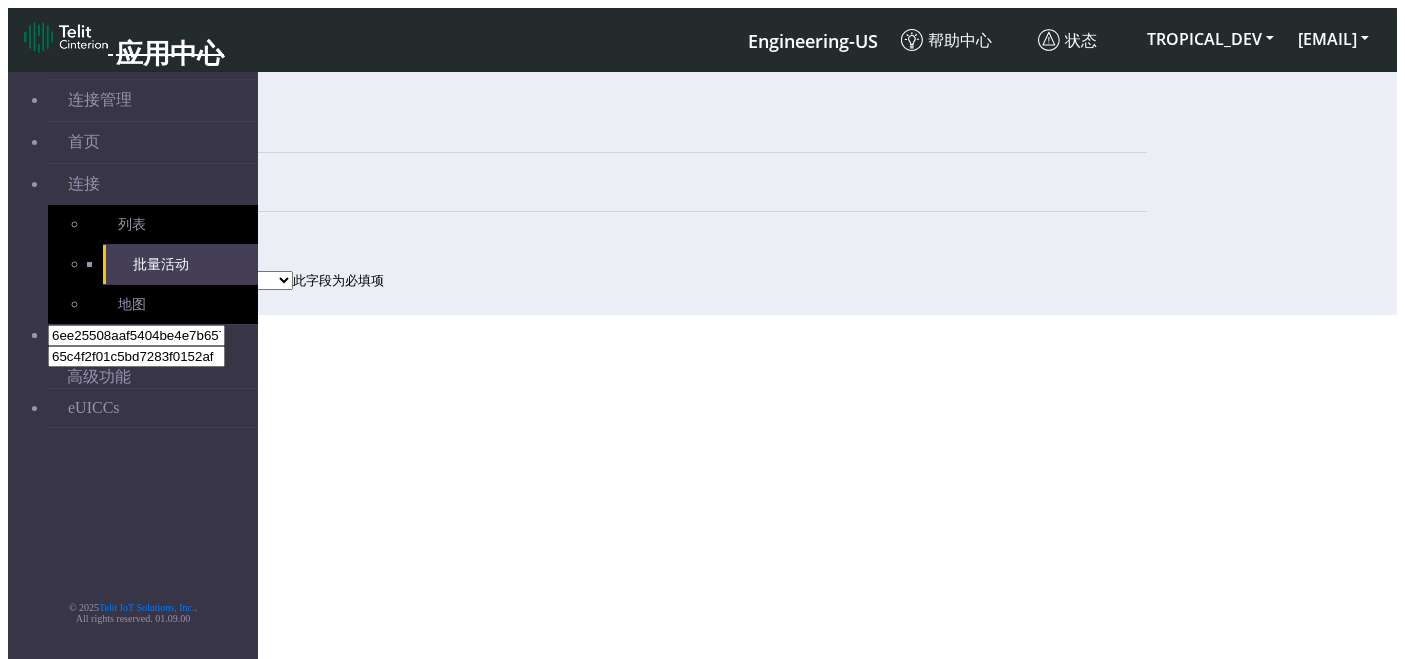 click on "Activate SIMs Deactivate SIMs Add Tags Remove Tags Advanced" at bounding box center [233, 280] 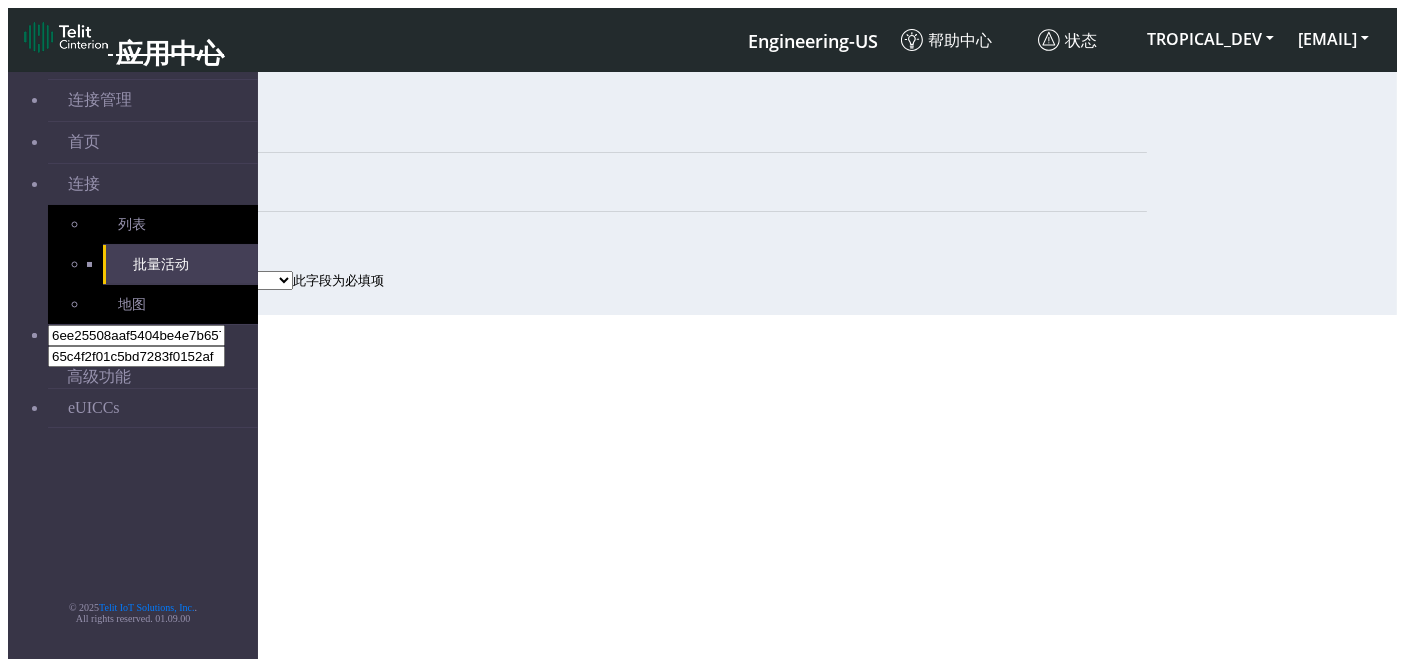 select on "Activate SIMs" 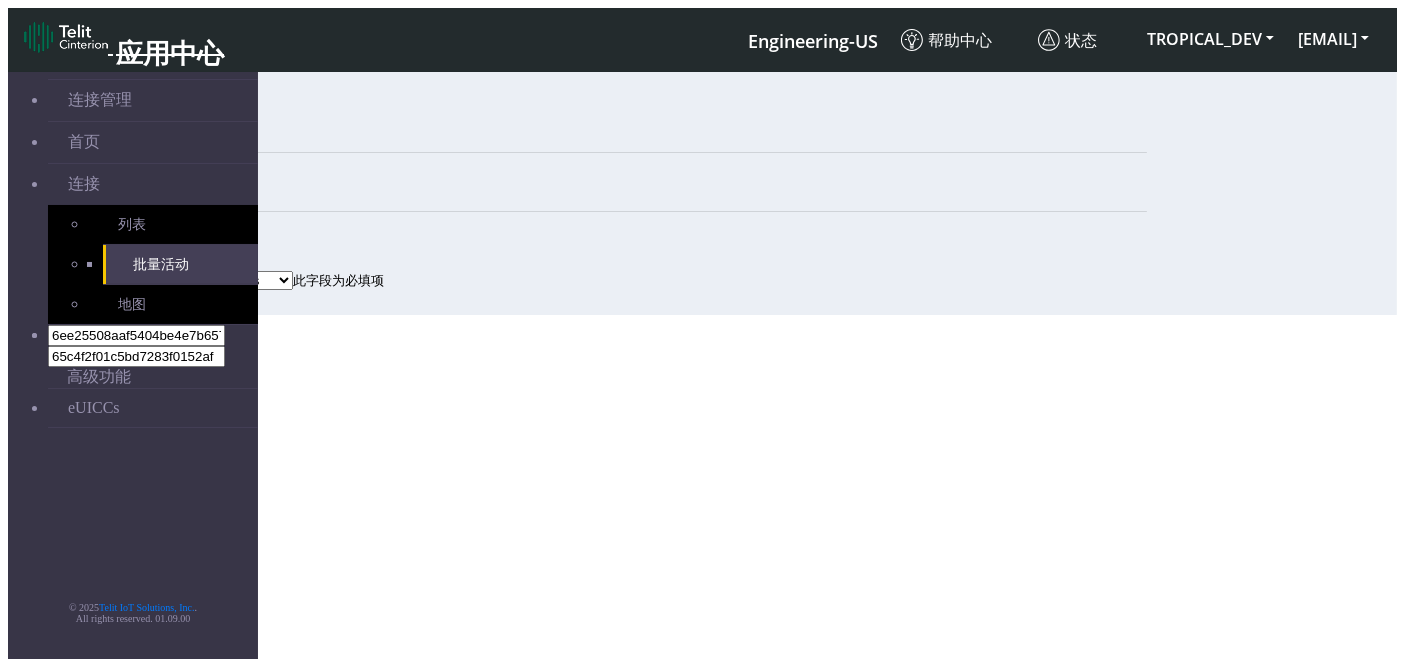 click on "Activate SIMs Deactivate SIMs Add Tags Remove Tags Advanced" at bounding box center (233, 280) 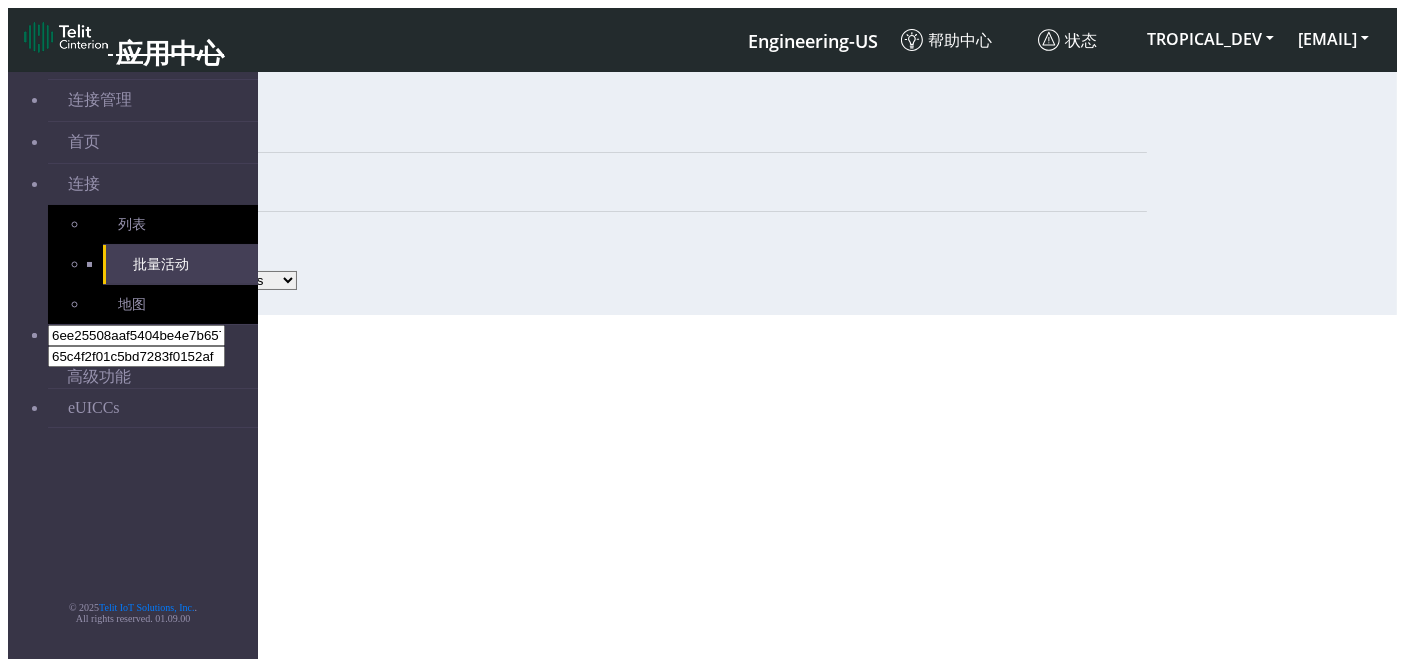 click on "下一步" at bounding box center [202, 303] 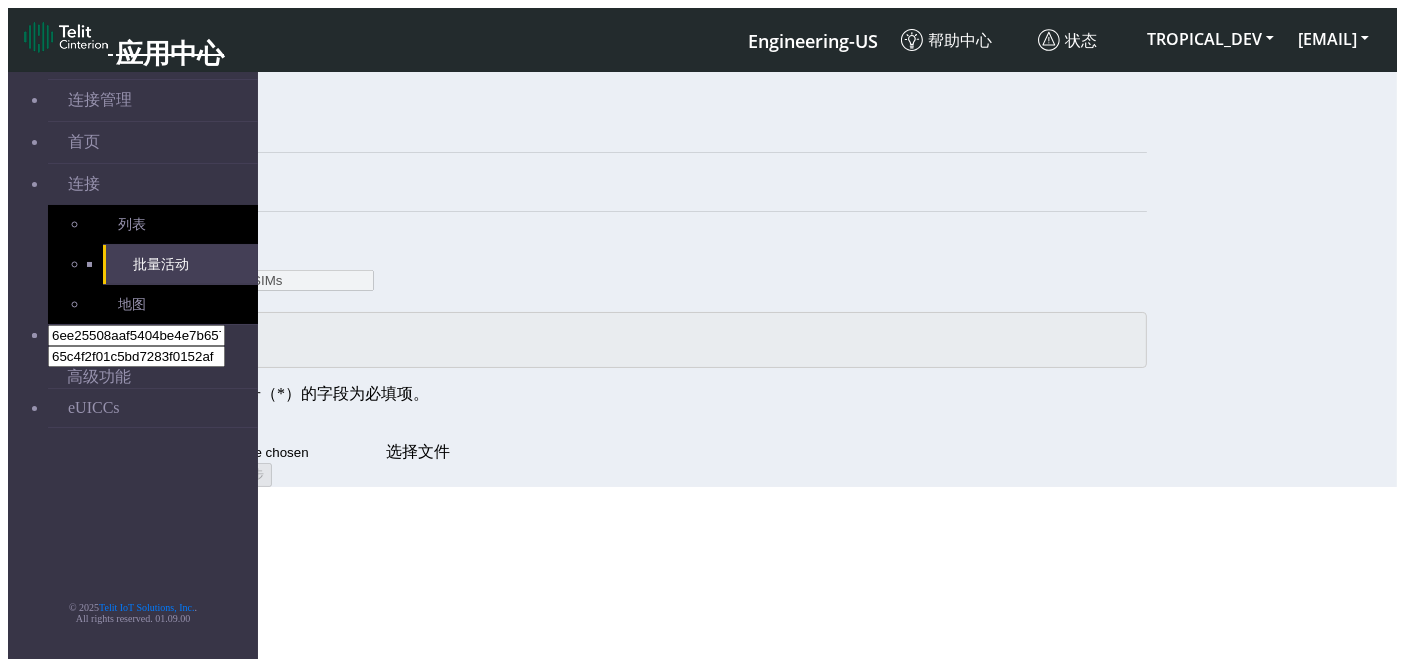 click on "文件中每行带星号（*）的字段为必填项。" at bounding box center [640, 394] 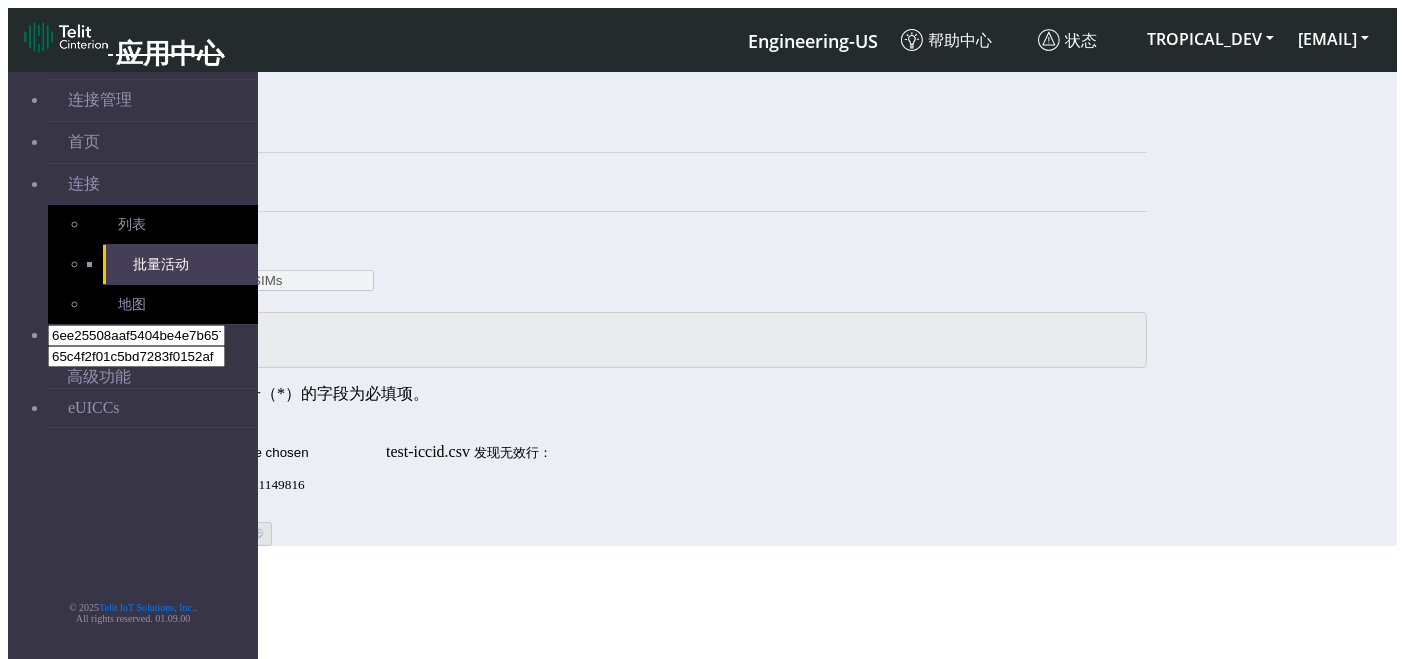 scroll, scrollTop: 7, scrollLeft: 0, axis: vertical 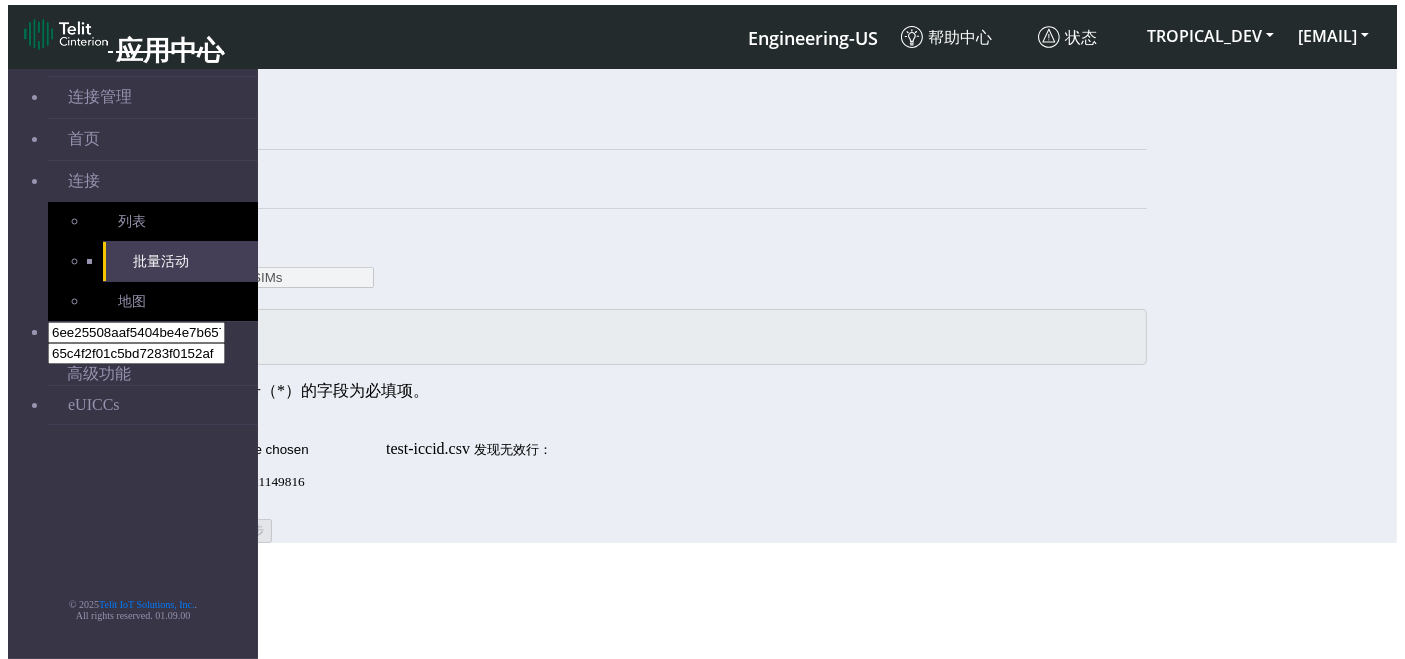 click on "取消 验证  下一步" at bounding box center (640, 531) 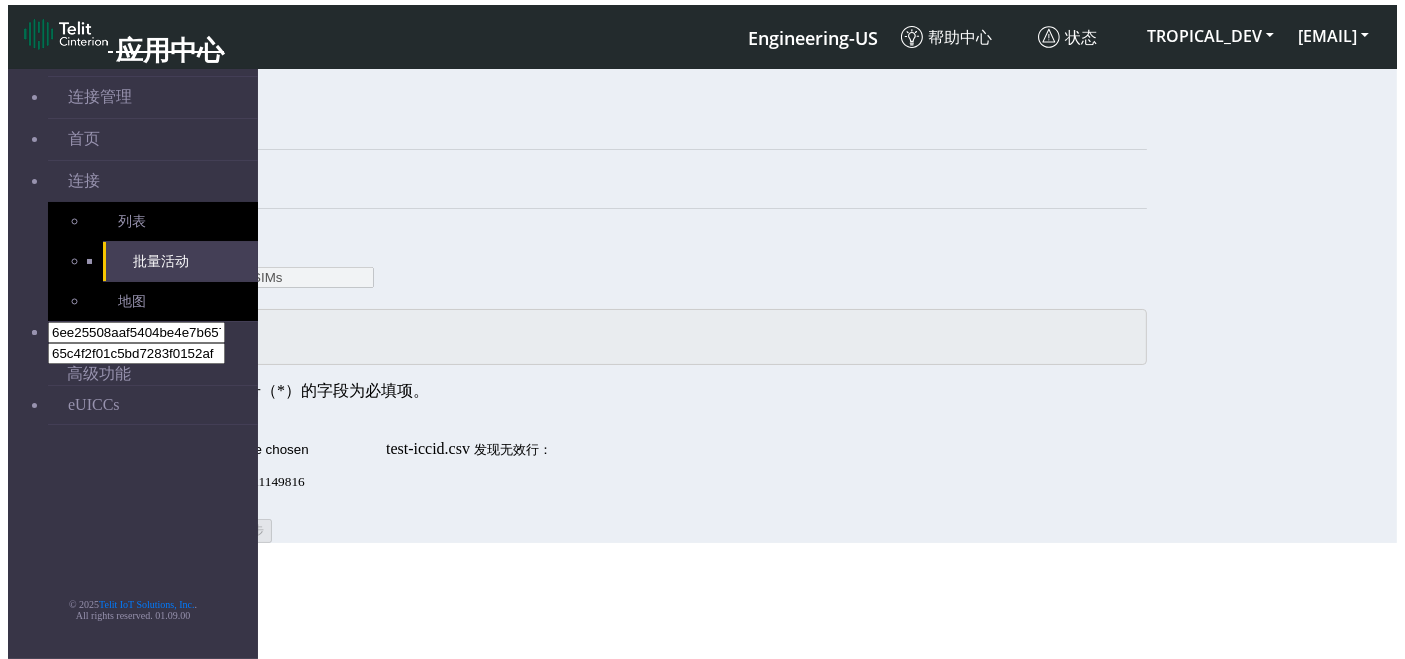 type on "C:\fakepath\test-iccid.csv" 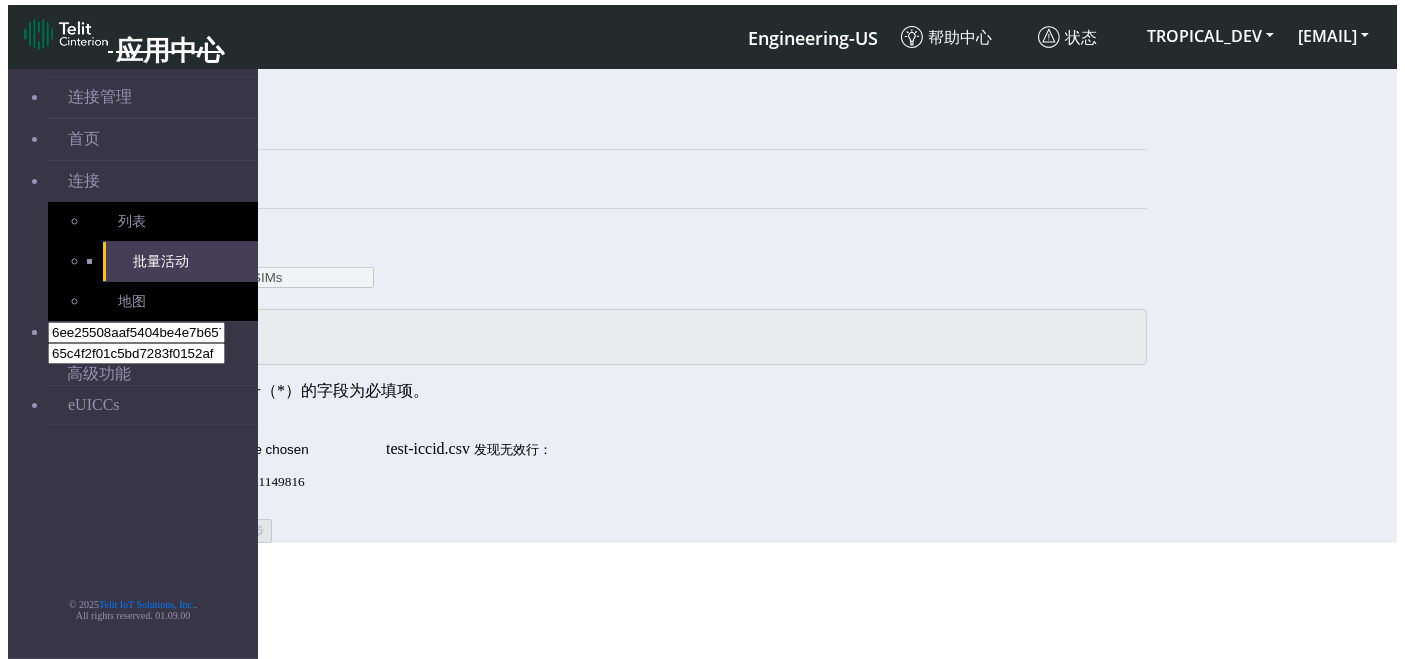 click on "test-iccid.csv" at bounding box center (259, 449) 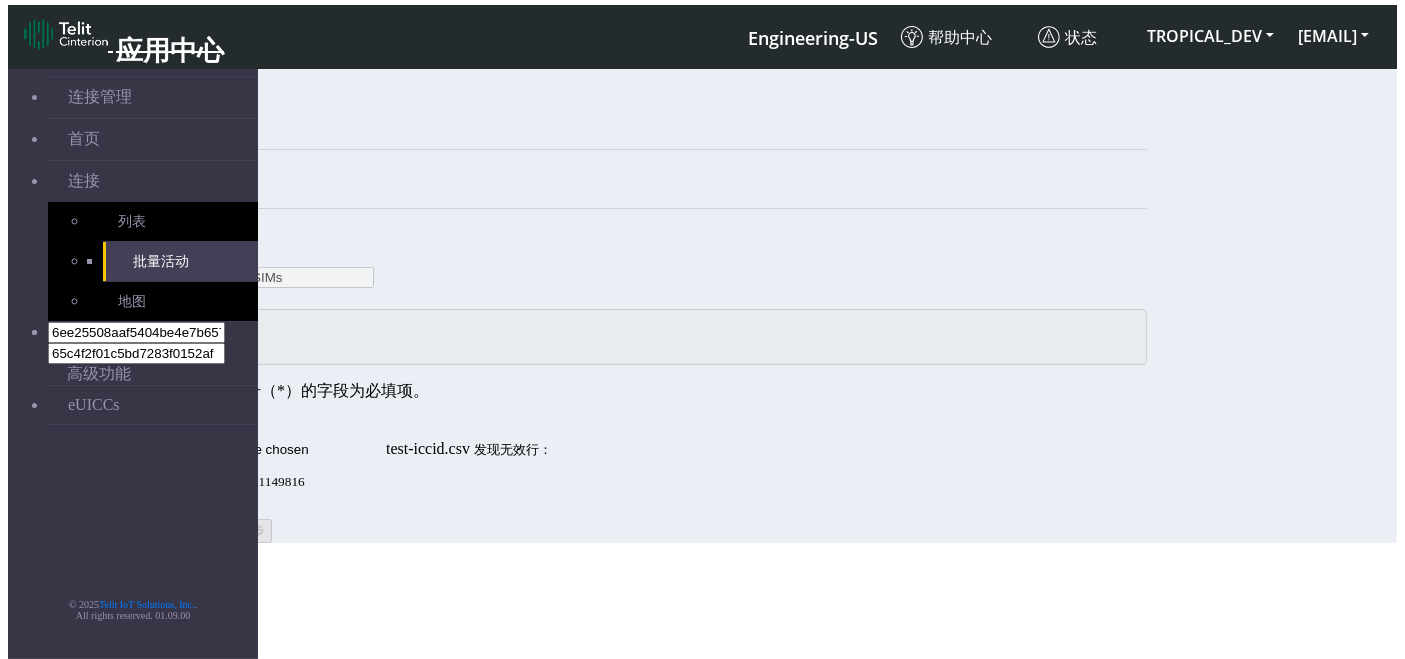 type on "C:\fakepath\test-eid.csv" 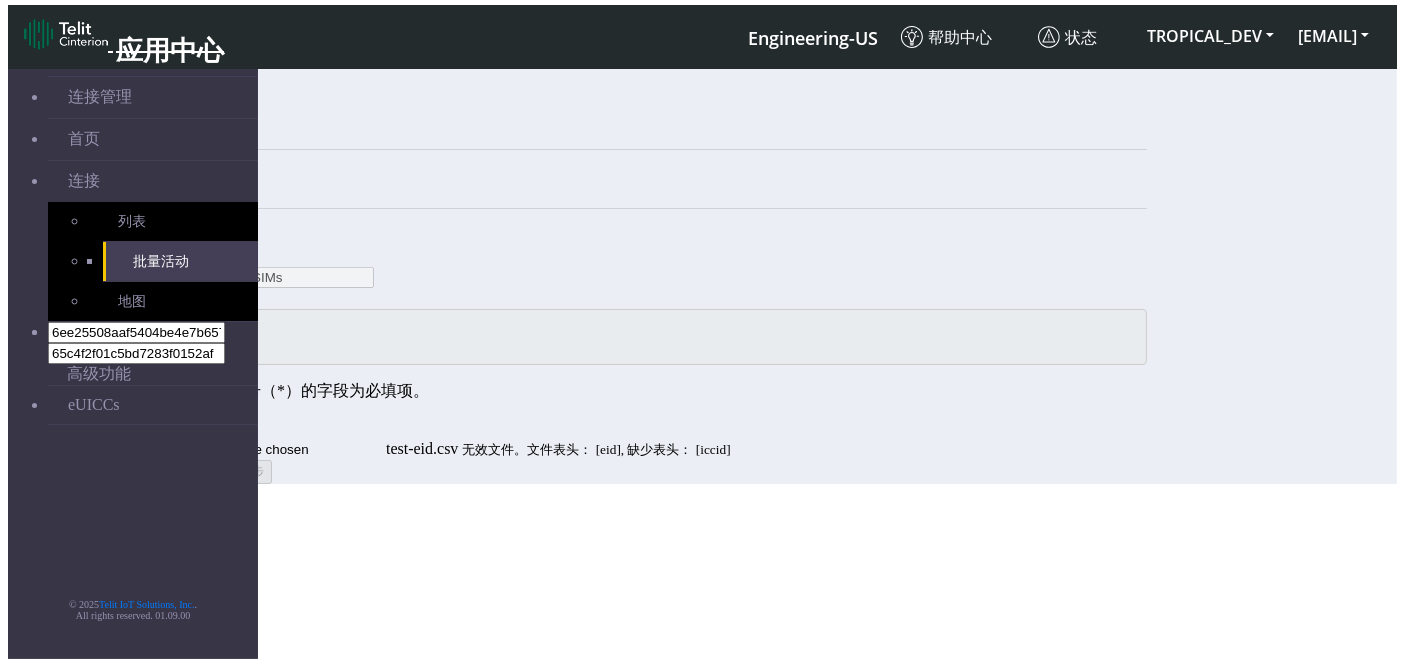 scroll, scrollTop: 6, scrollLeft: 0, axis: vertical 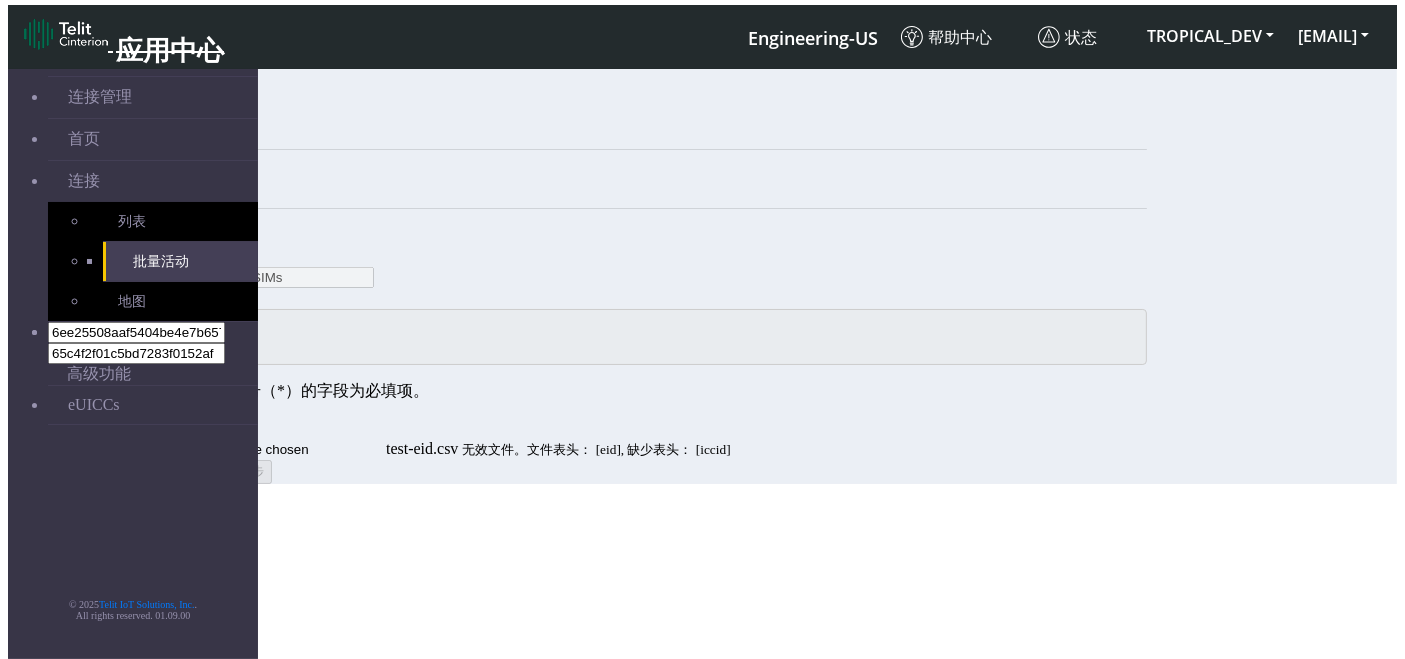click on "取消 验证  下一步" at bounding box center [640, 472] 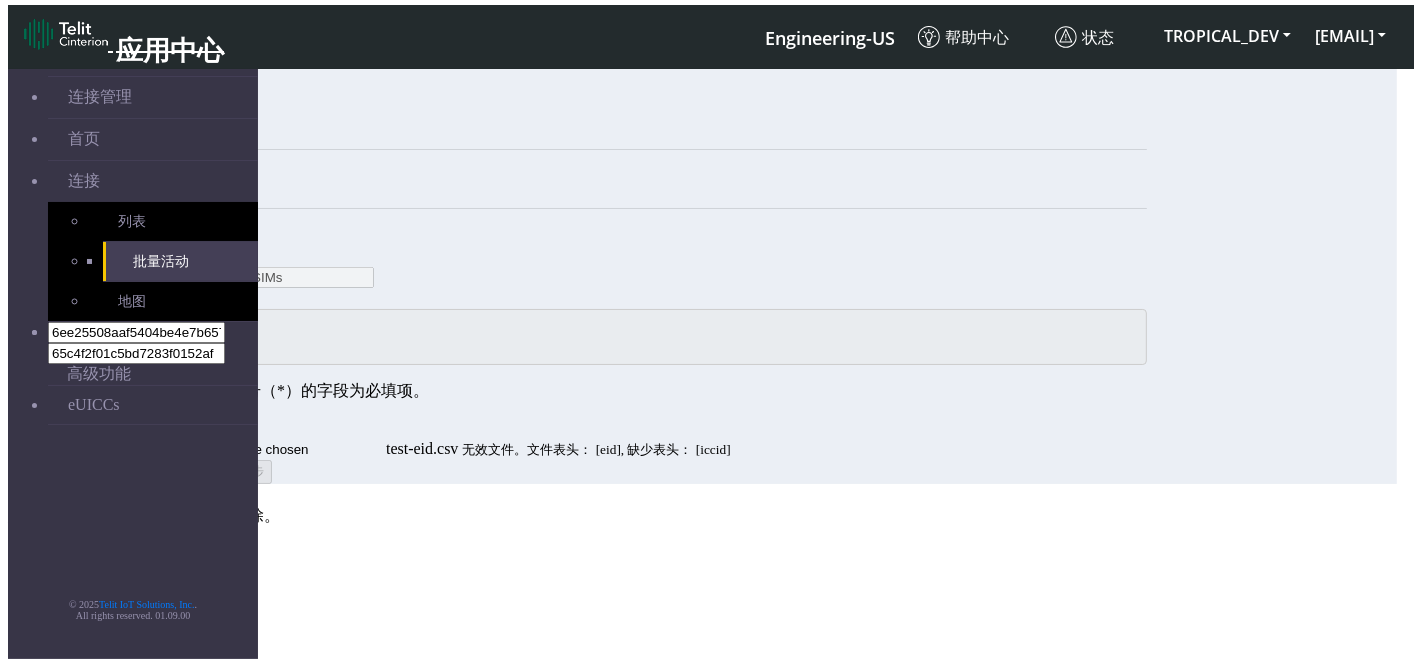 click on "取消" 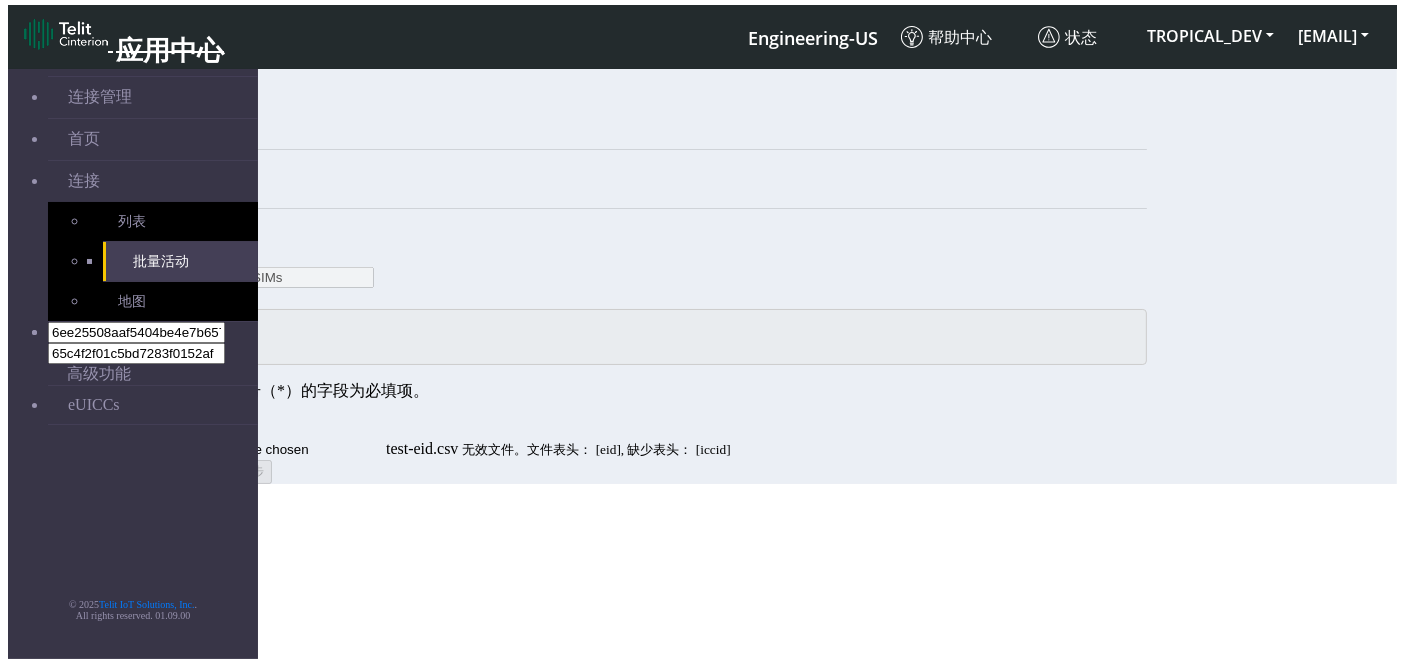 click on "取消" at bounding box center [154, 472] 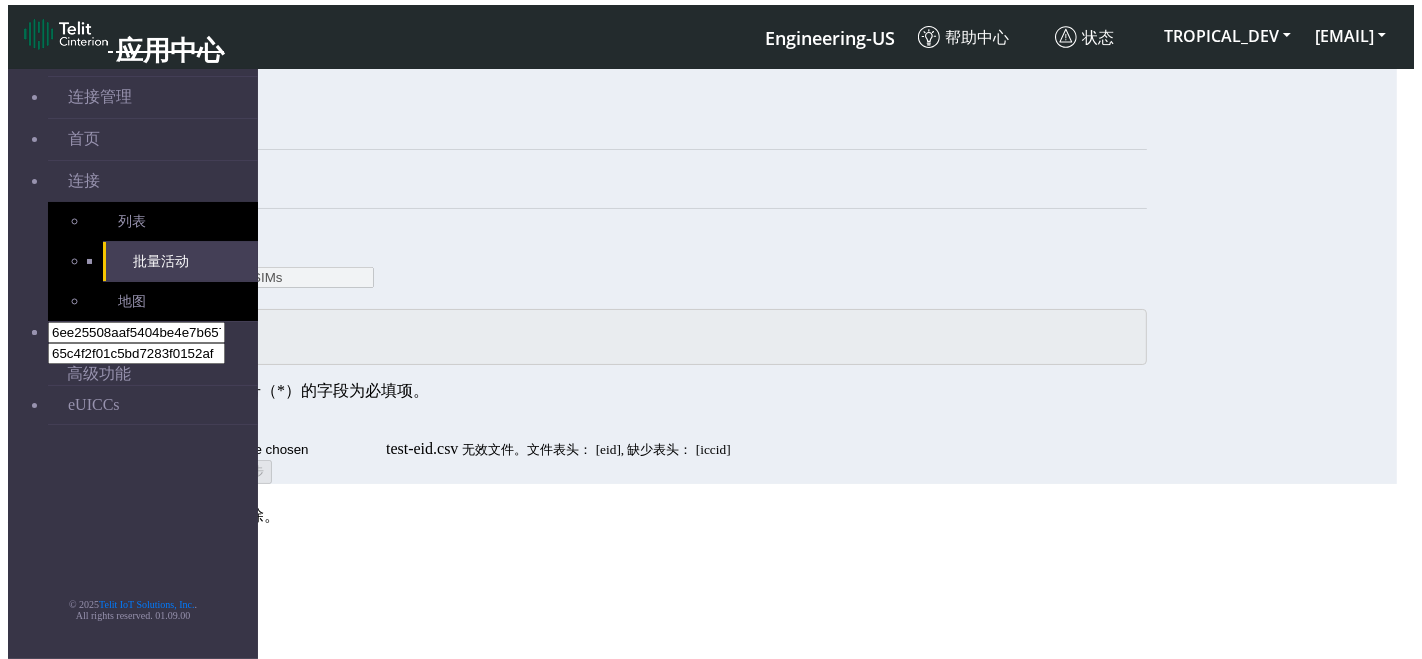click on "确认" 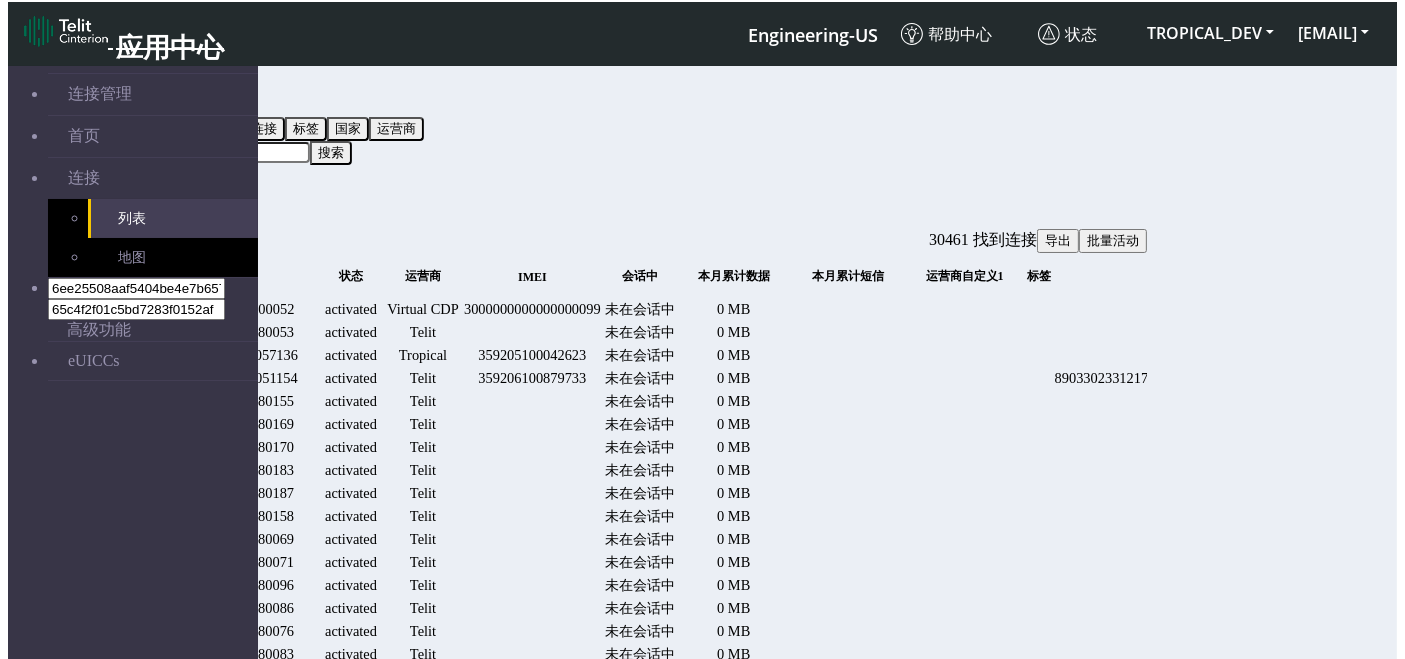 click on "批量活动" 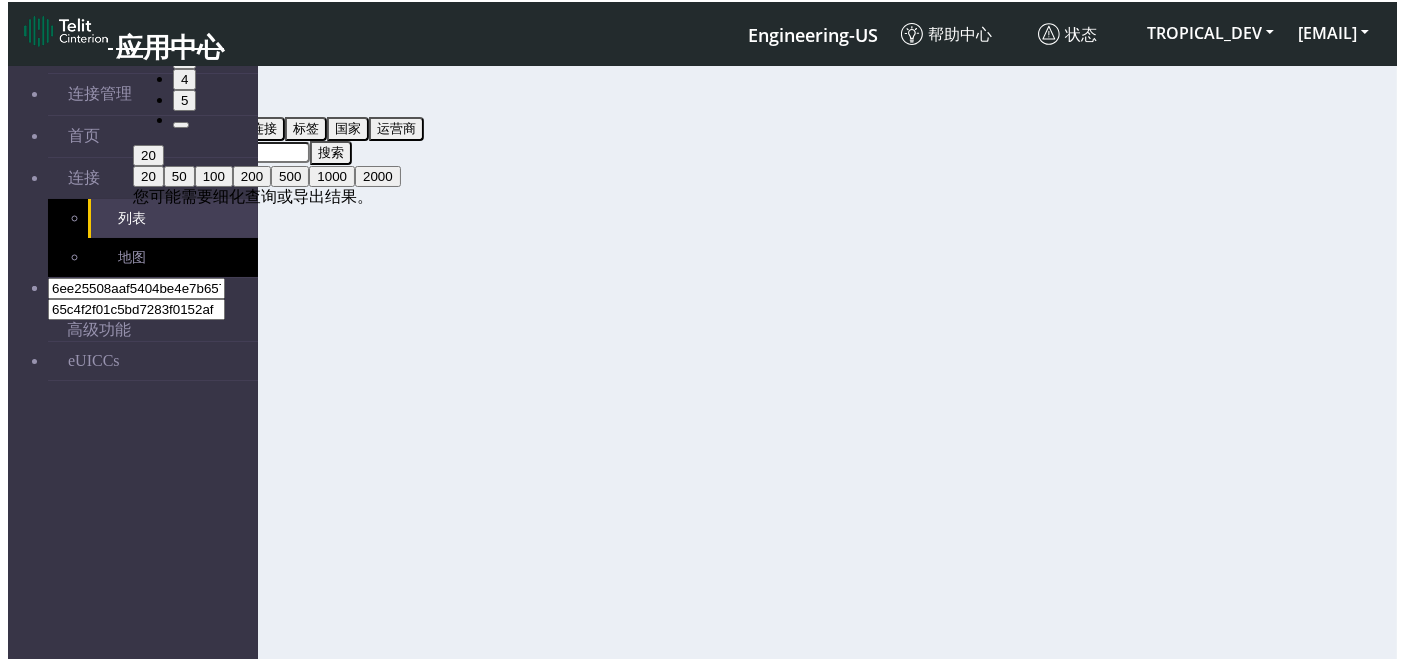 scroll, scrollTop: 0, scrollLeft: 0, axis: both 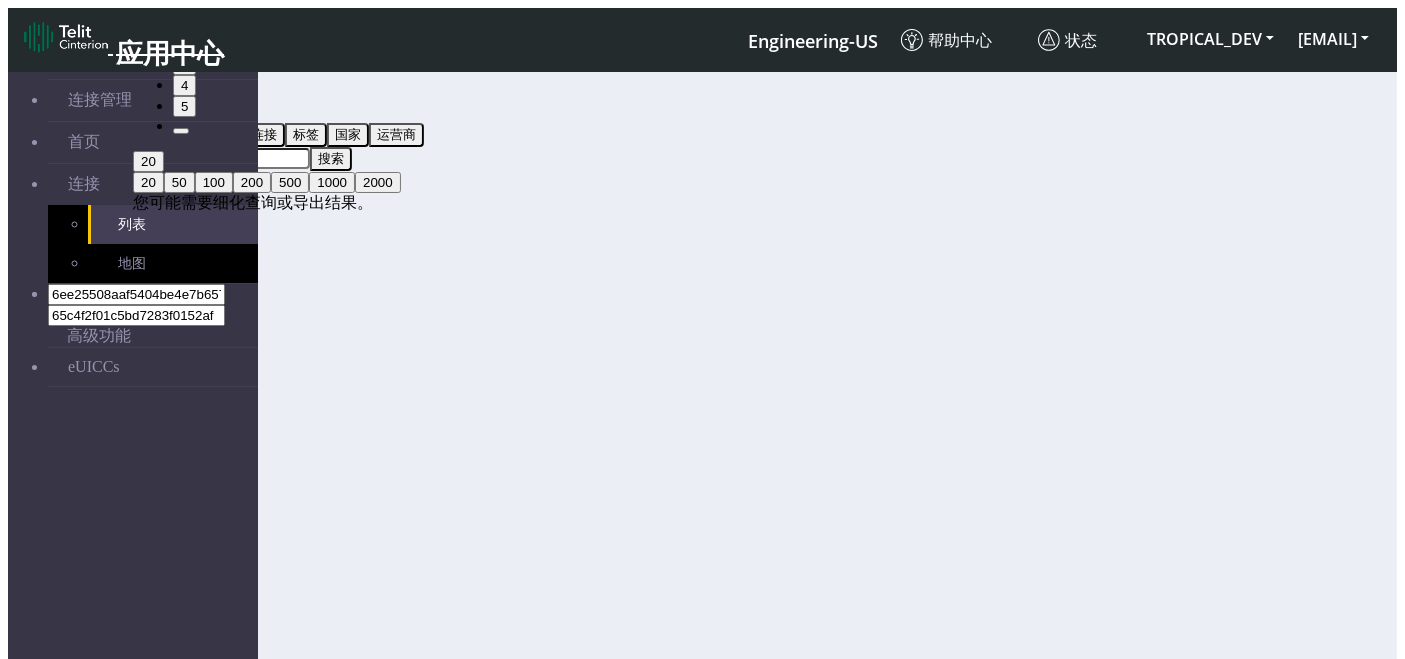 select 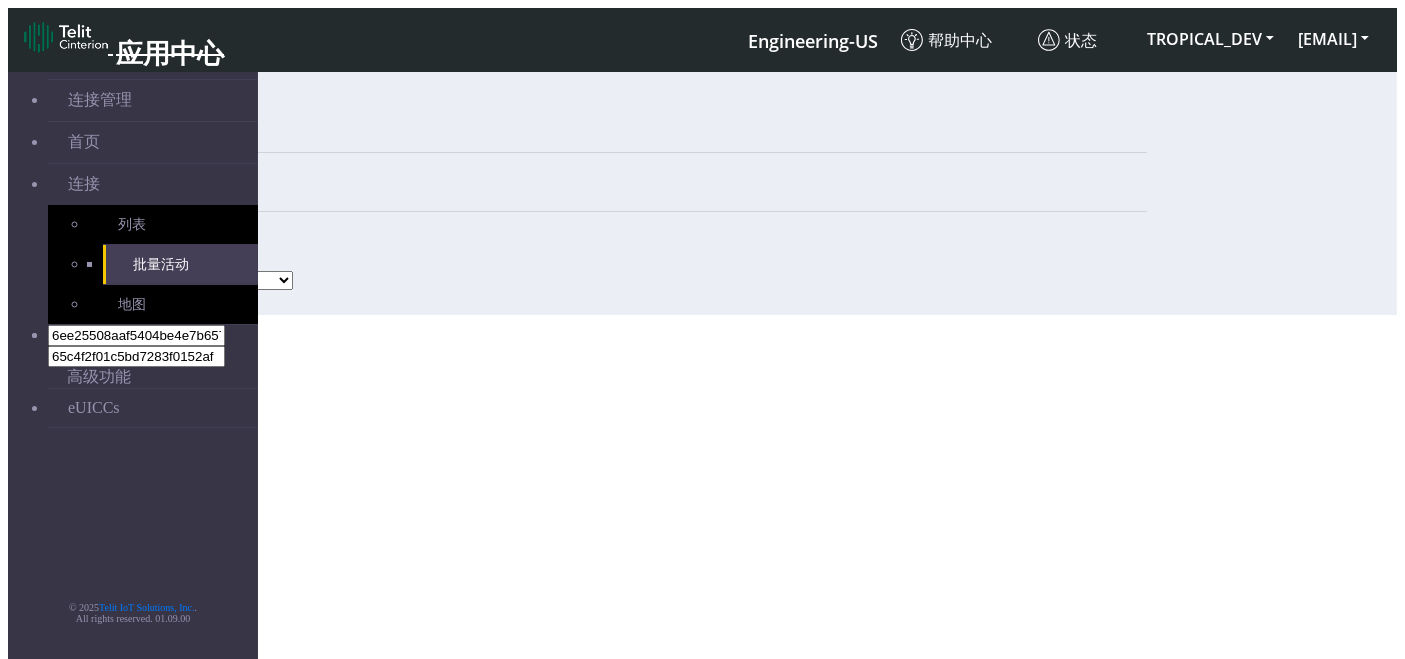 click on "Activate SIMs Deactivate SIMs Add Tags Remove Tags Advanced" at bounding box center [233, 280] 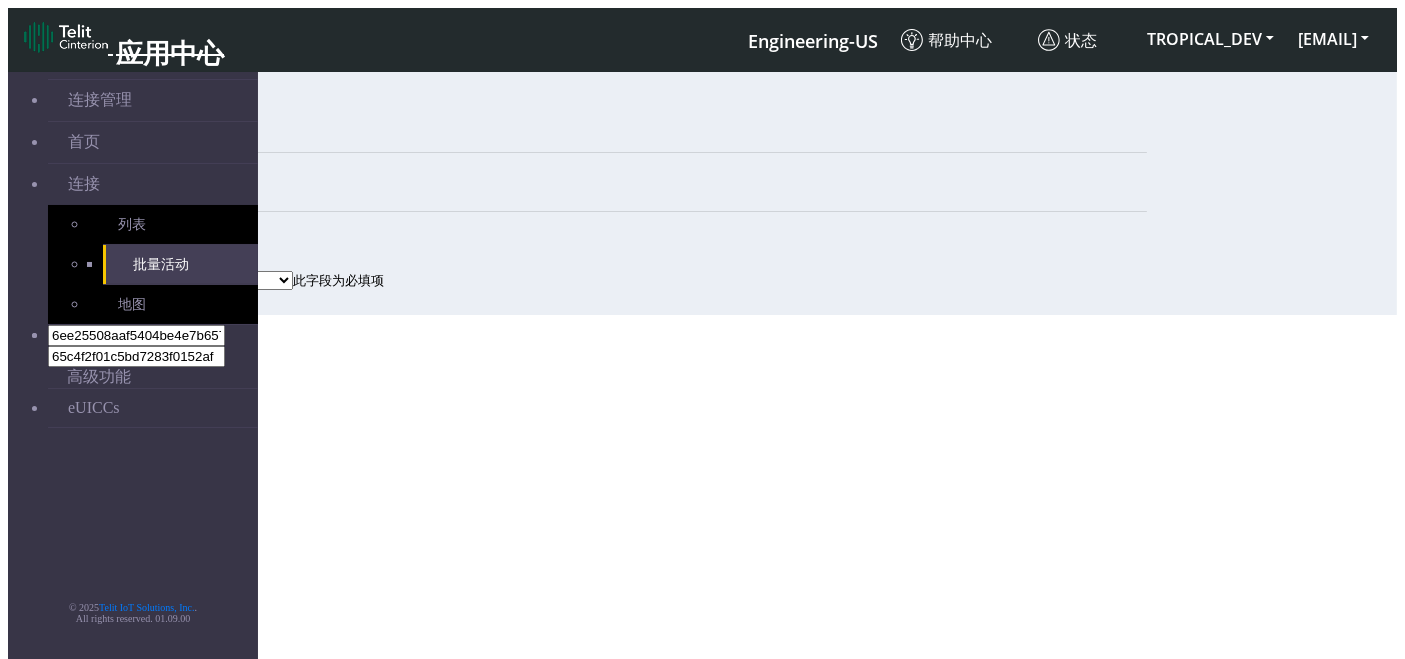 click on "1 定义活动 2 上传文件 3 执行活动" 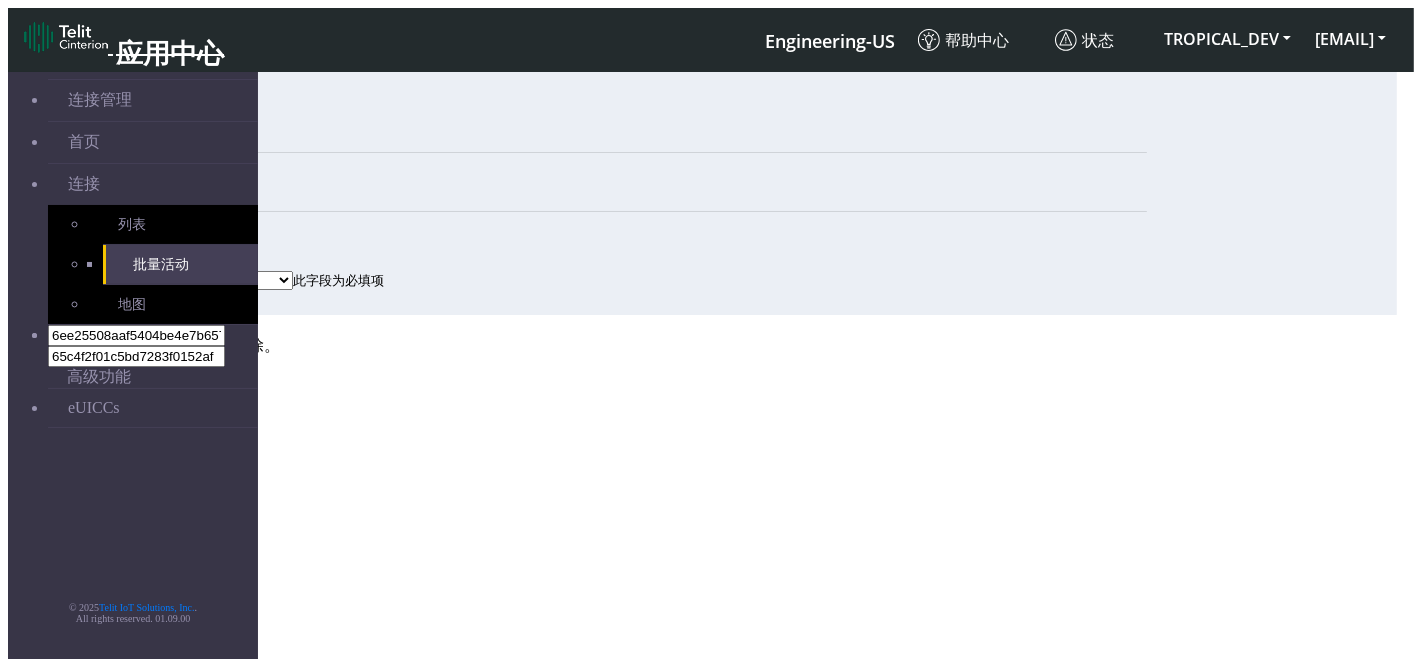 click on "确认" 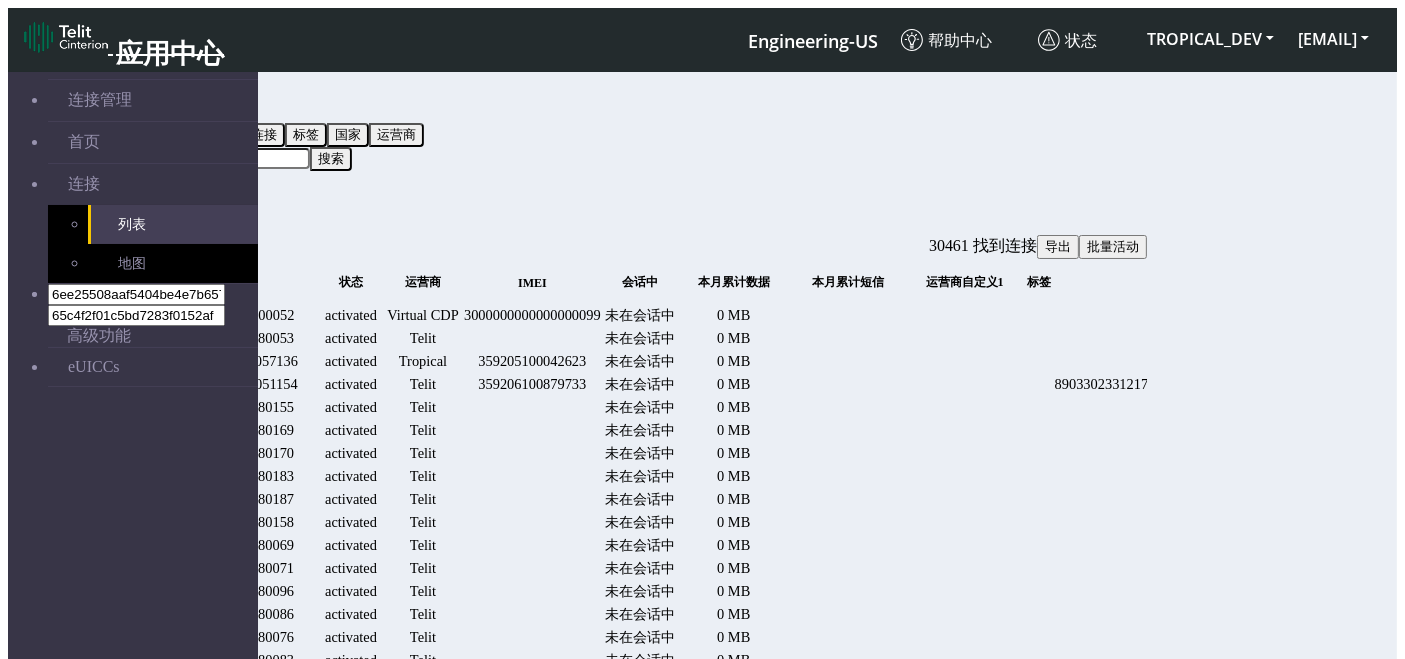 click on "导出" 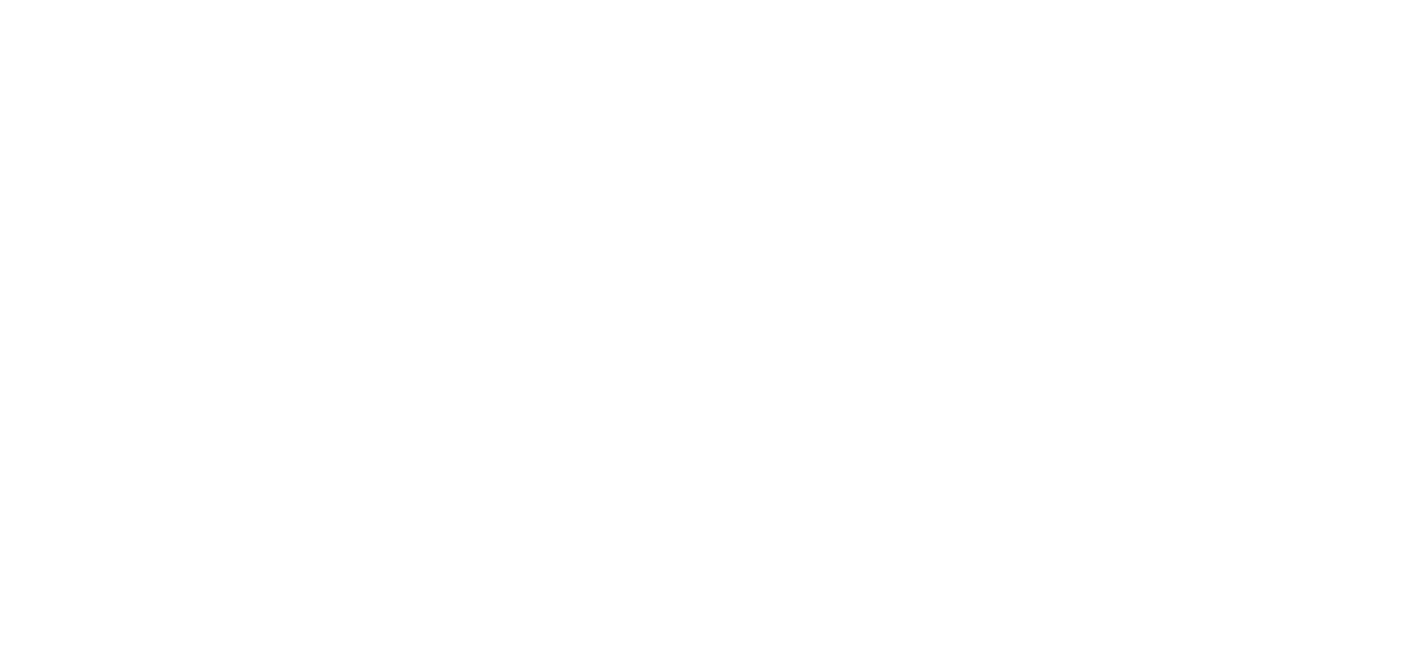 scroll, scrollTop: 0, scrollLeft: 0, axis: both 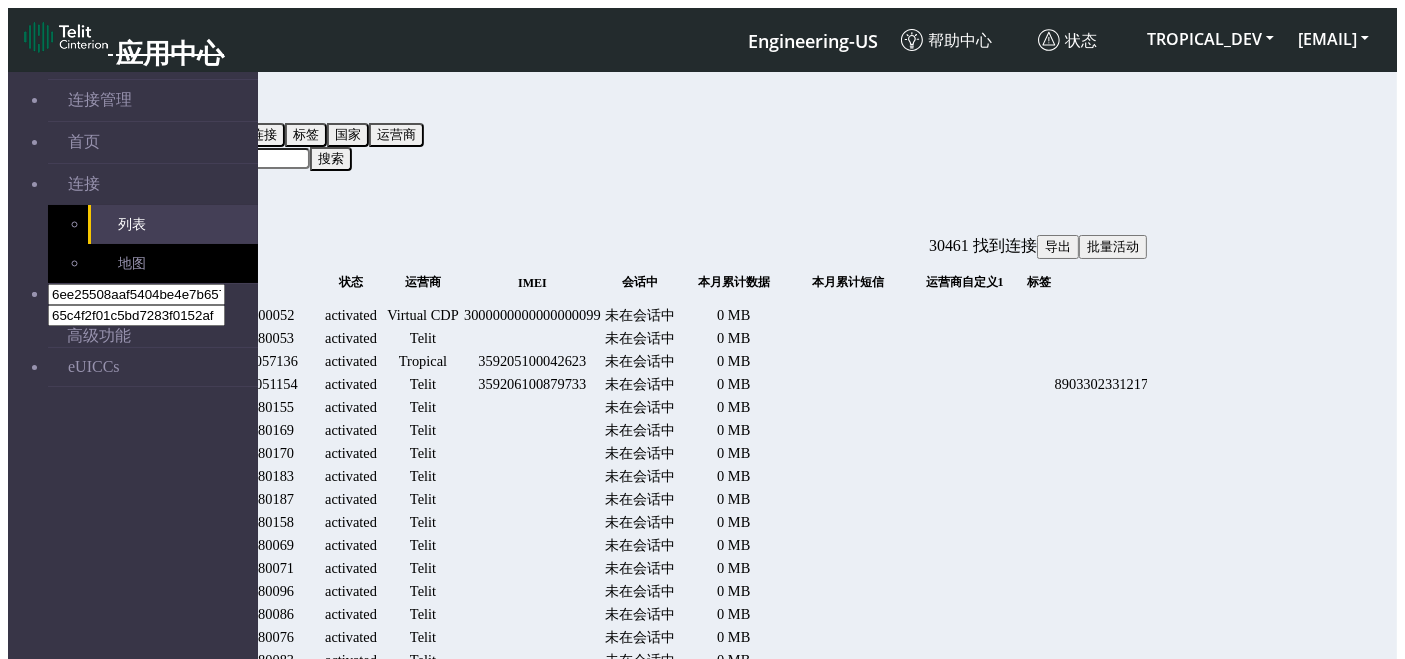 click on "查询" at bounding box center [154, 111] 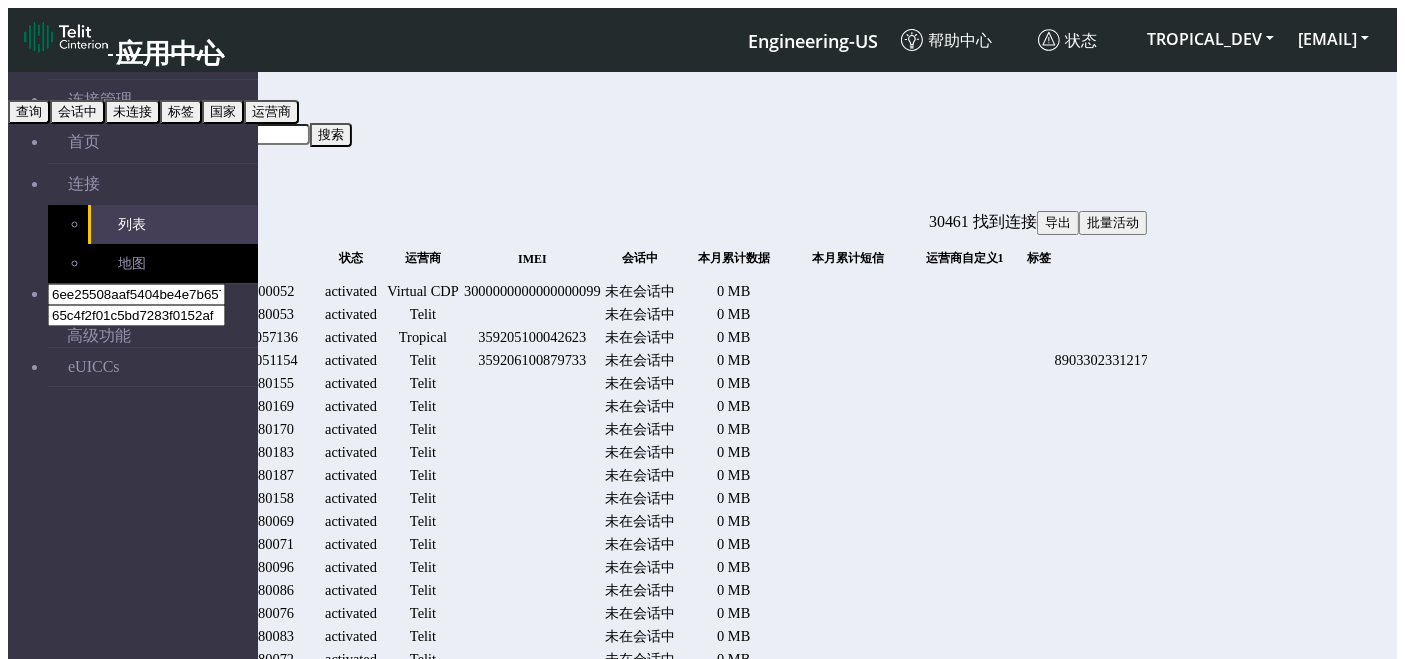 click on "查询" 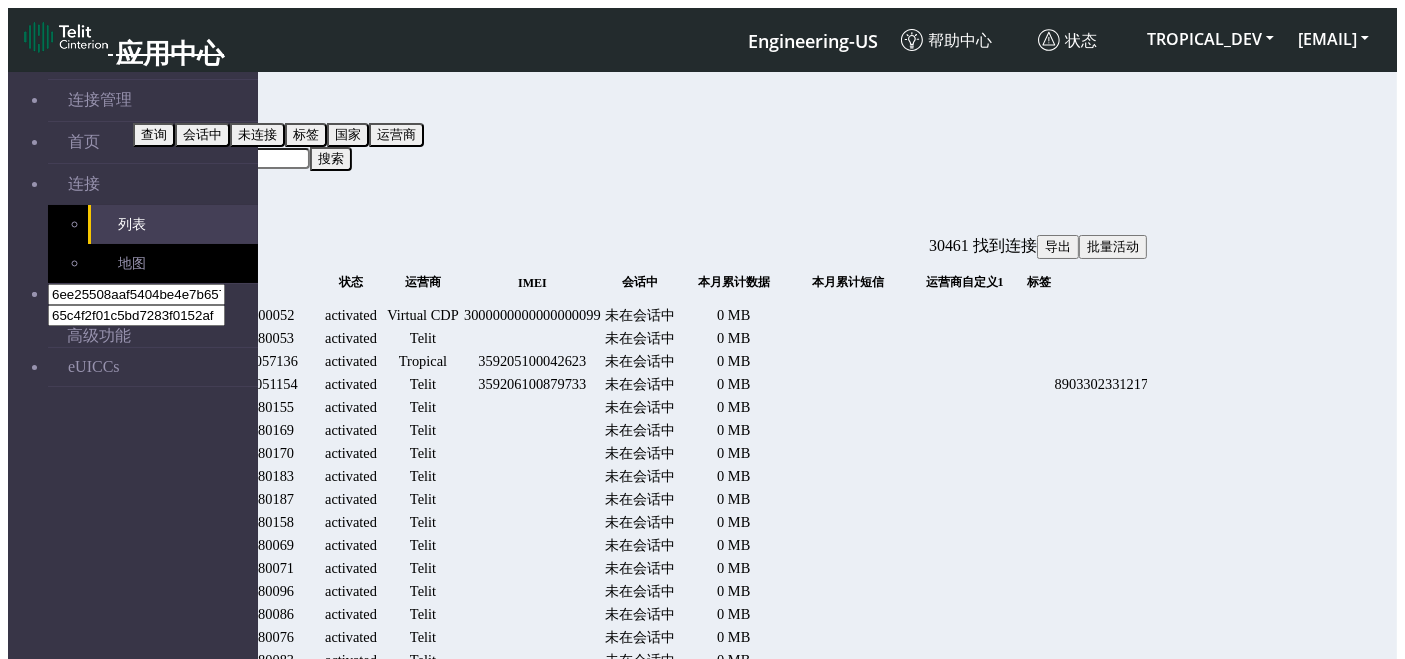 click on "搜索" 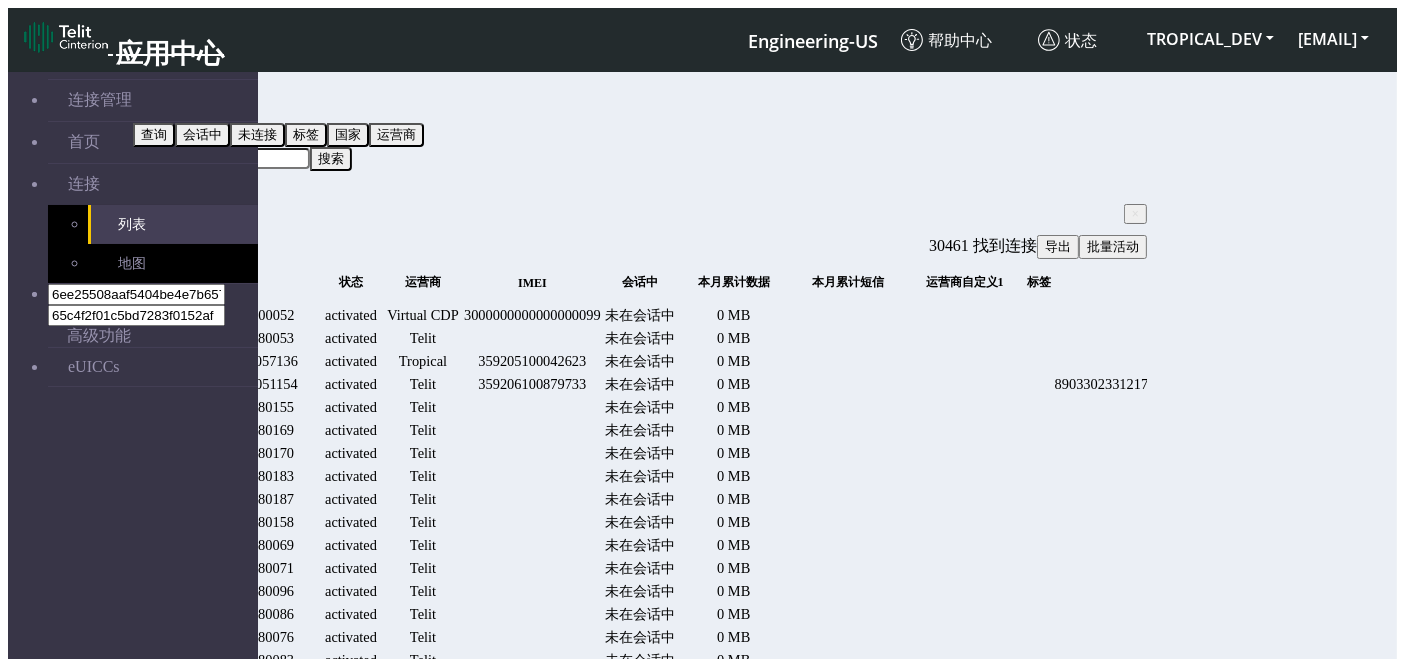 click on "查询" at bounding box center [154, 111] 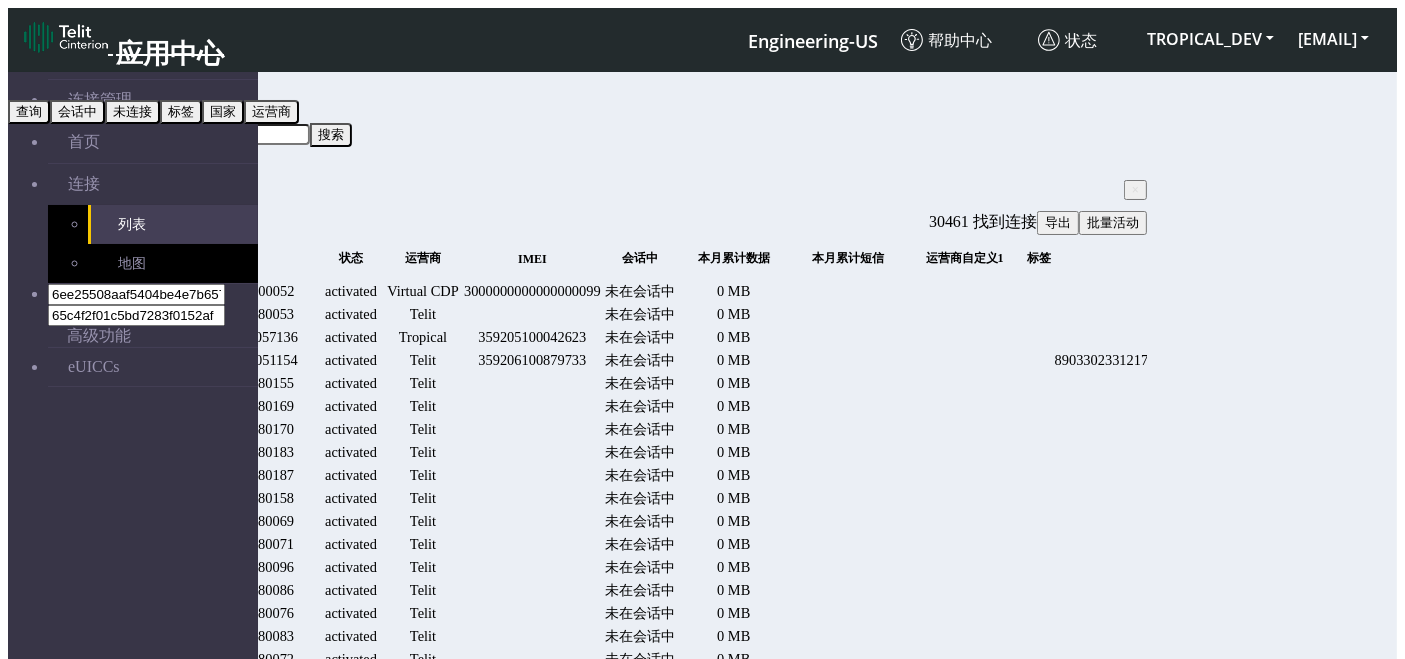 click on "会话中" 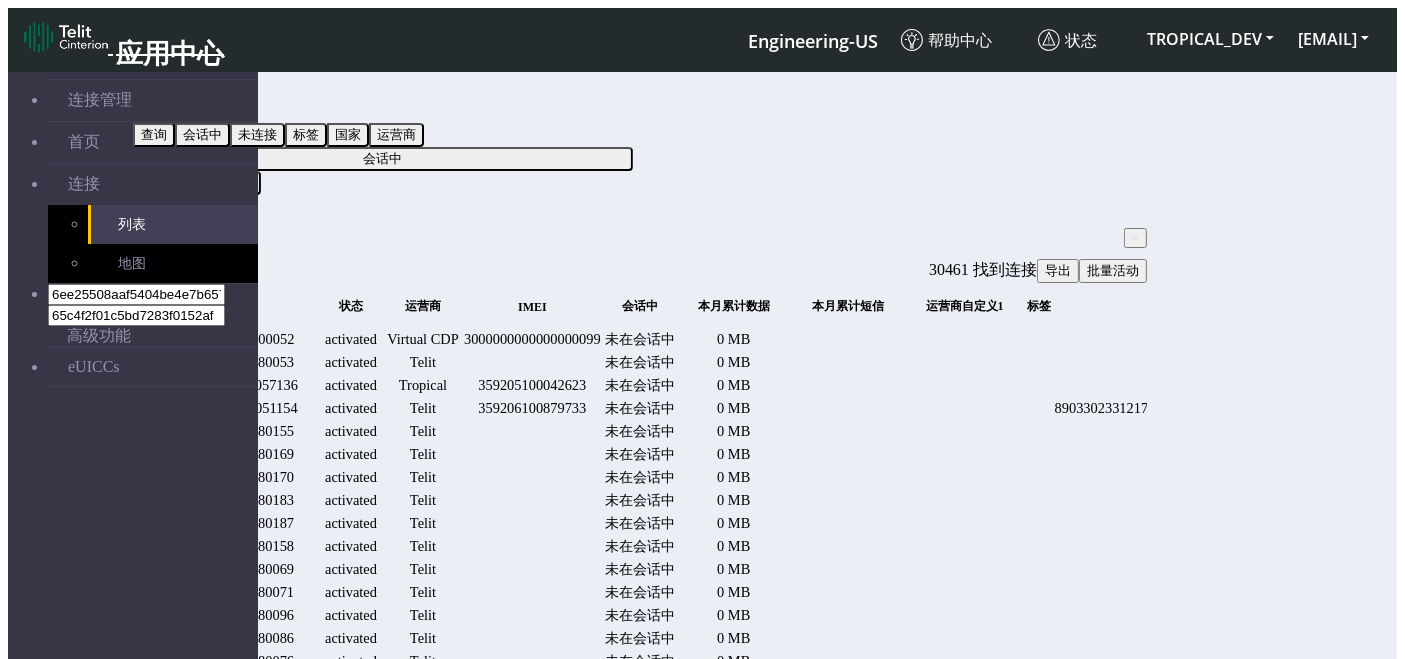click on "会话中" 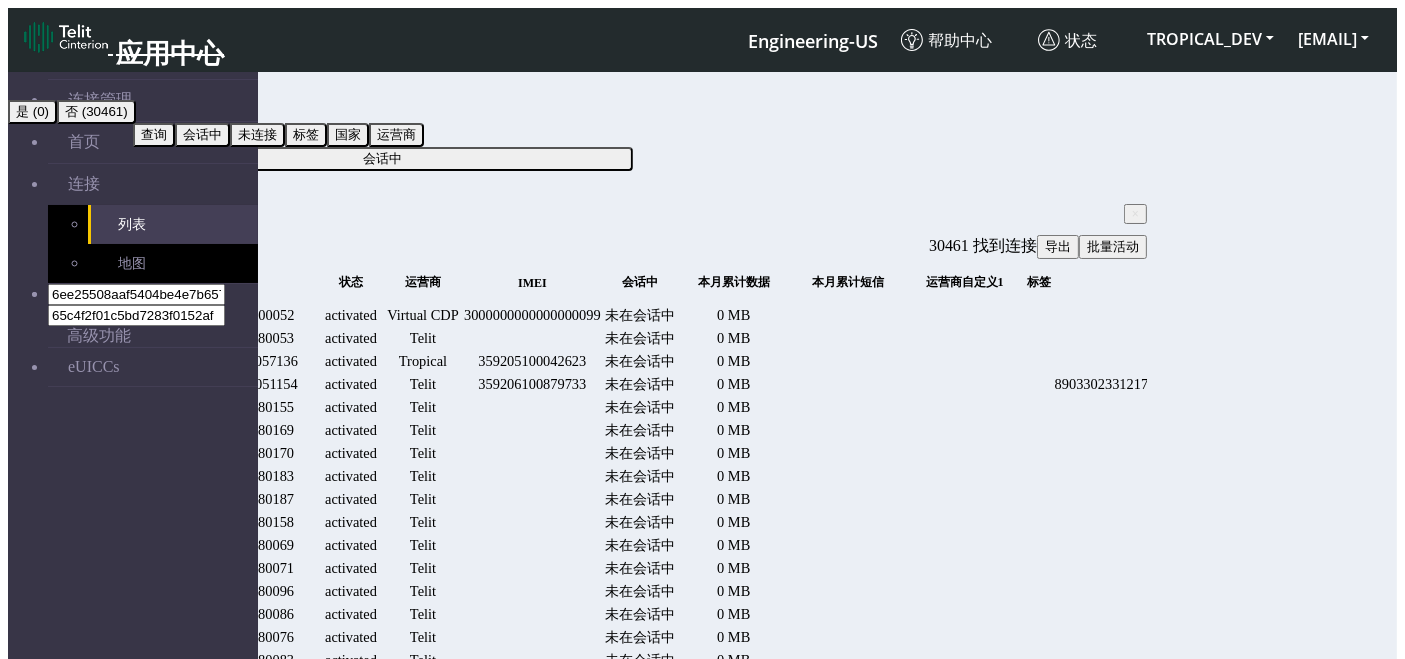 click on "否 (30461)" 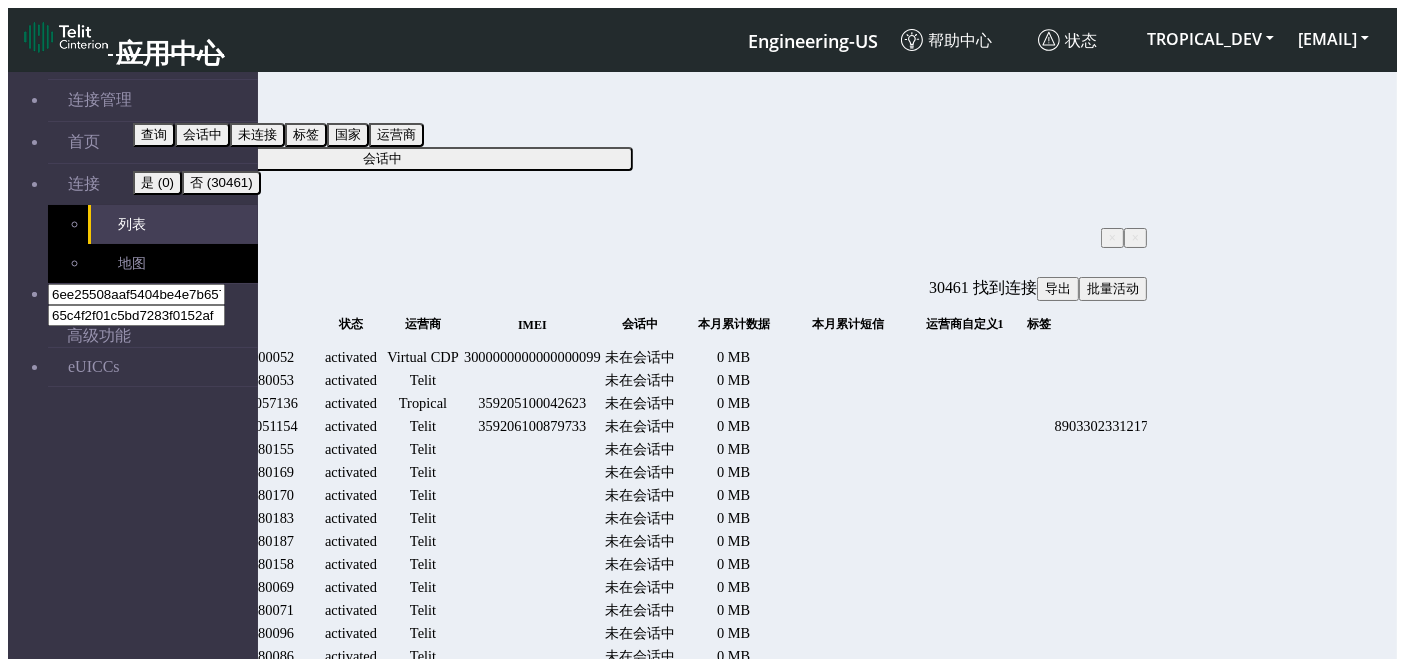 click on "会话中" at bounding box center [160, 111] 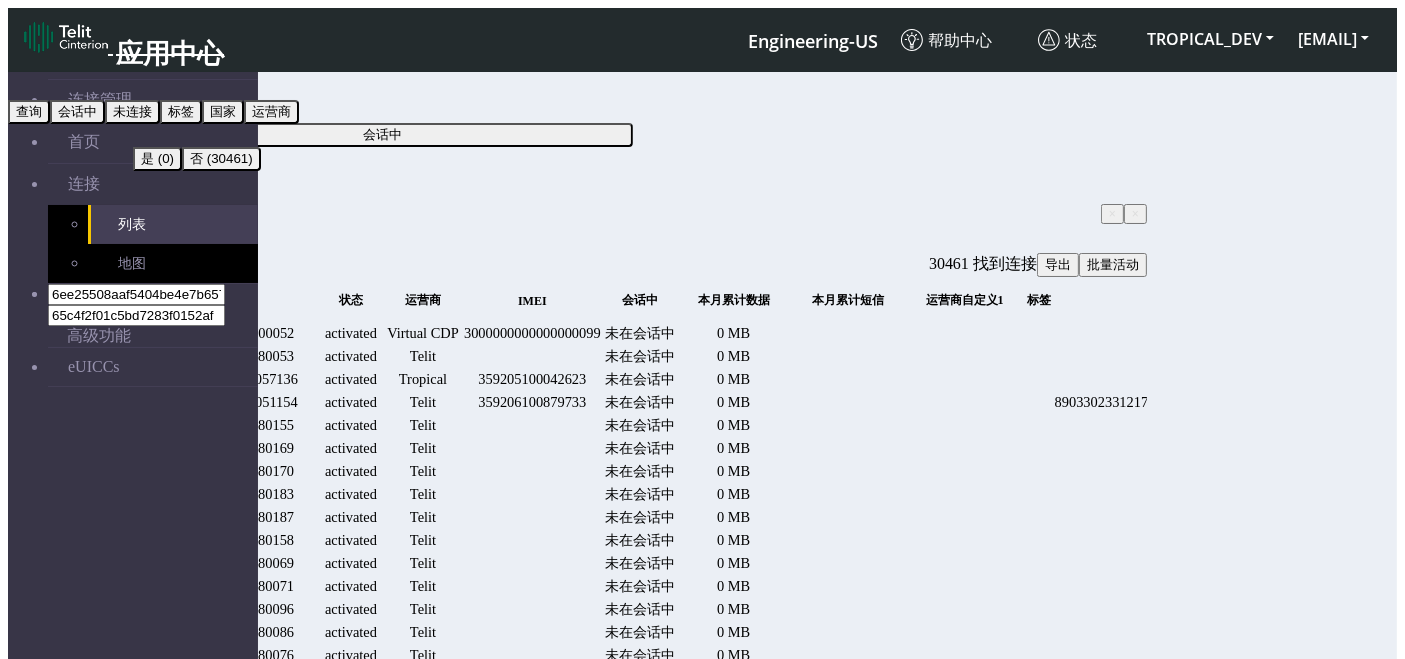 click on "国家" 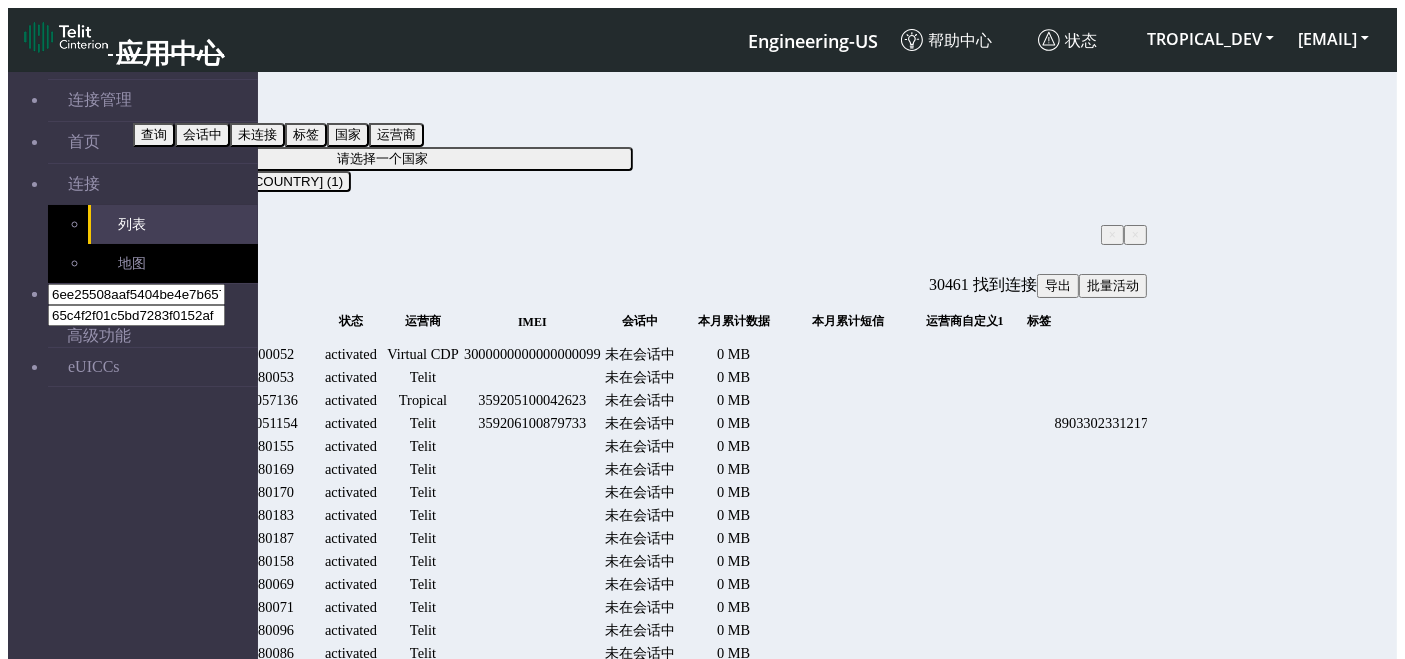 click on "请选择一个国家" 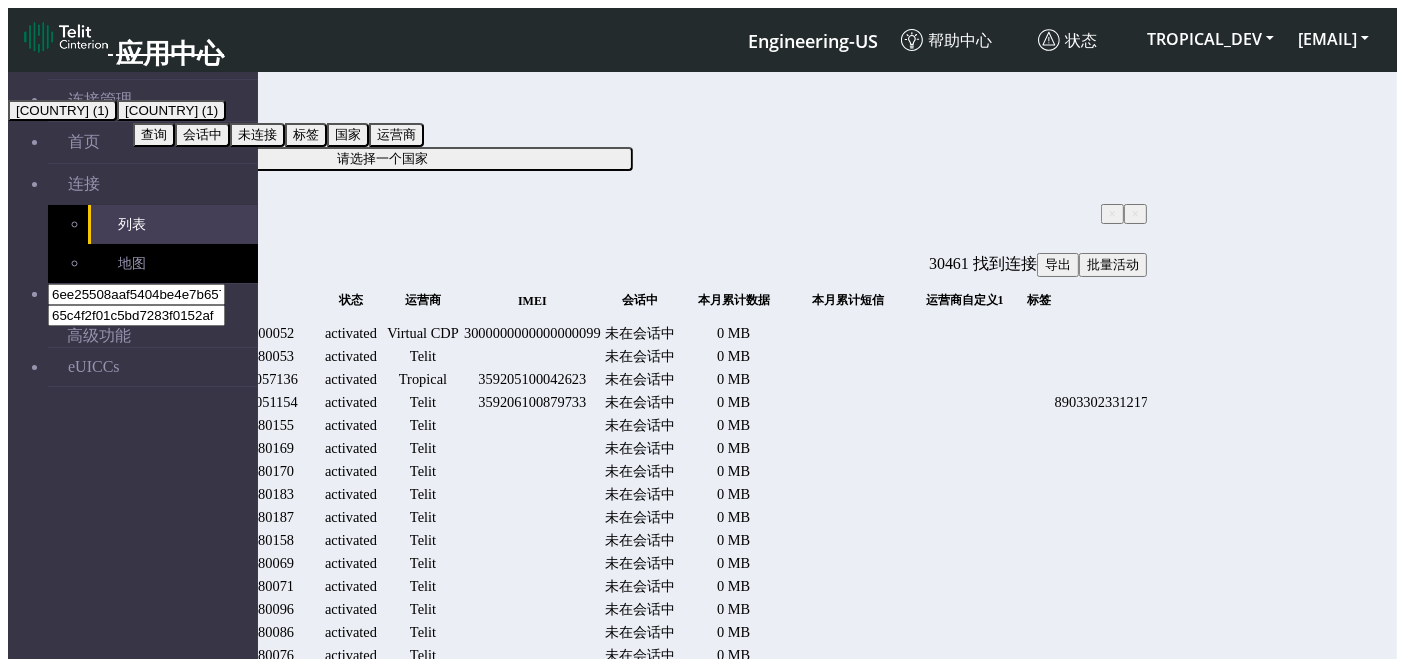 click on "Israel (1)" 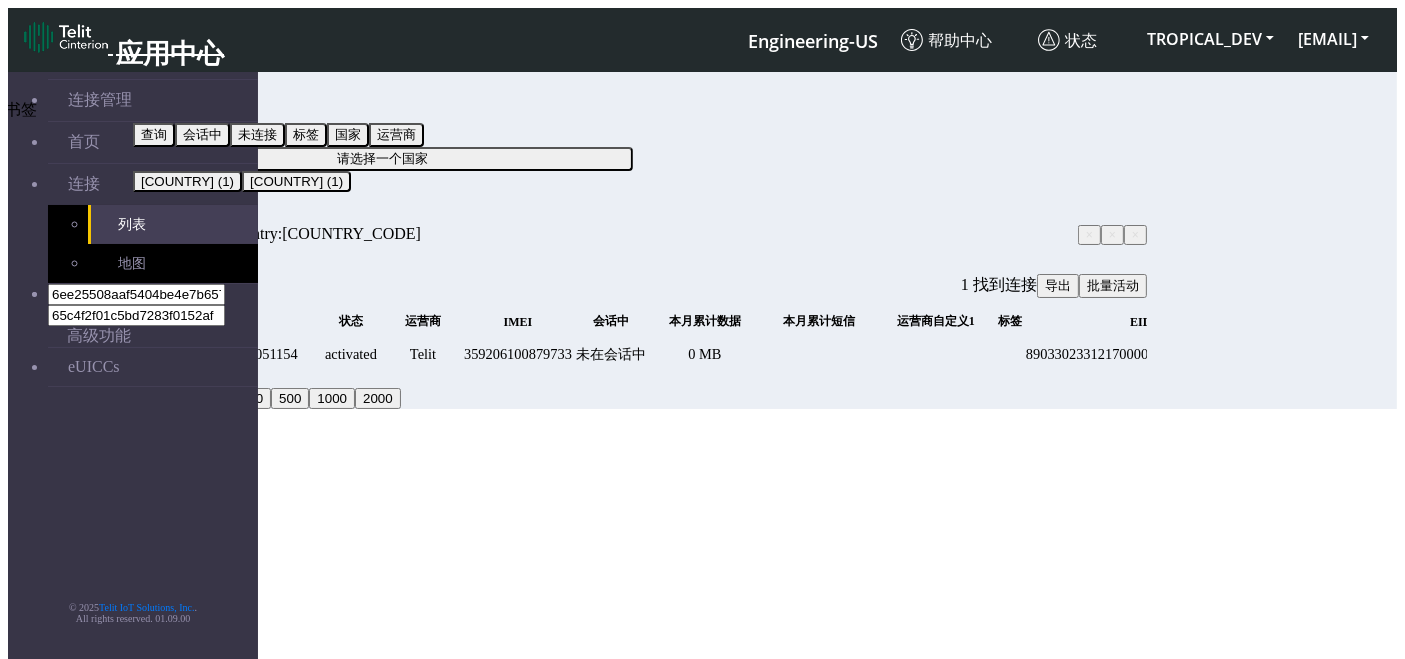click at bounding box center [141, 221] 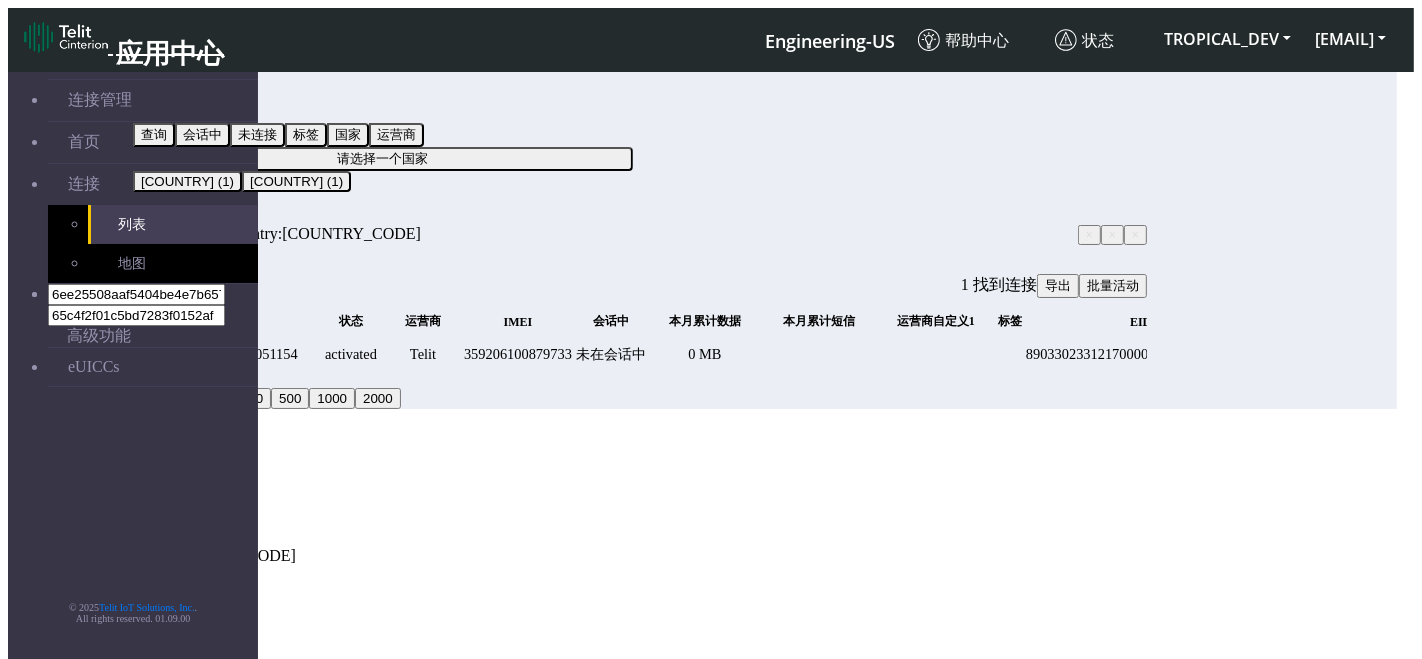type on "jj" 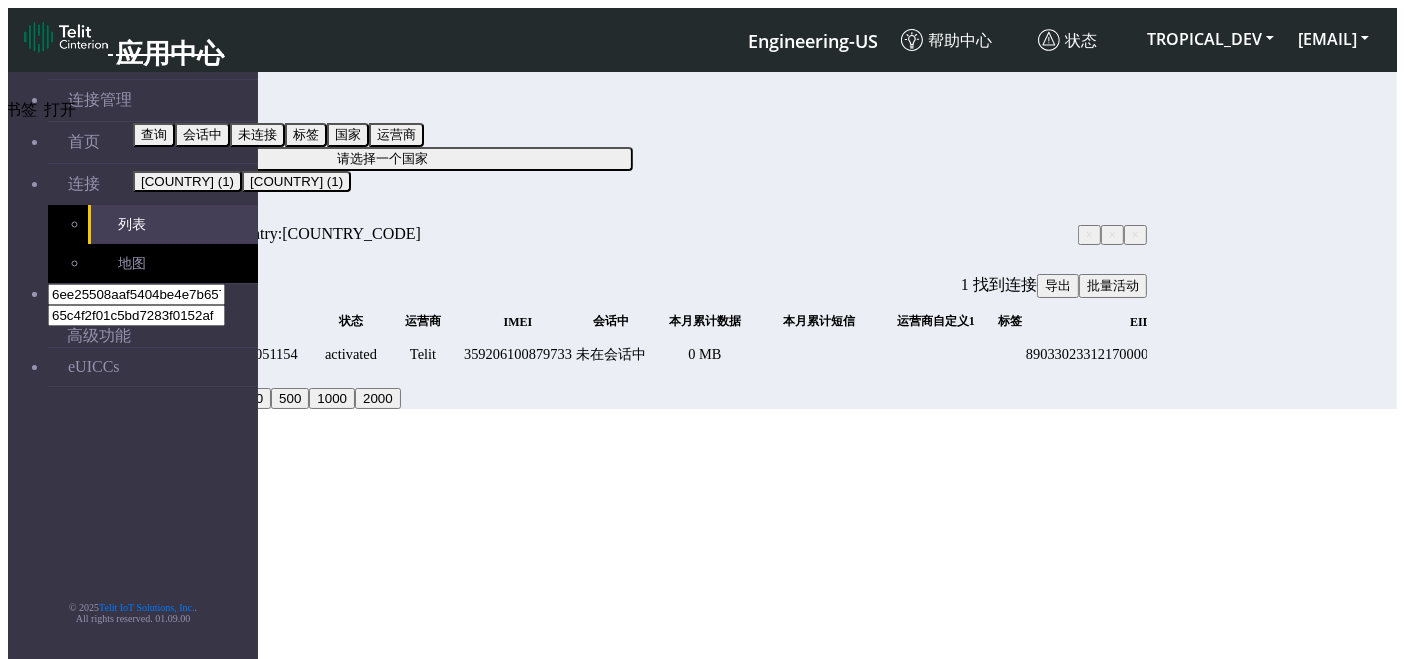 click at bounding box center [157, 221] 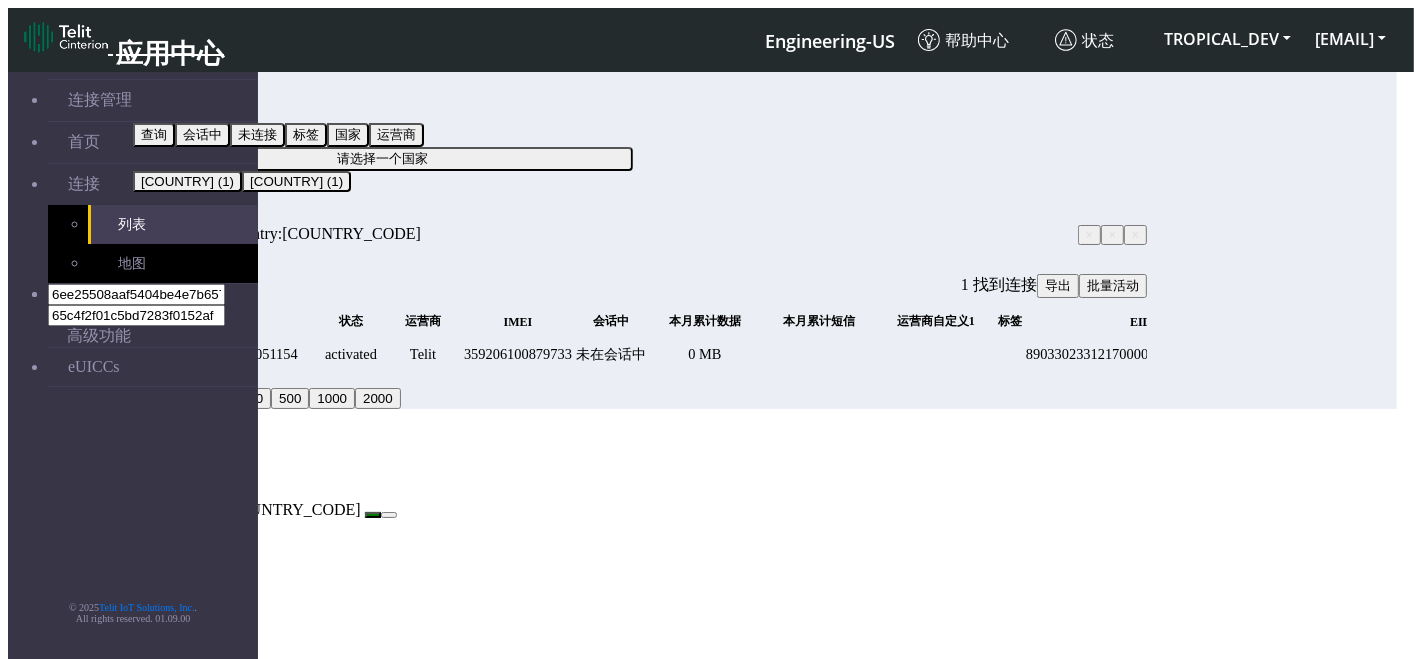 click at bounding box center [373, 515] 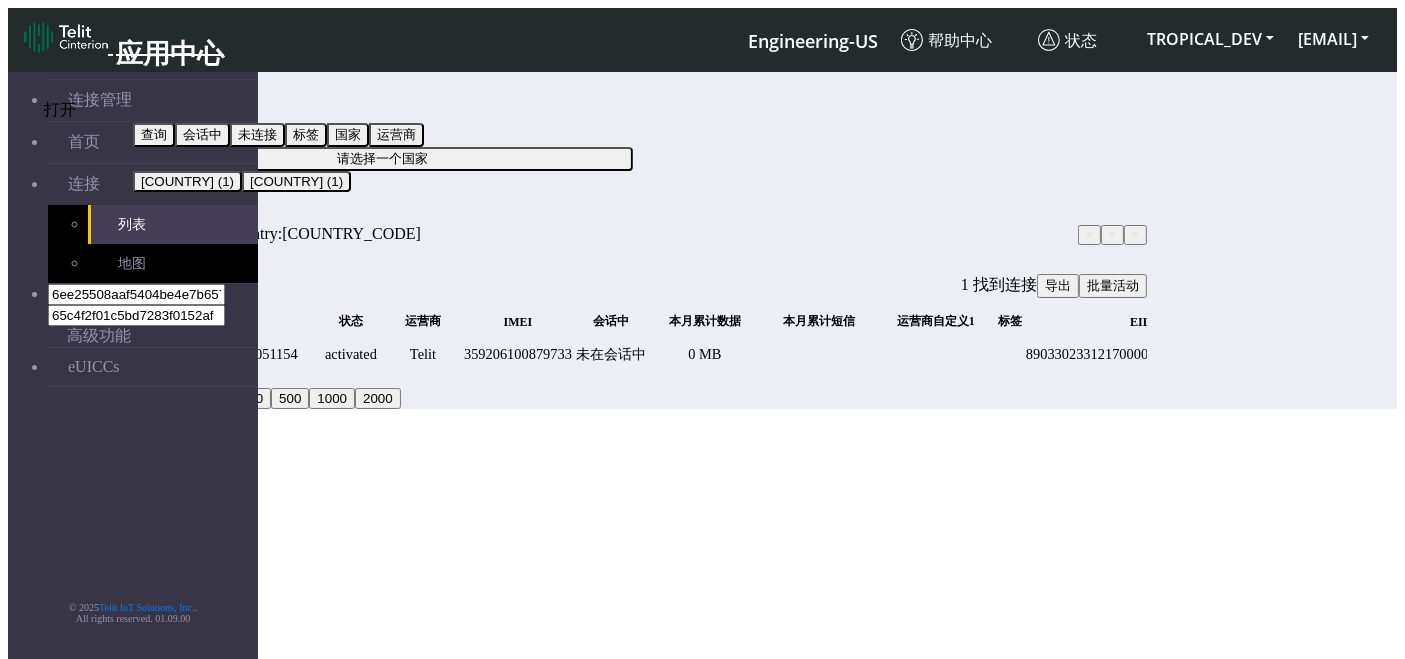 click at bounding box center [157, 221] 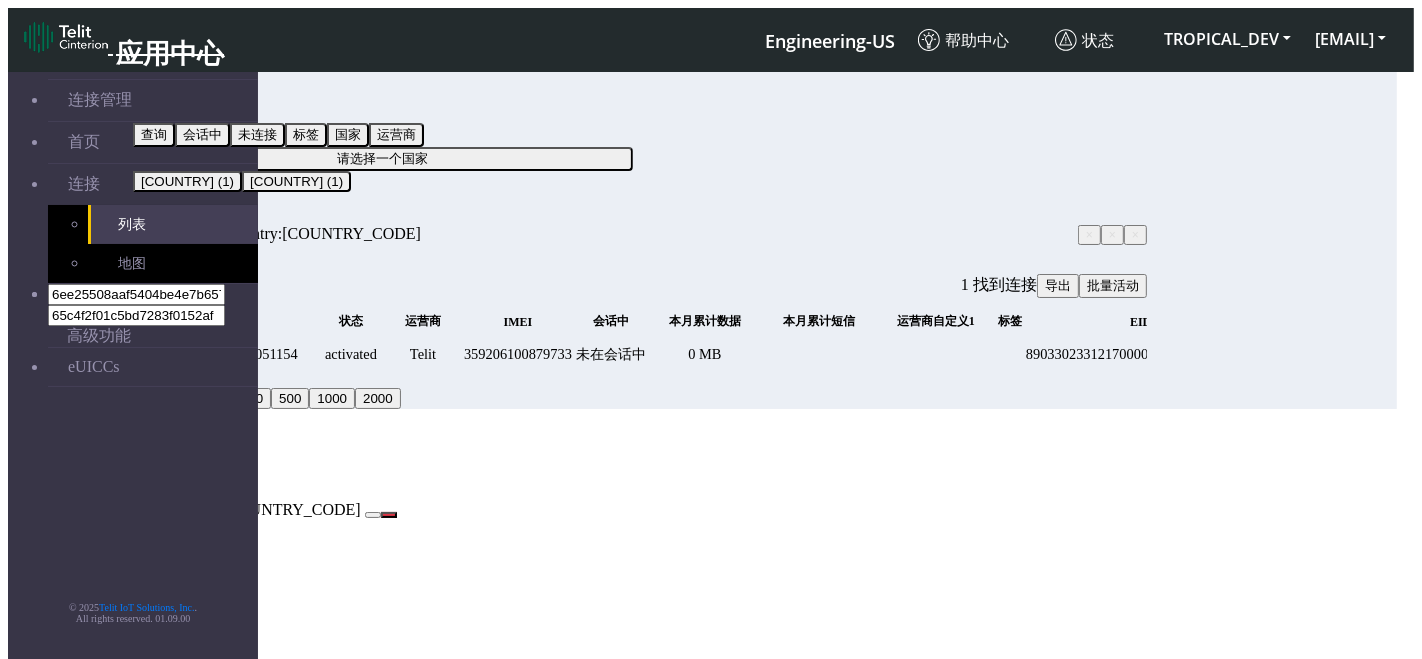 click at bounding box center [389, 515] 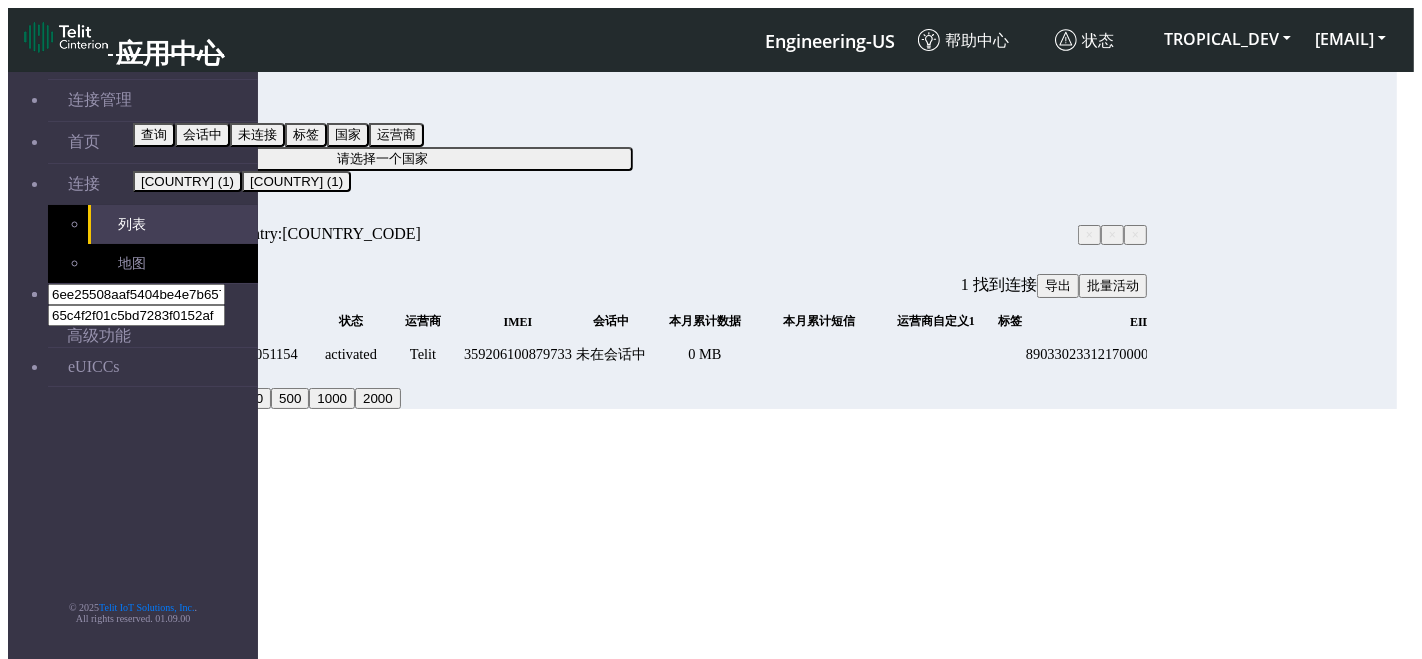 click at bounding box center (1397, 473) 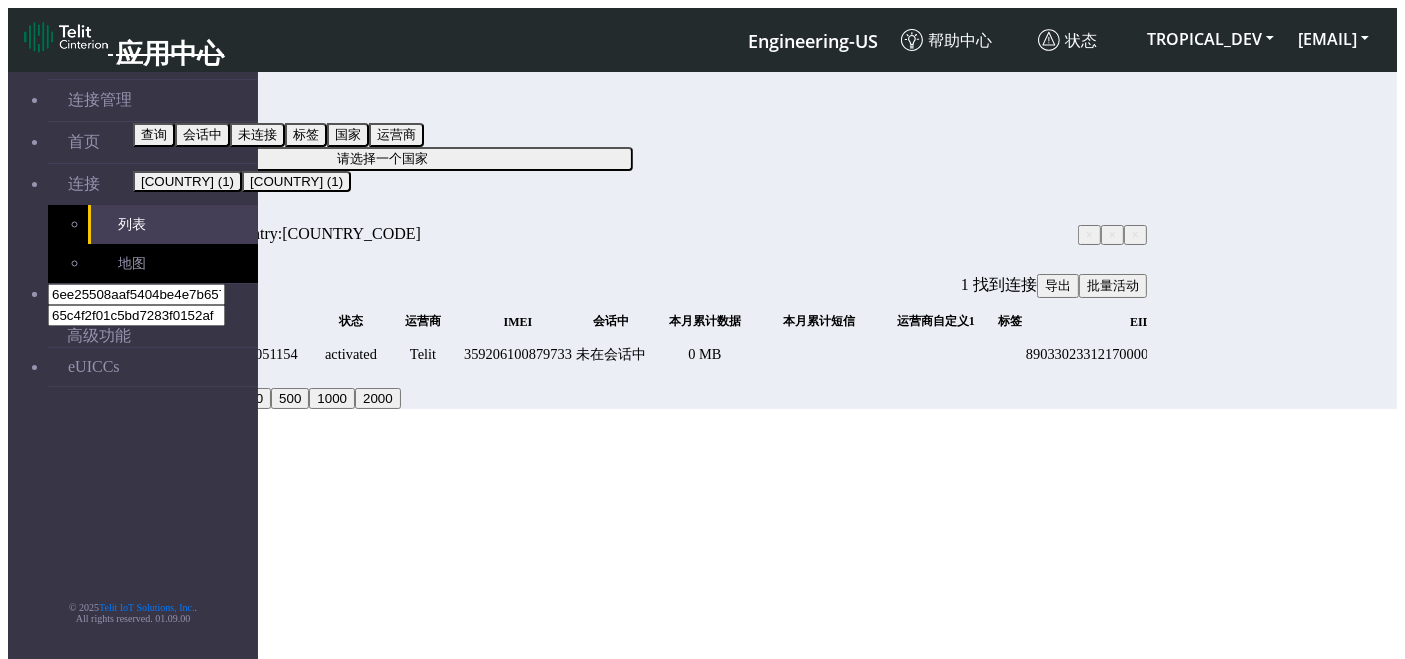 click on "筛选条件      国家      查询   会话中   未连接   标签   国家   运营商   请选择一个国家   Israel (1)   Italy (1)" 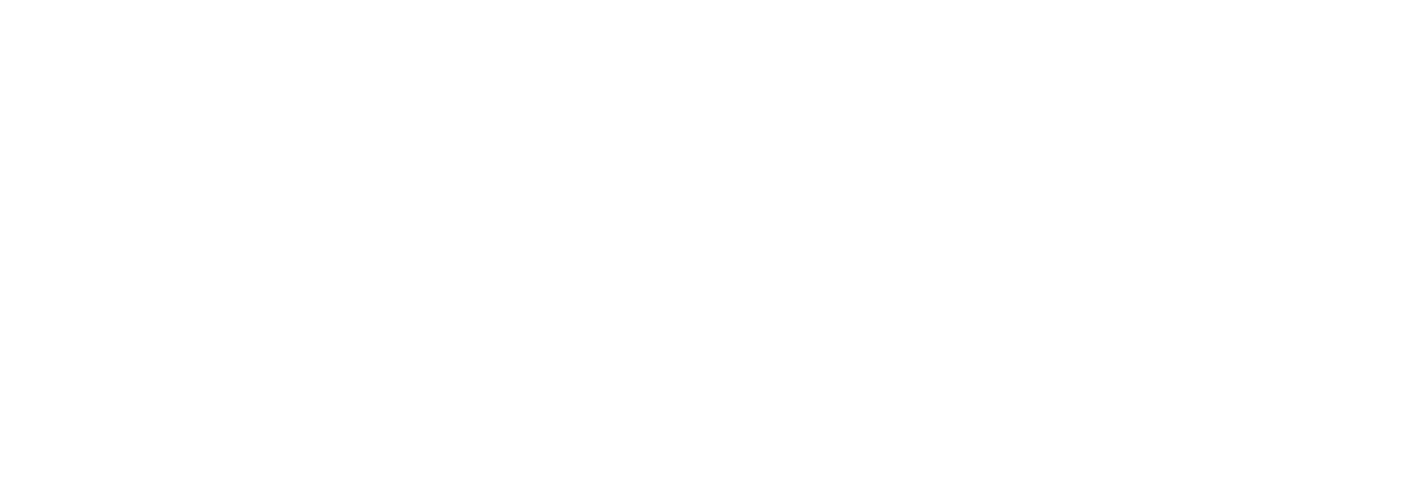scroll, scrollTop: 0, scrollLeft: 0, axis: both 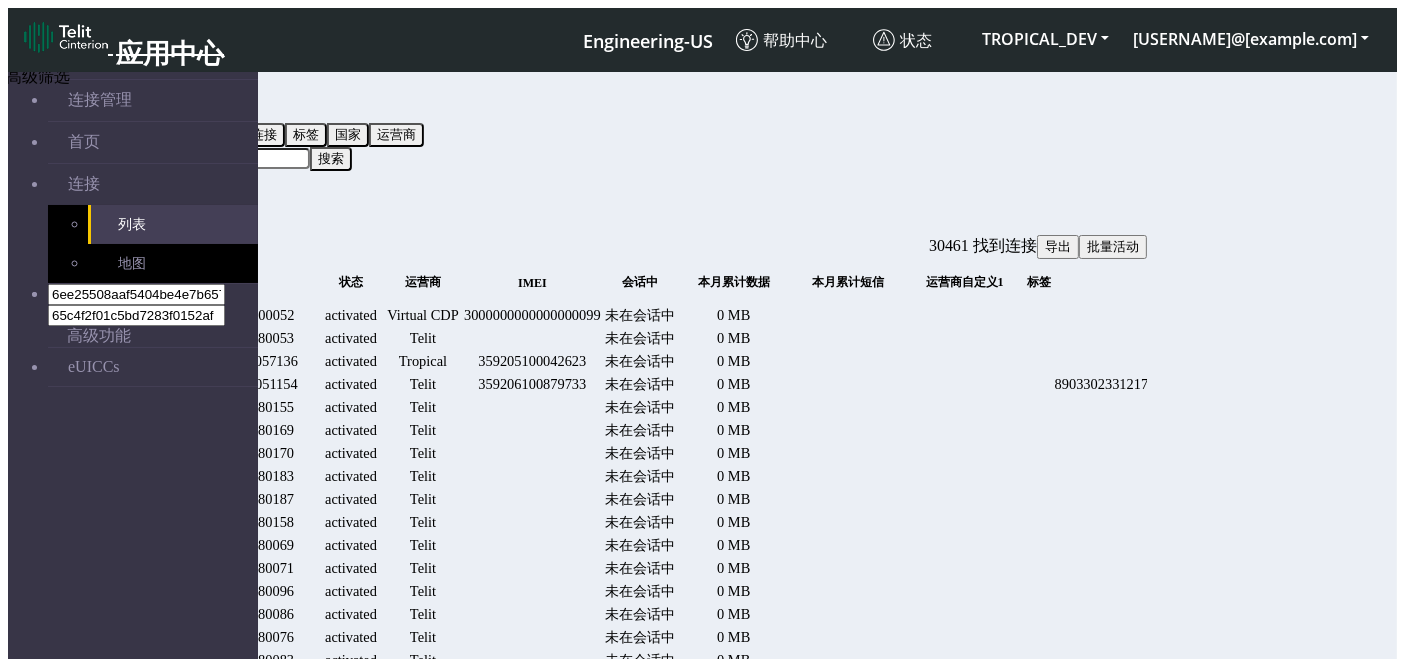 click at bounding box center (173, 200) 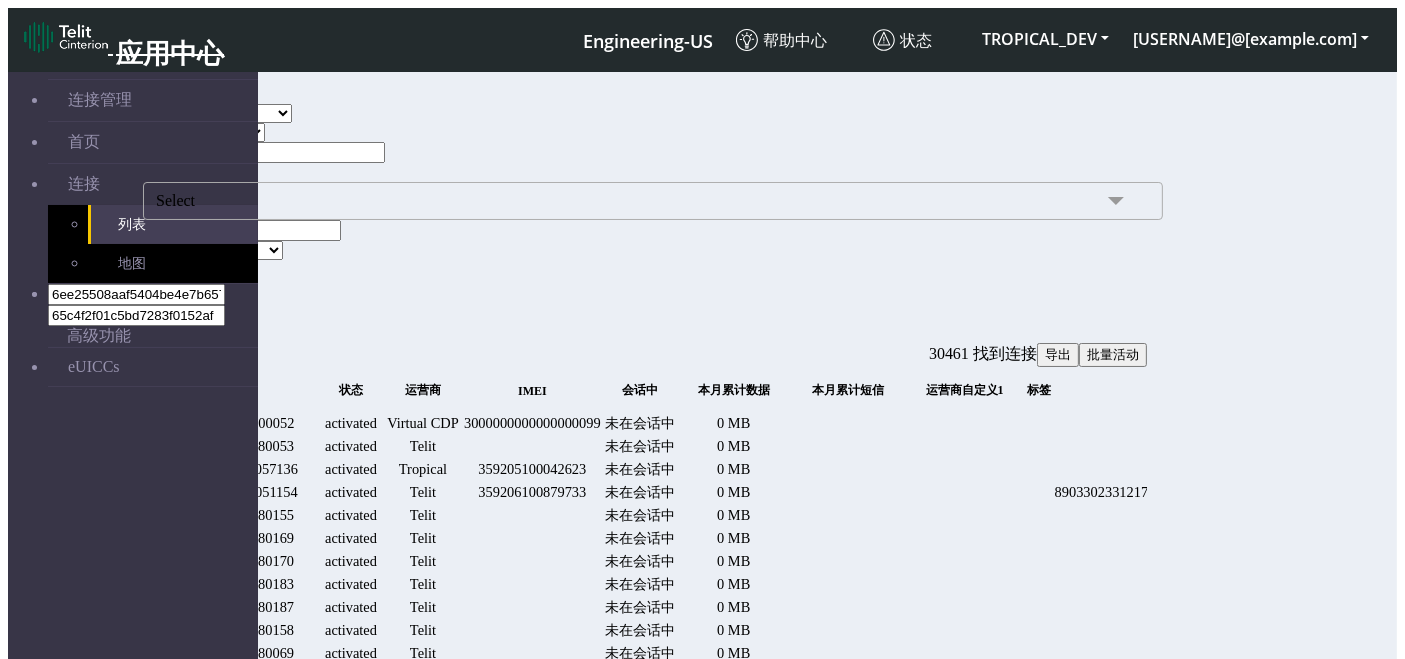 click on "Select" 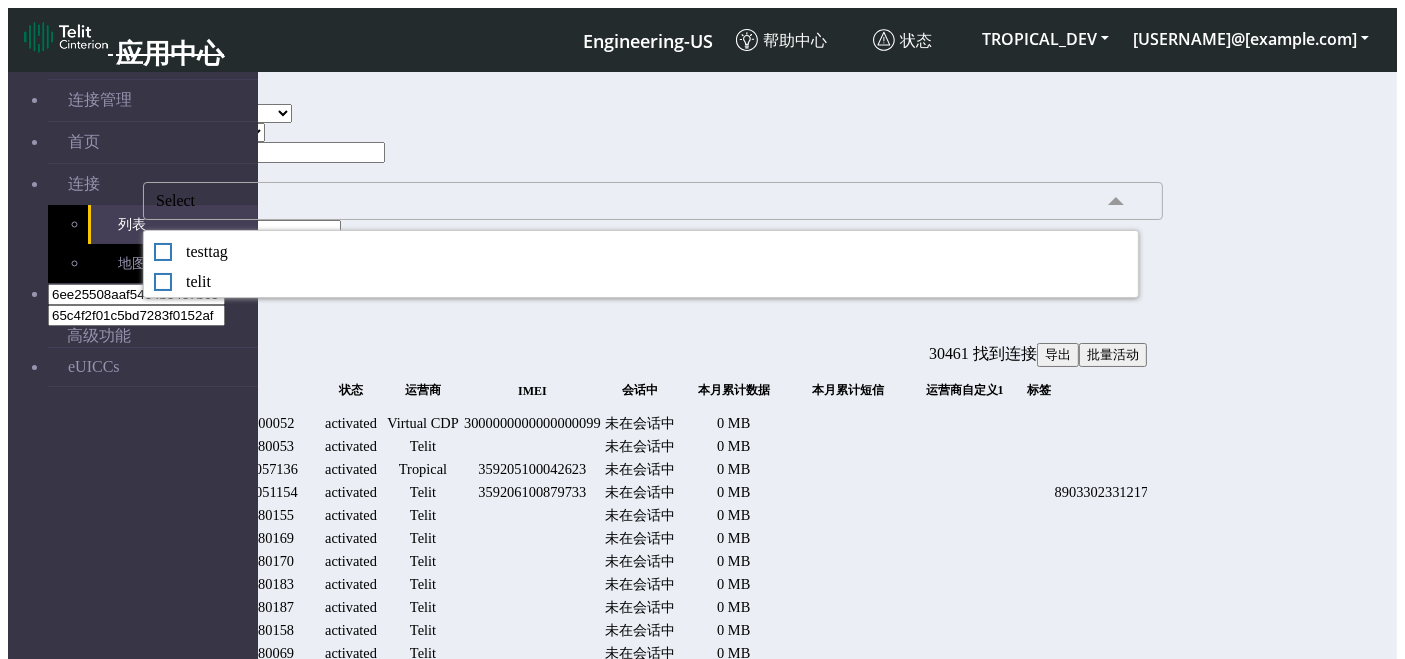 click on "ACTIVATED DEACTIVATED READY UNKNOWN BLOCKED TERMINATED" at bounding box center (226, 250) 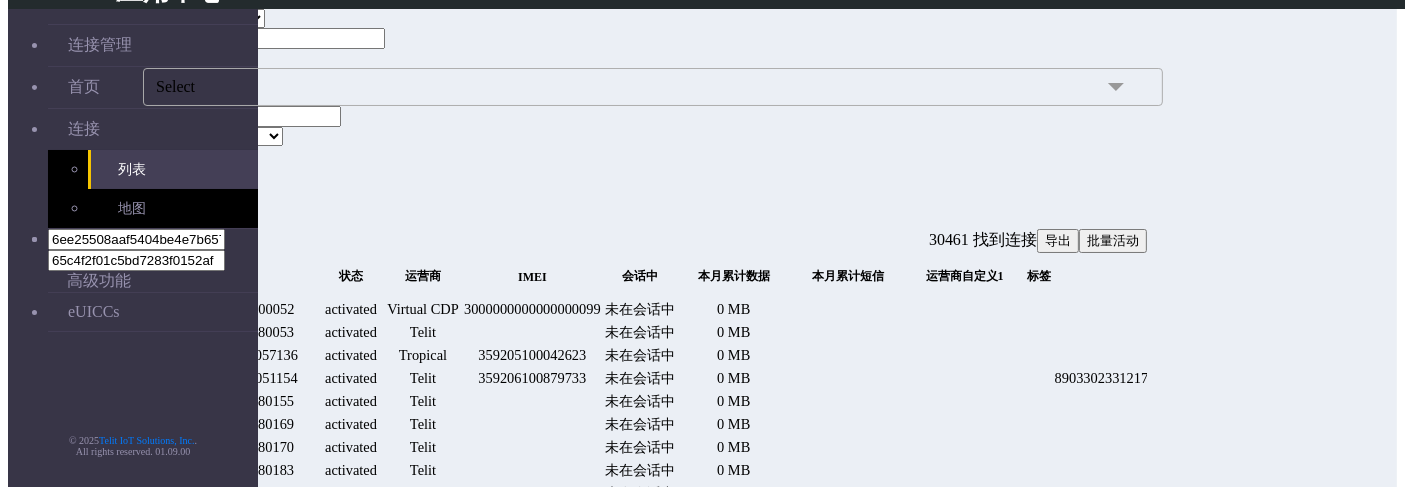 scroll, scrollTop: 145, scrollLeft: 0, axis: vertical 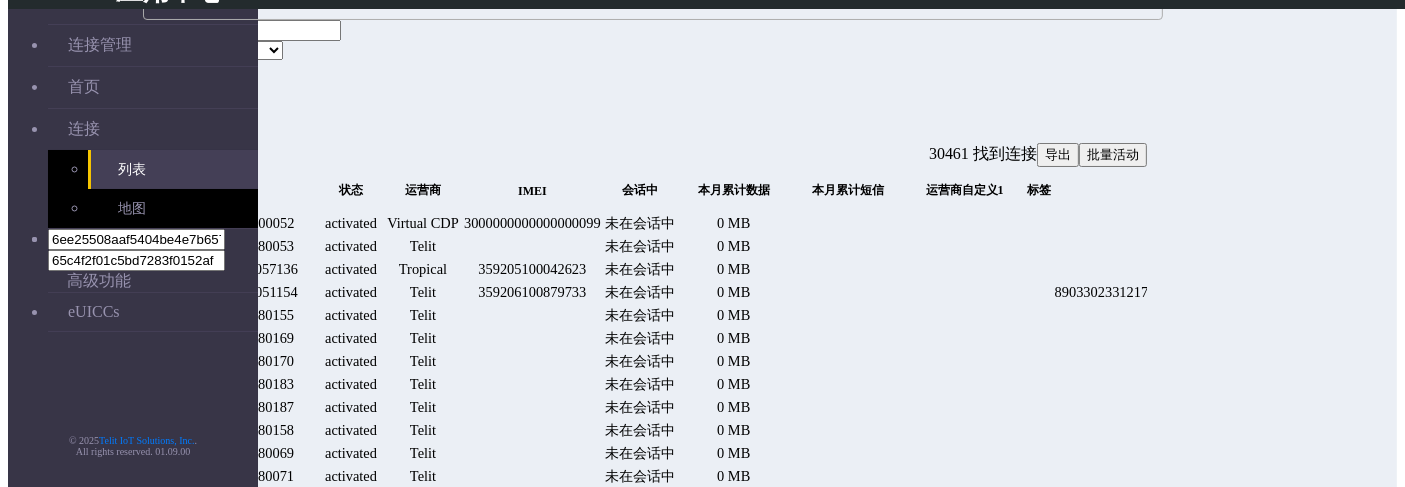 click on "Select" 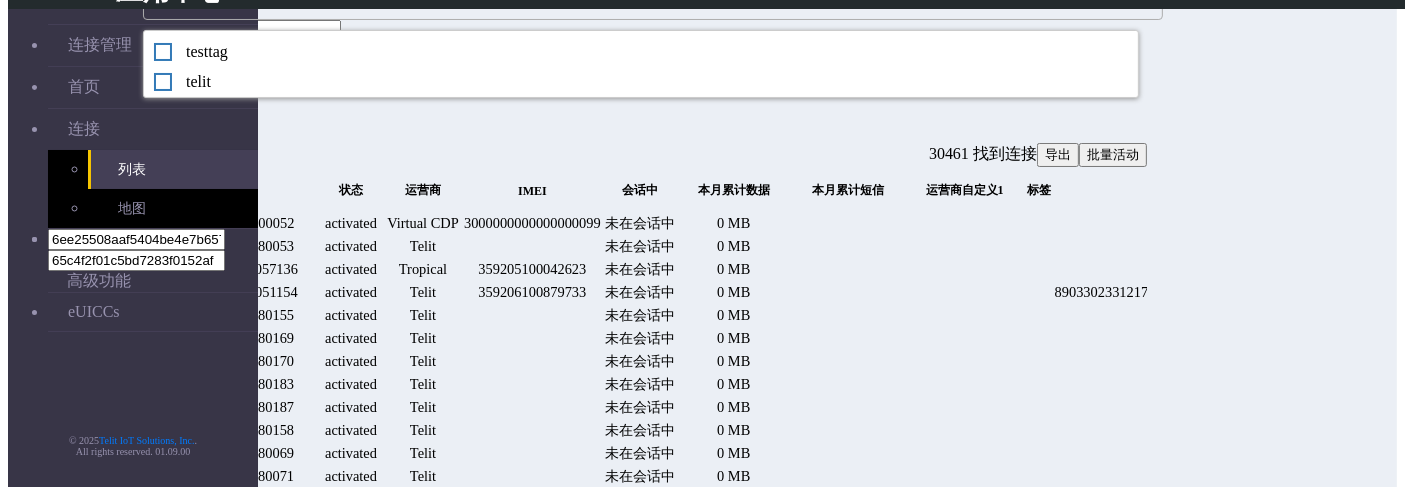 click on "连接" 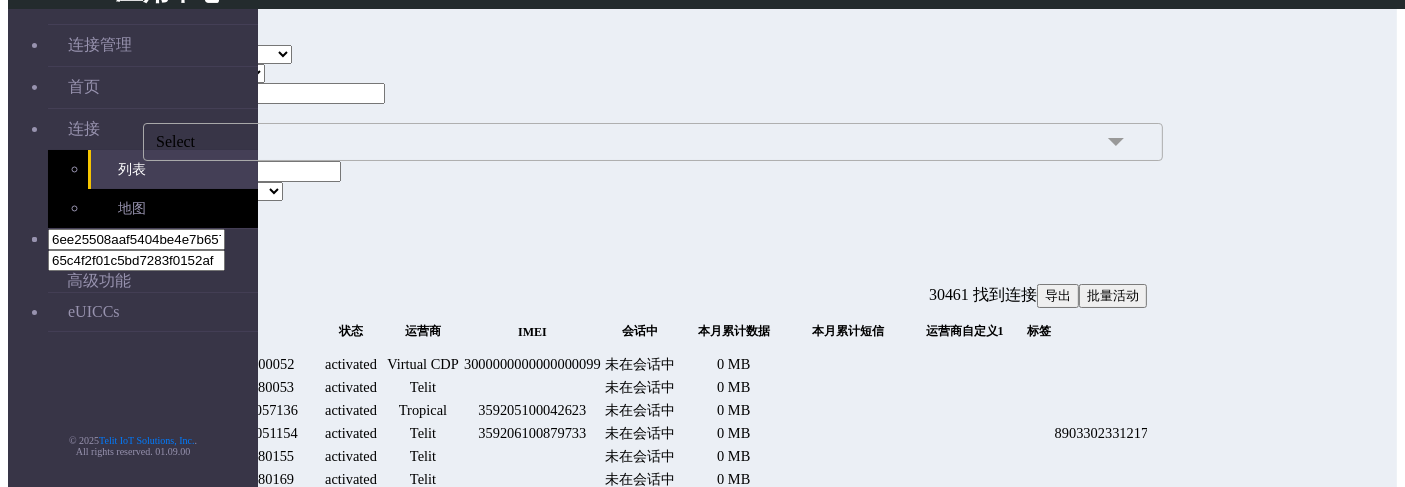 scroll, scrollTop: 0, scrollLeft: 0, axis: both 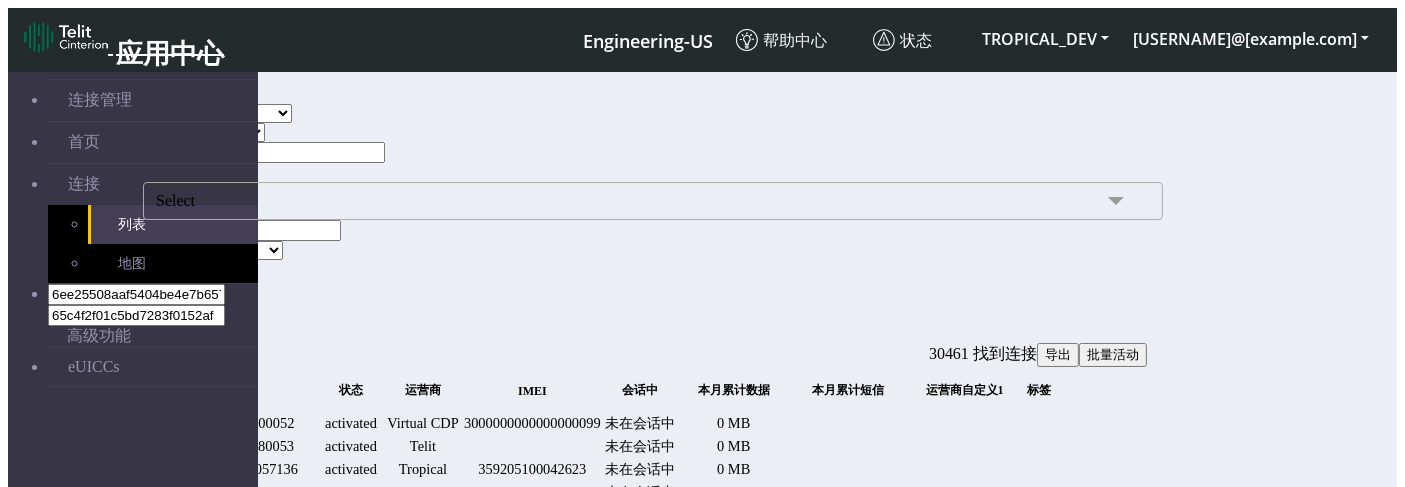 click on "国家 ISRAEL  ITALY" 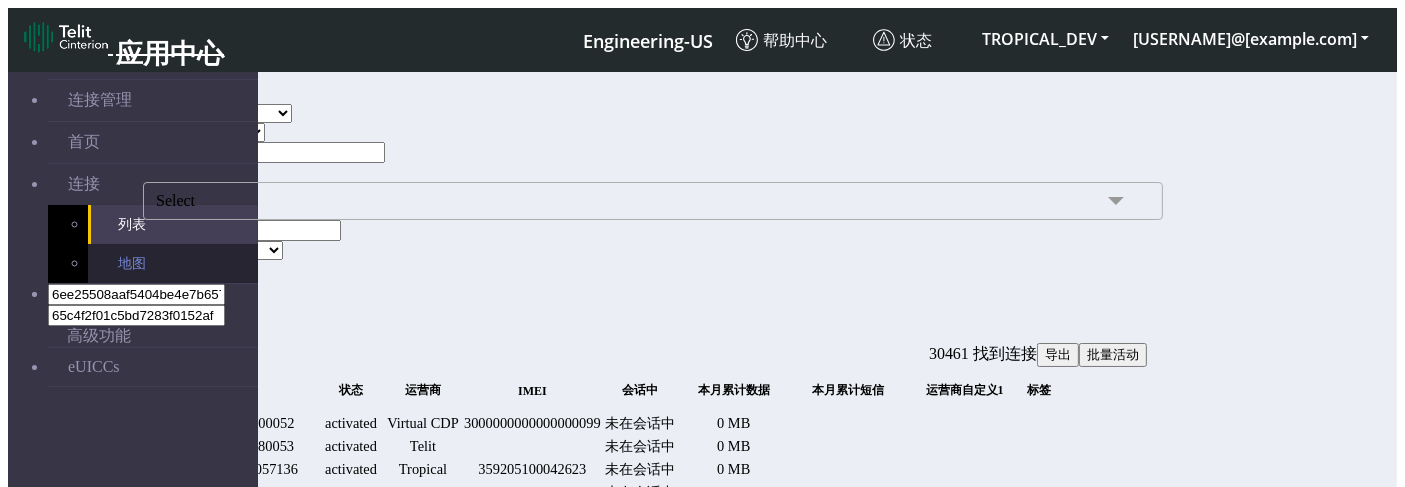 click on "地图" at bounding box center [173, 263] 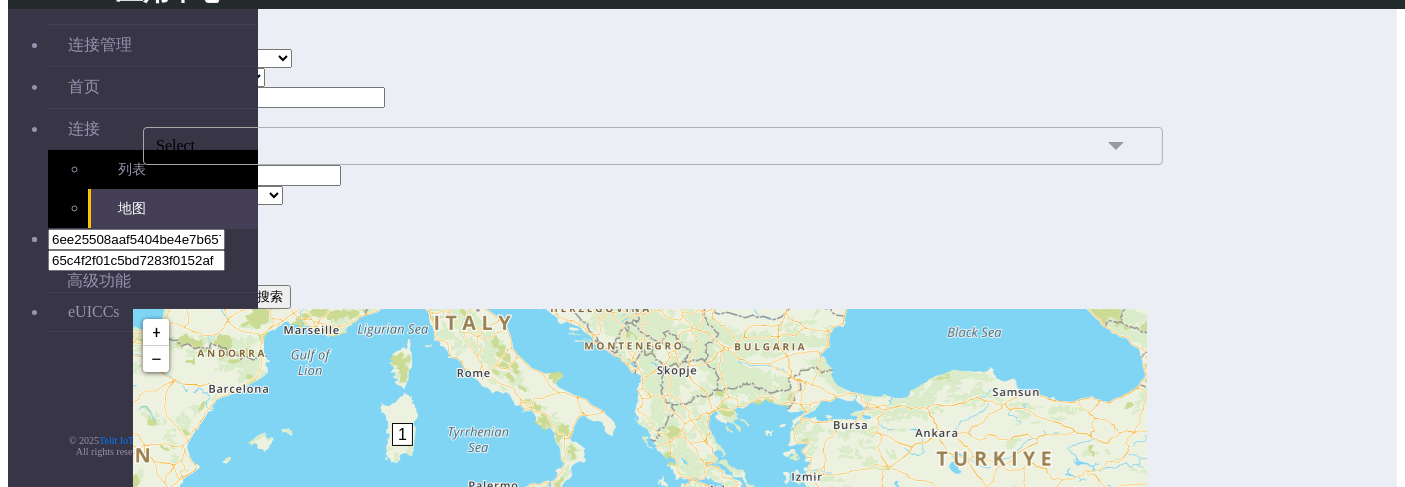 scroll, scrollTop: 176, scrollLeft: 0, axis: vertical 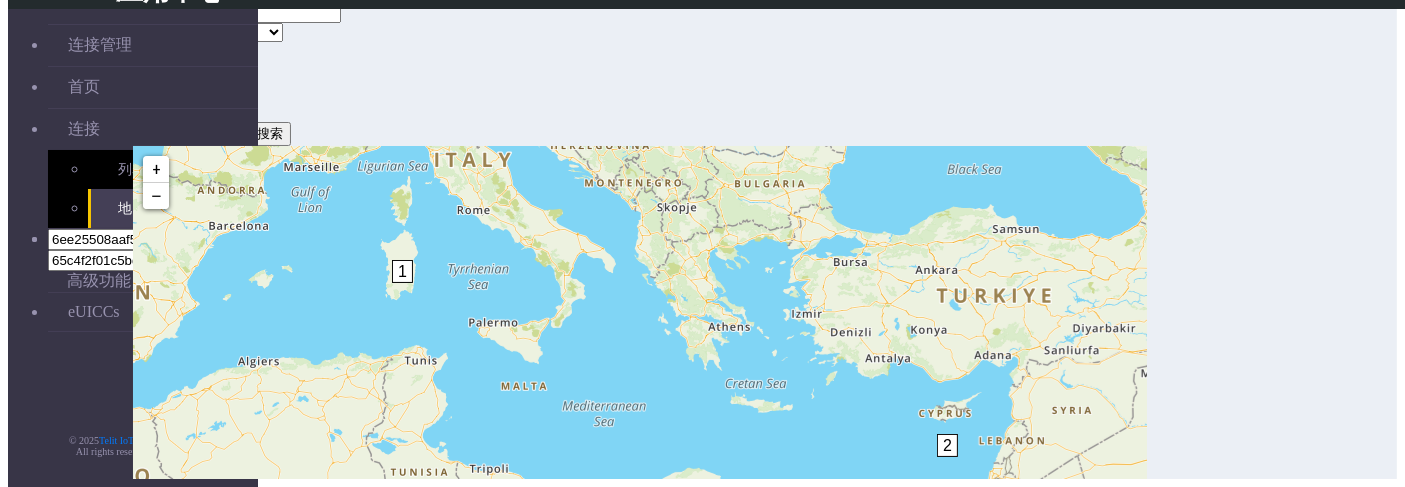 click on "使用连接搜索" 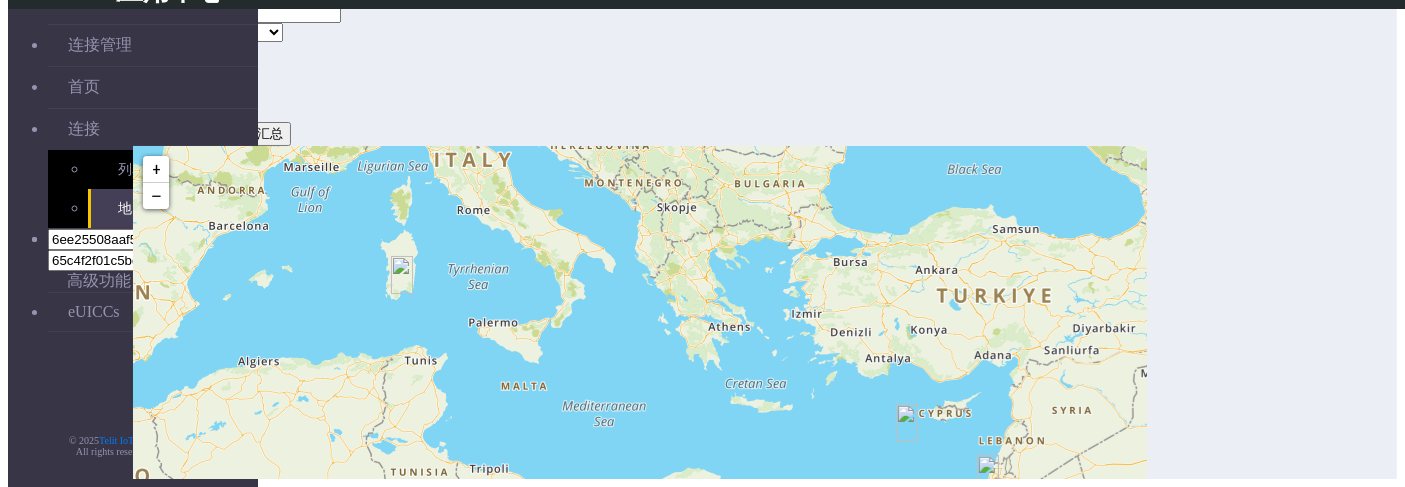 click on "使用连接汇总" 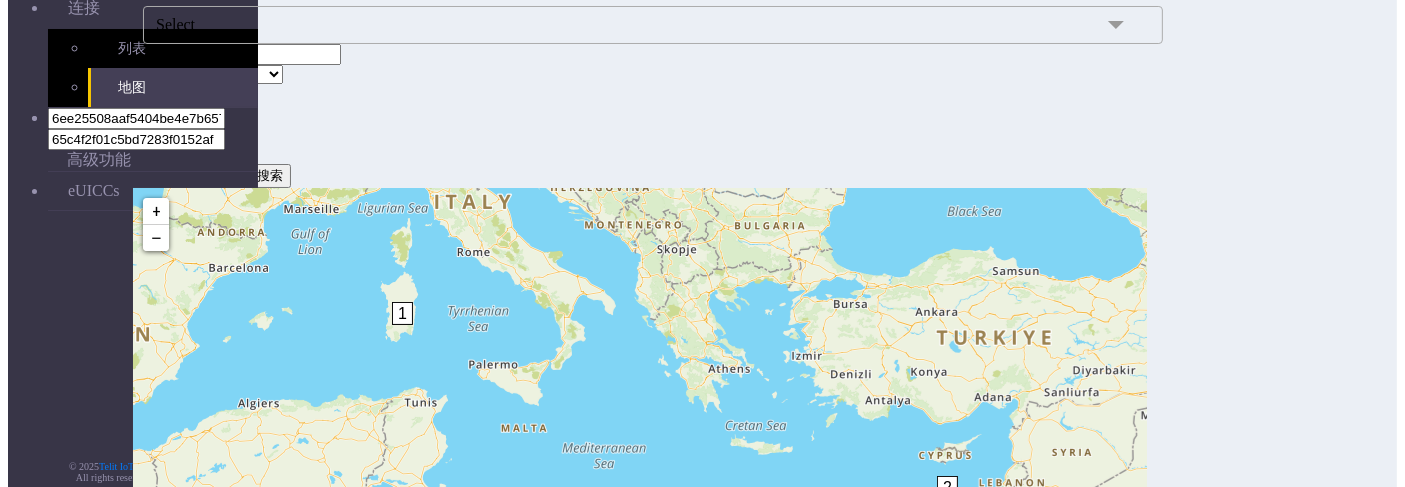 scroll, scrollTop: 0, scrollLeft: 0, axis: both 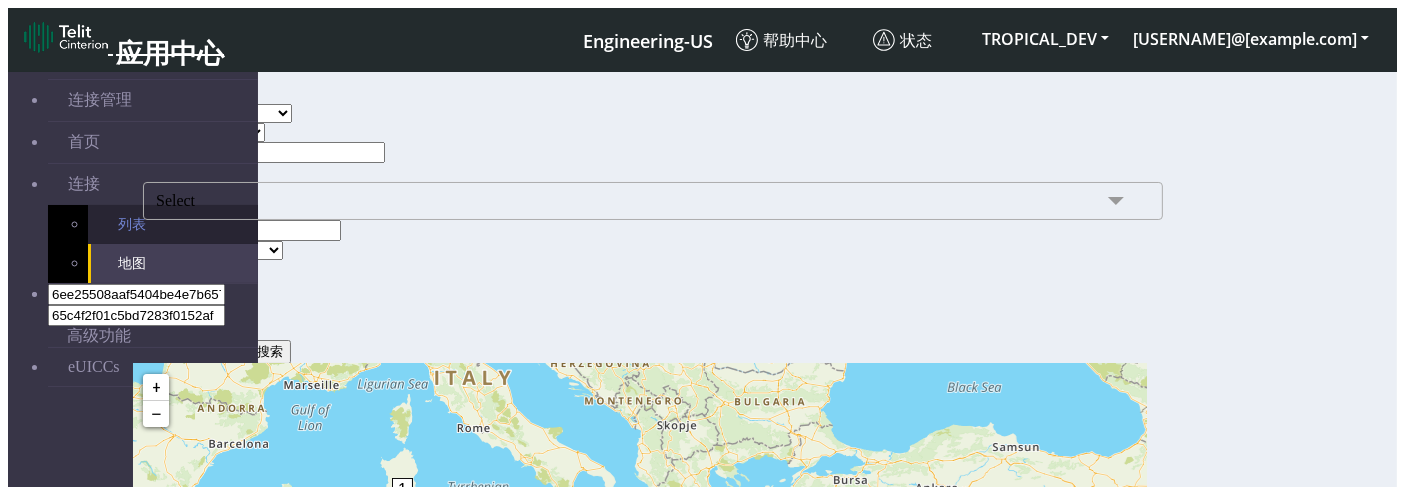 click on "列表" at bounding box center [173, 224] 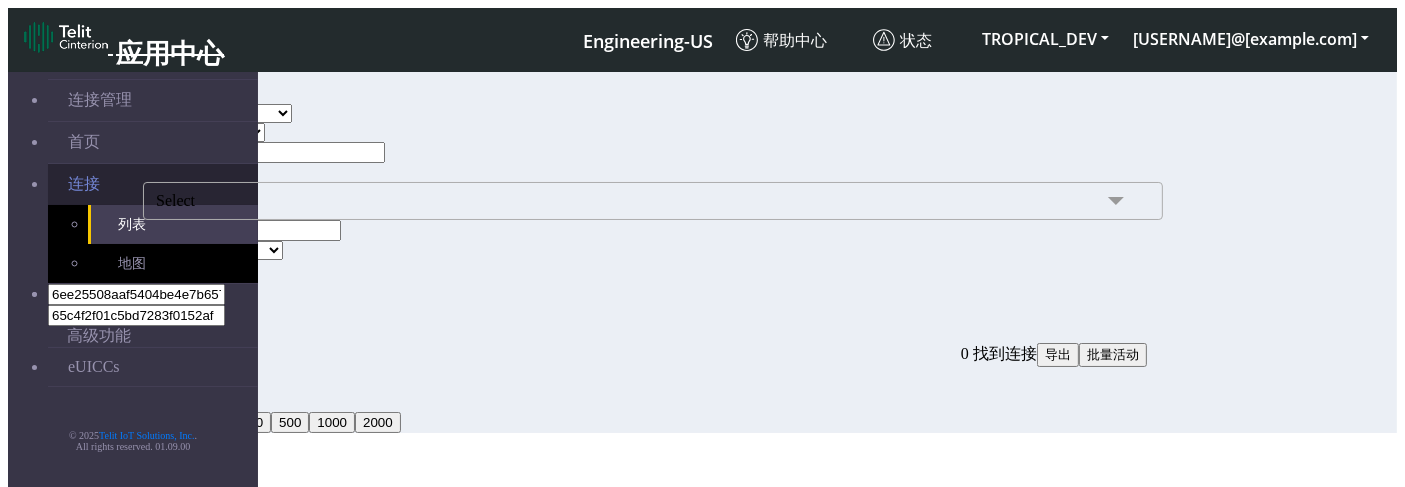 click on "连接" at bounding box center (153, 184) 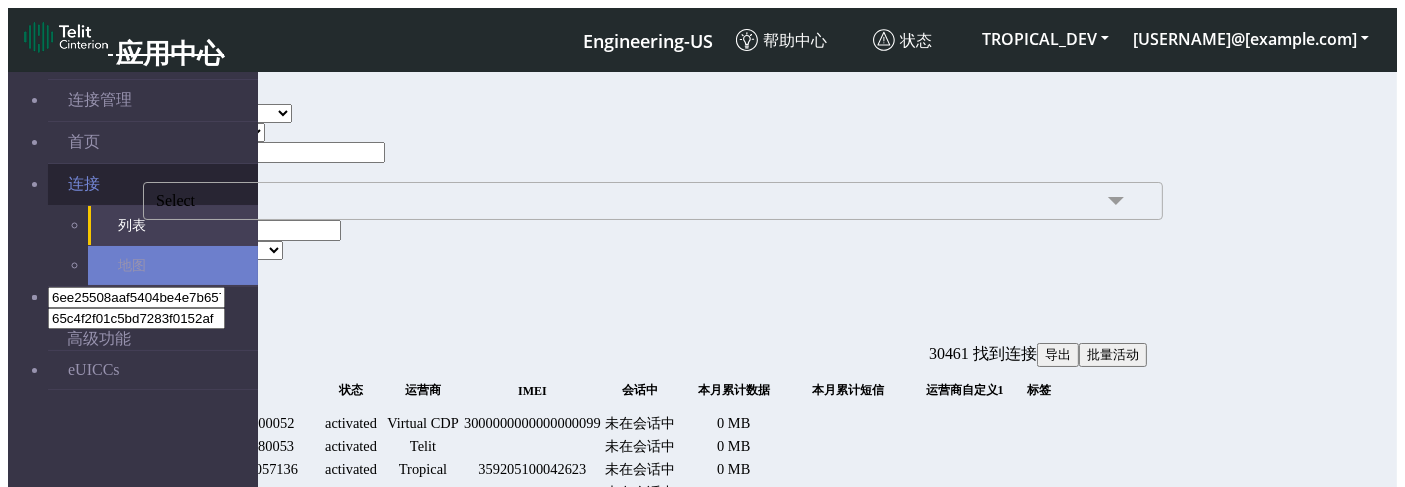 click on "连接" at bounding box center [153, 184] 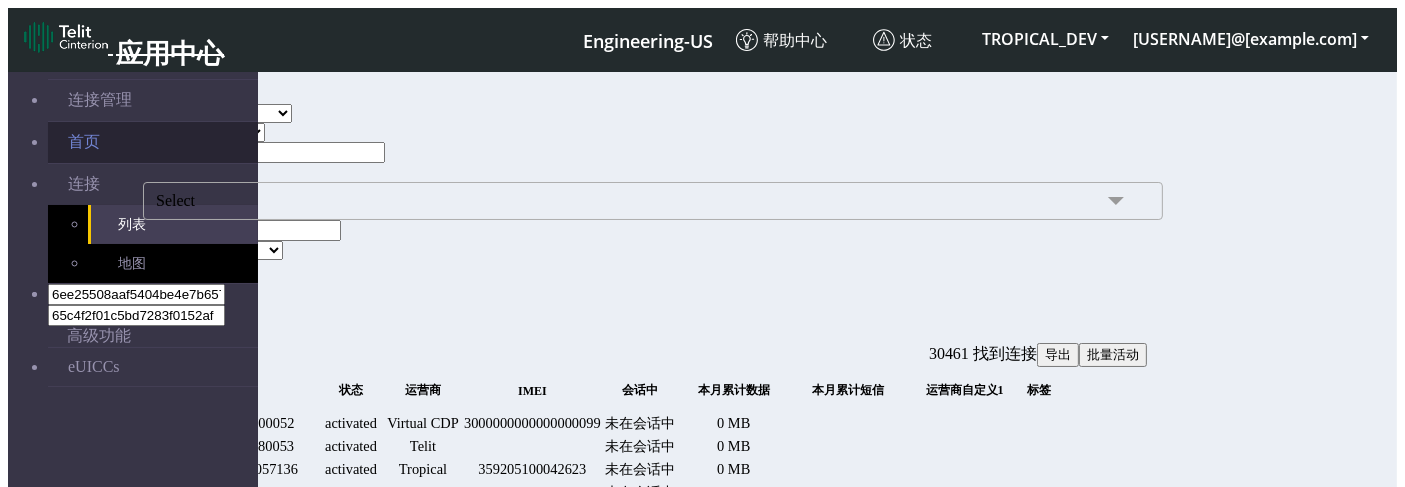 click on "首页" at bounding box center (153, 142) 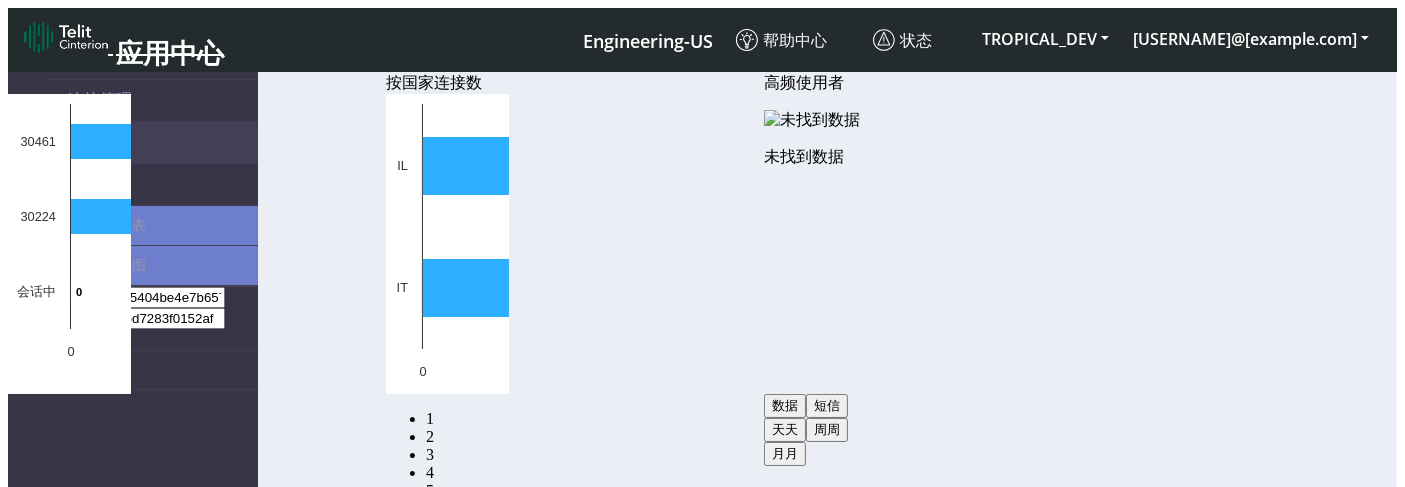 scroll, scrollTop: 359, scrollLeft: 0, axis: vertical 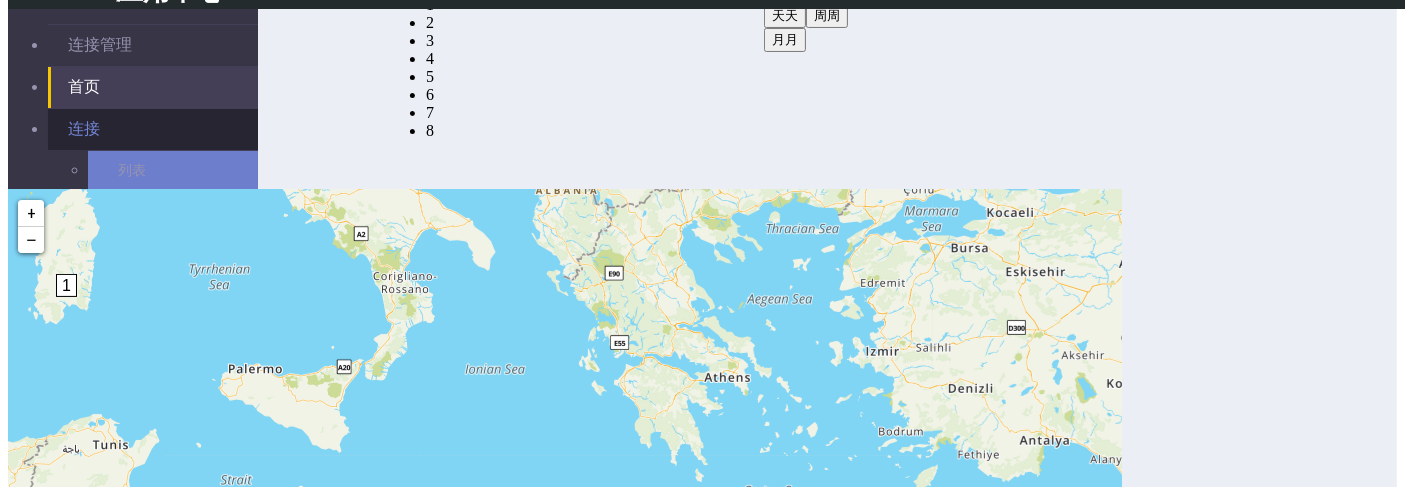 click on "连接" at bounding box center (153, 129) 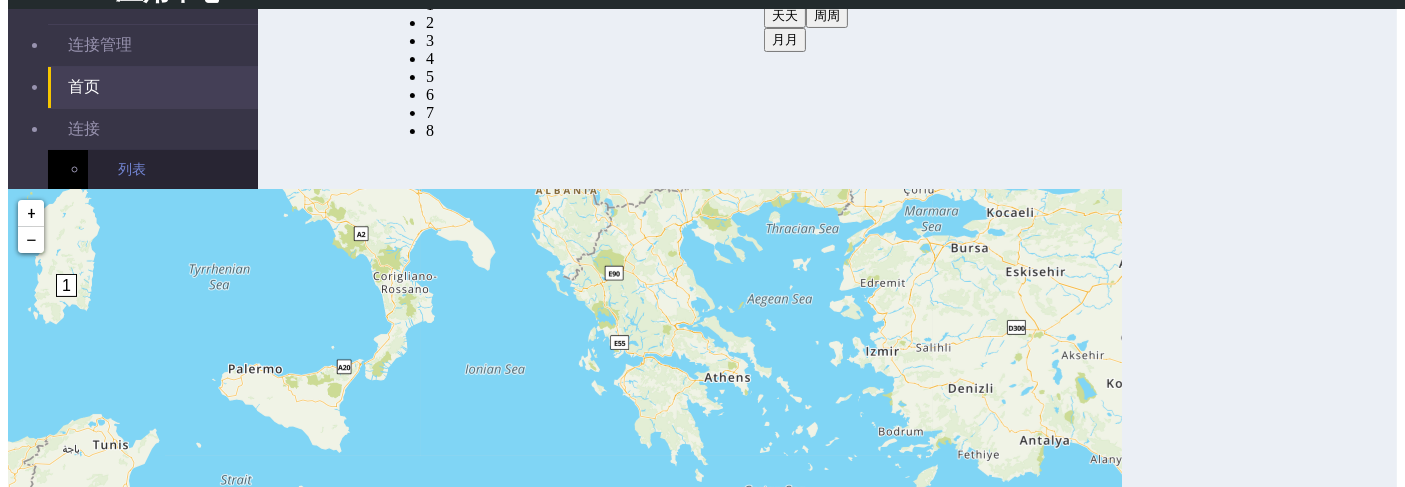 click on "列表" at bounding box center (173, 169) 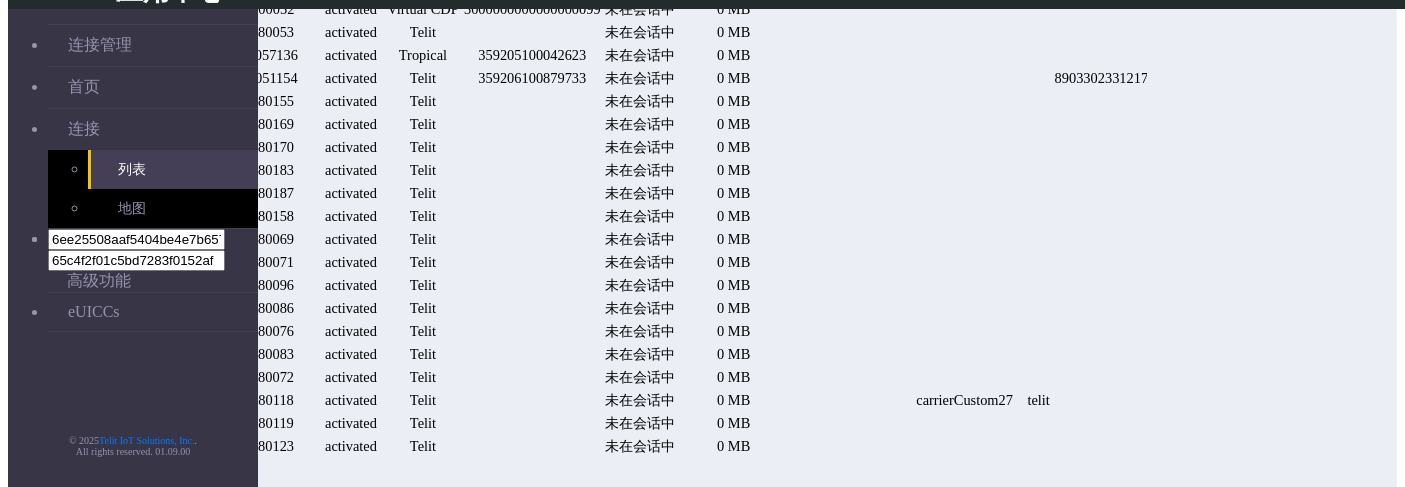scroll, scrollTop: 0, scrollLeft: 0, axis: both 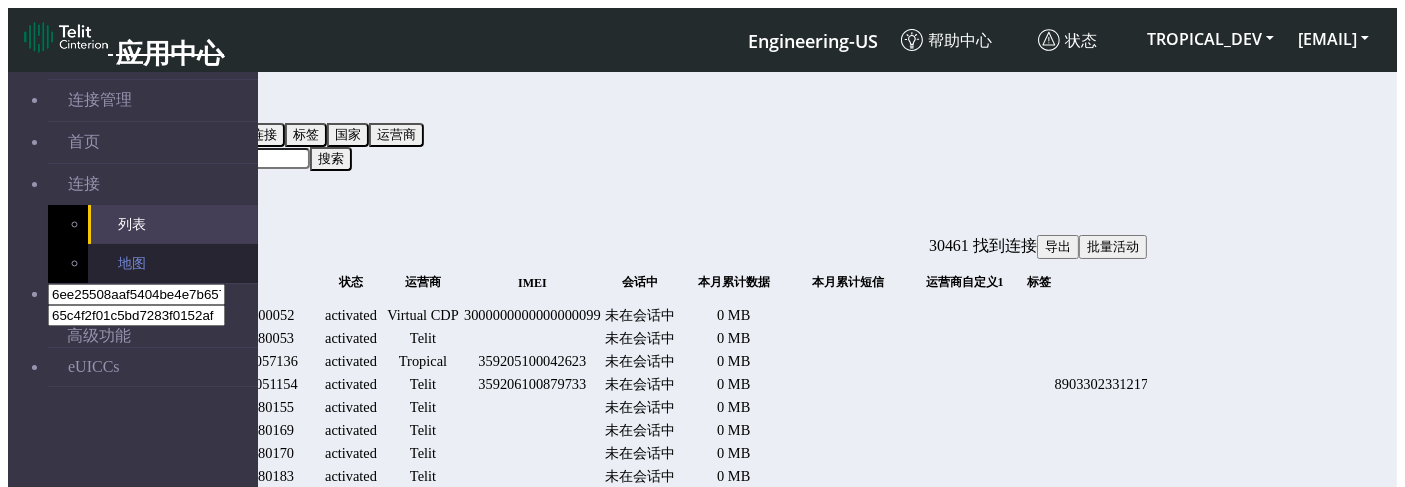 click on "地图" at bounding box center [173, 263] 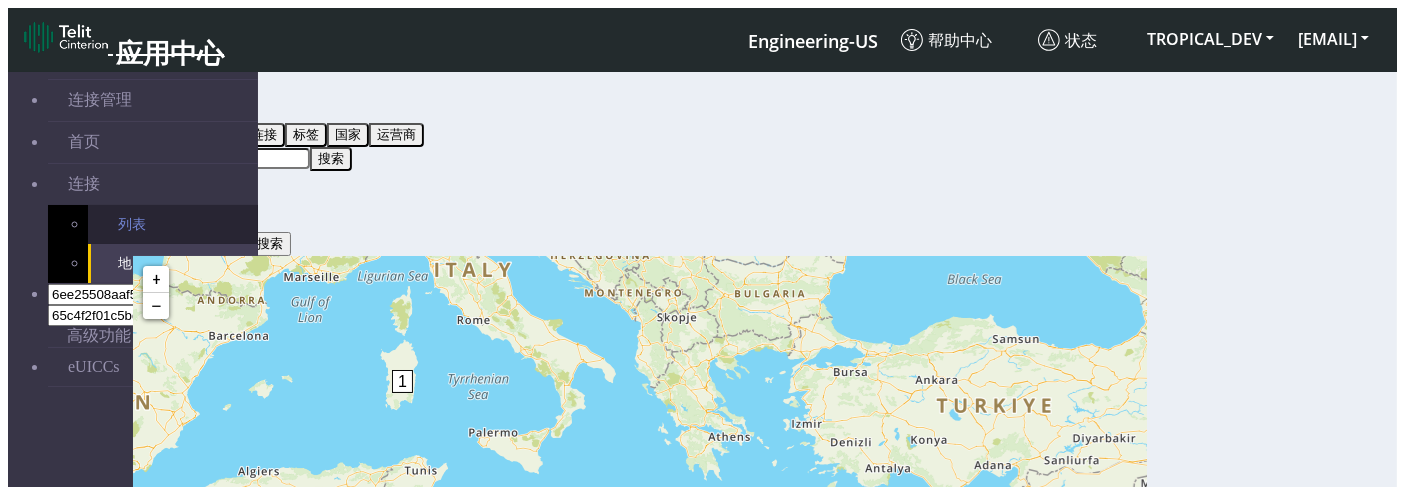 click on "列表" at bounding box center (132, 224) 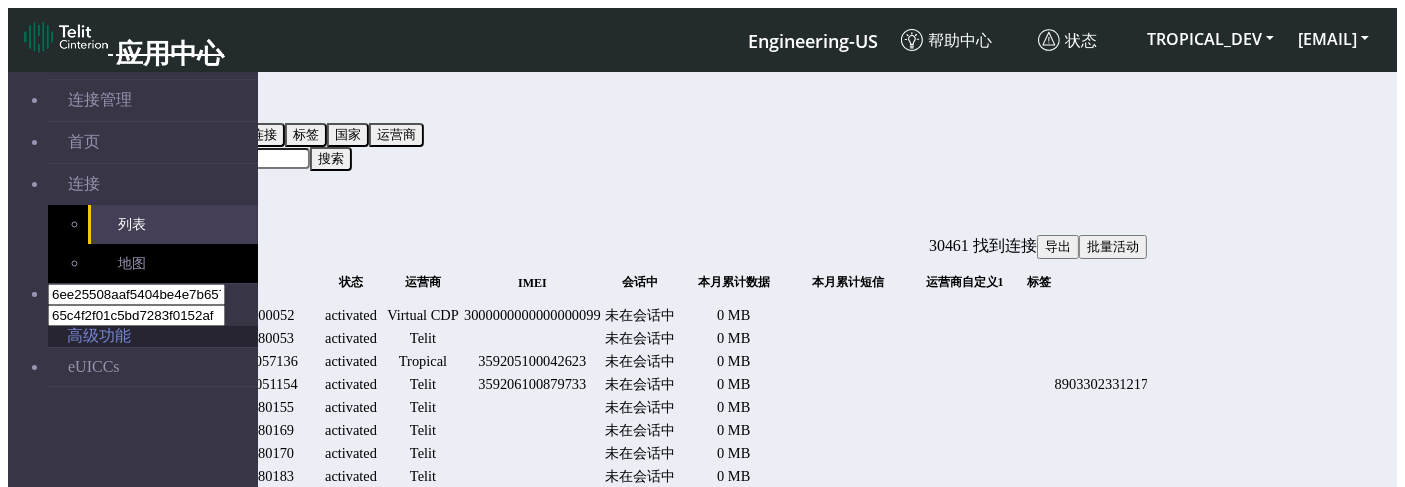 click on "高级功能" at bounding box center (153, 336) 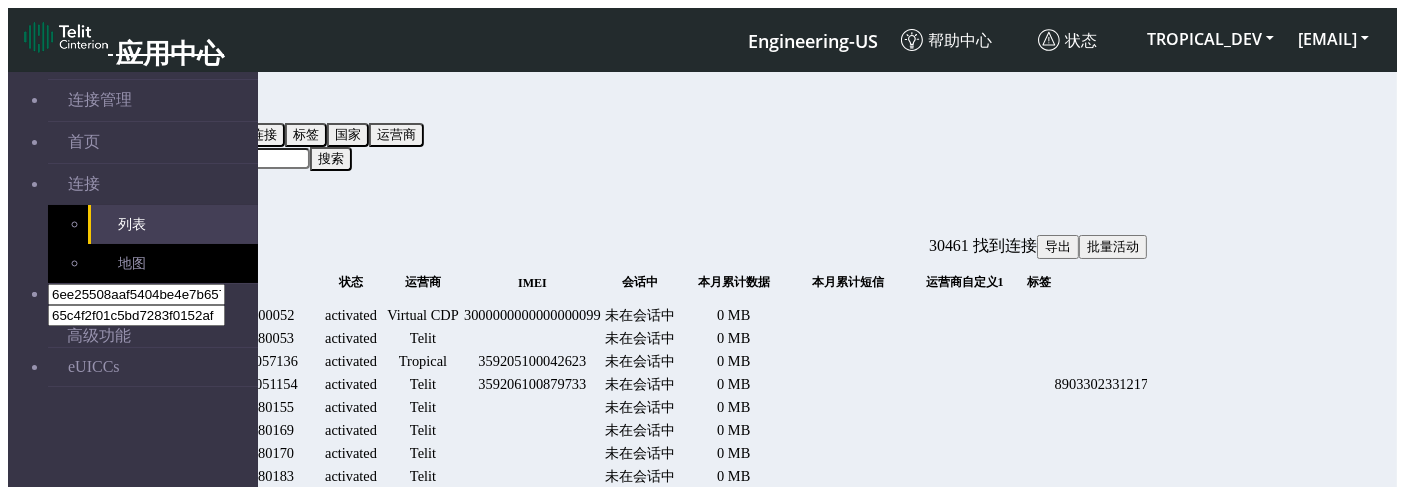 click 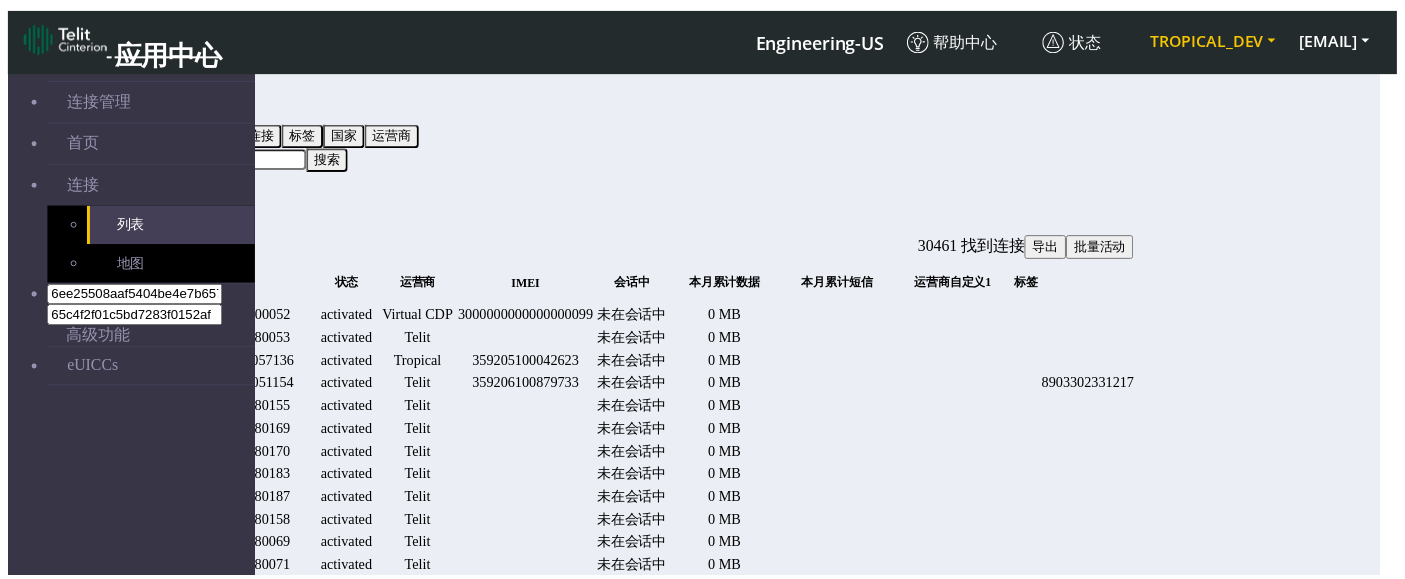 scroll, scrollTop: 283, scrollLeft: 0, axis: vertical 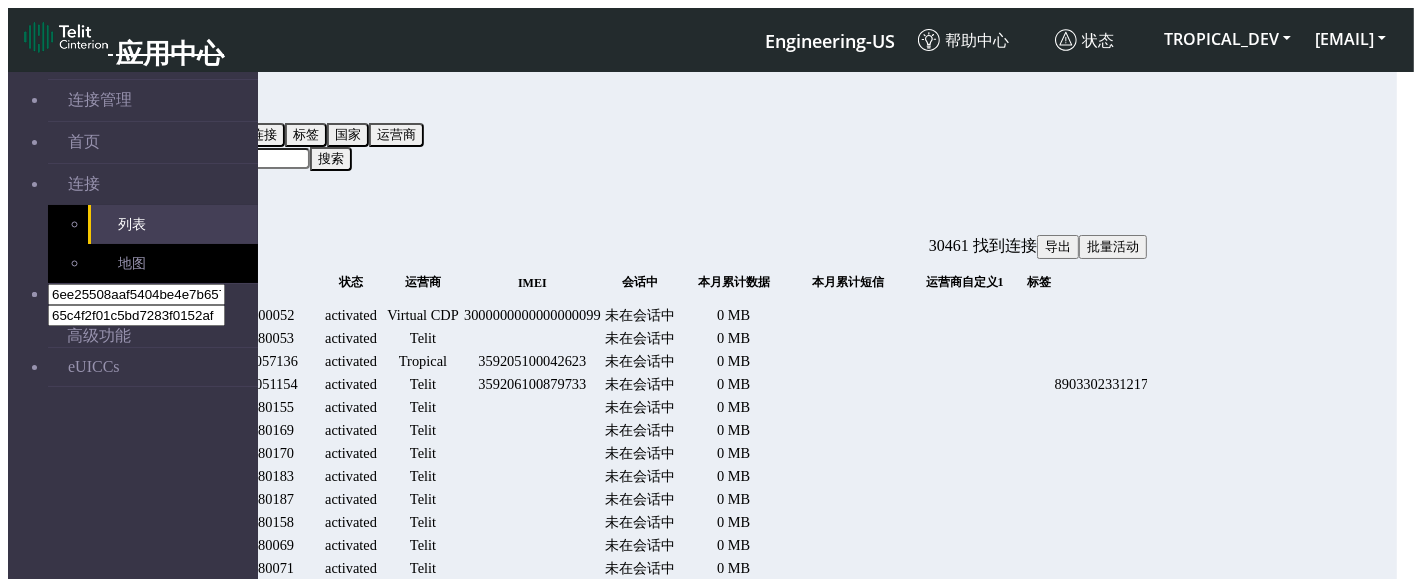 click 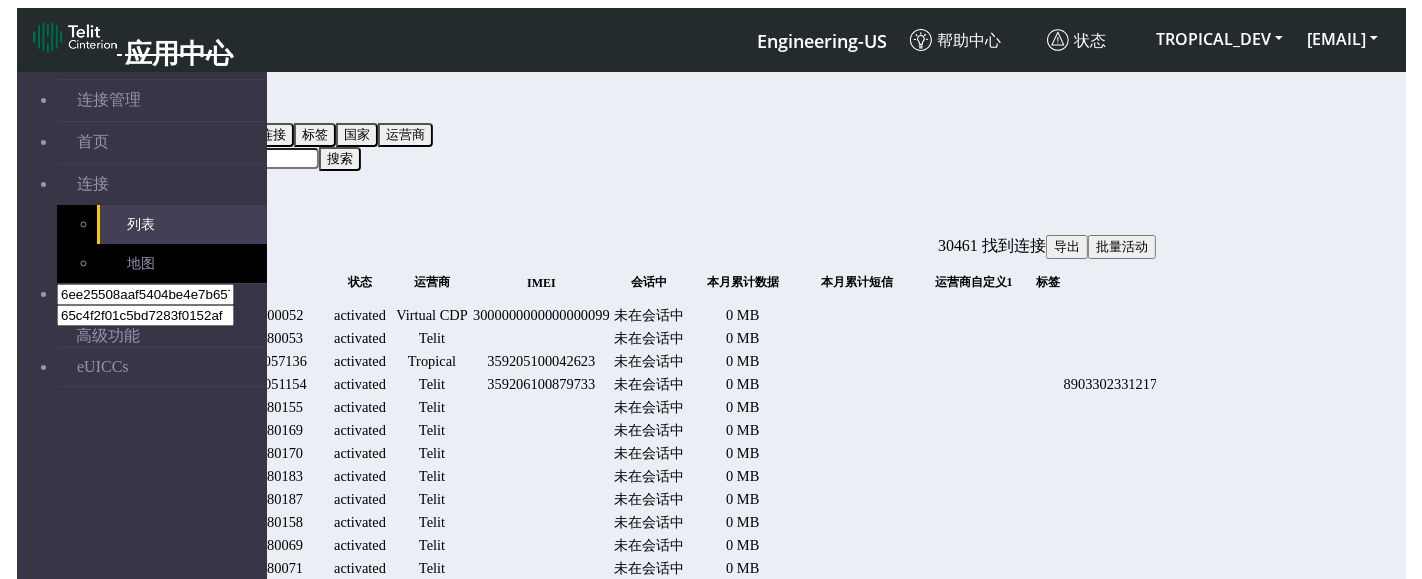 scroll, scrollTop: 0, scrollLeft: 0, axis: both 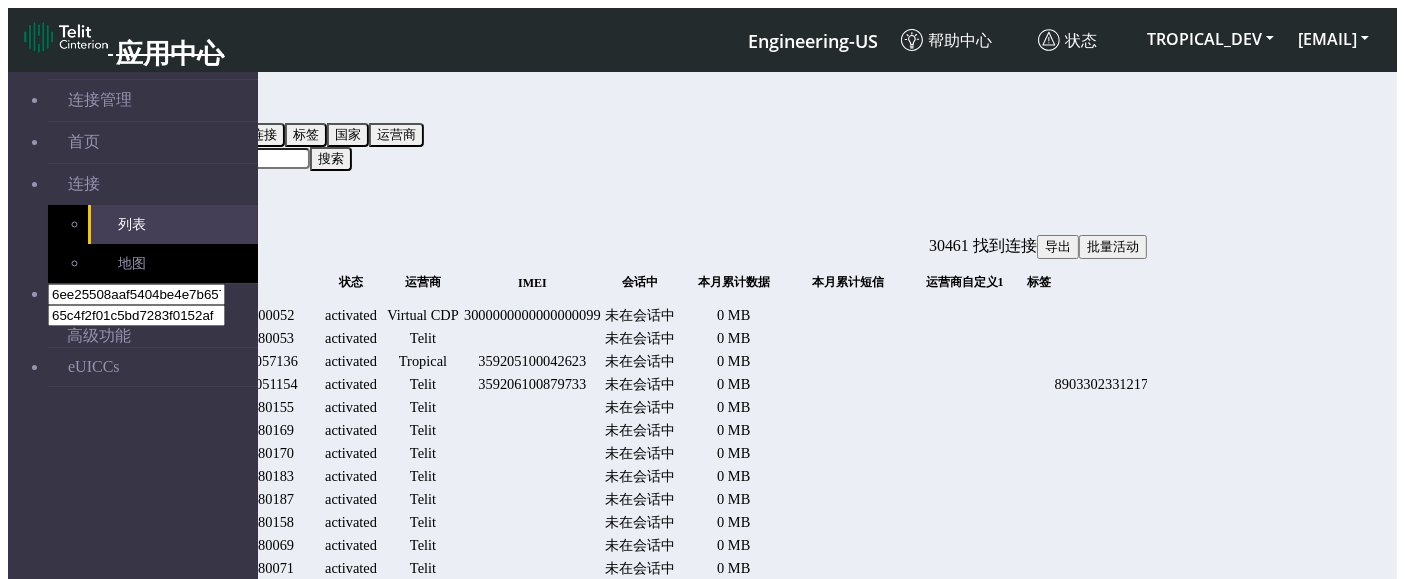 click 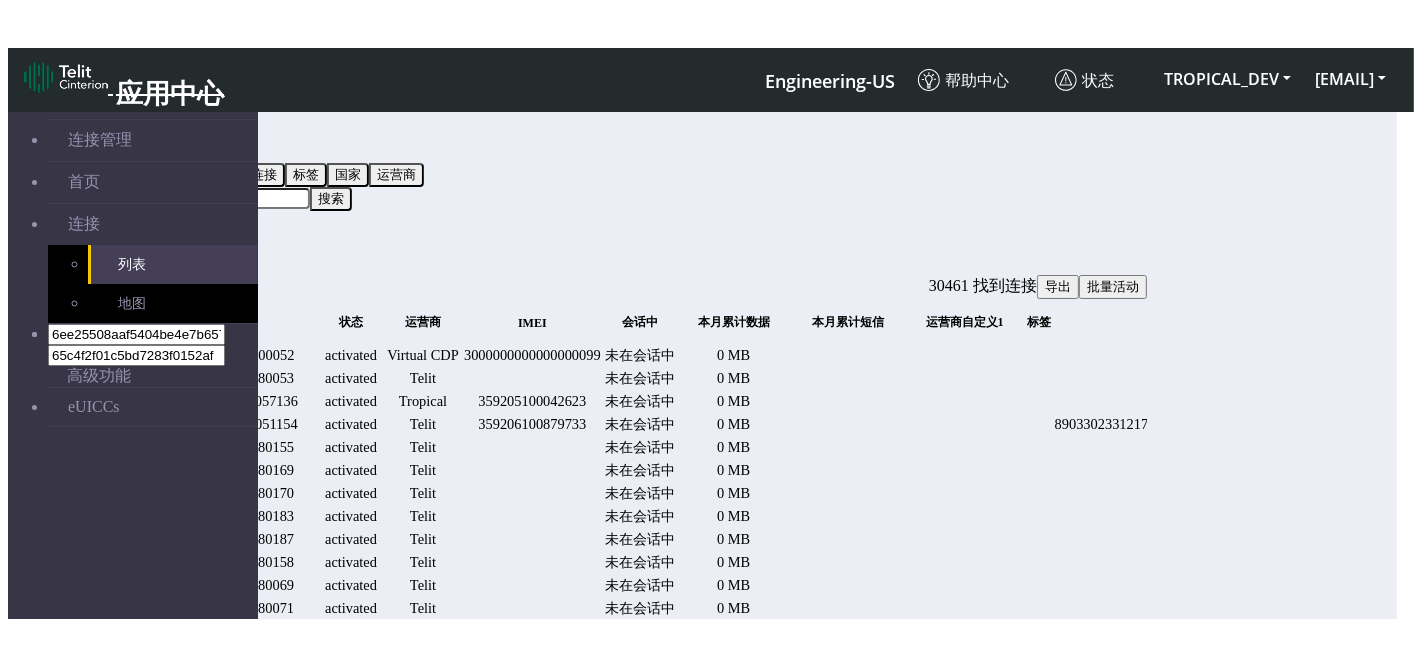 scroll, scrollTop: 117, scrollLeft: 0, axis: vertical 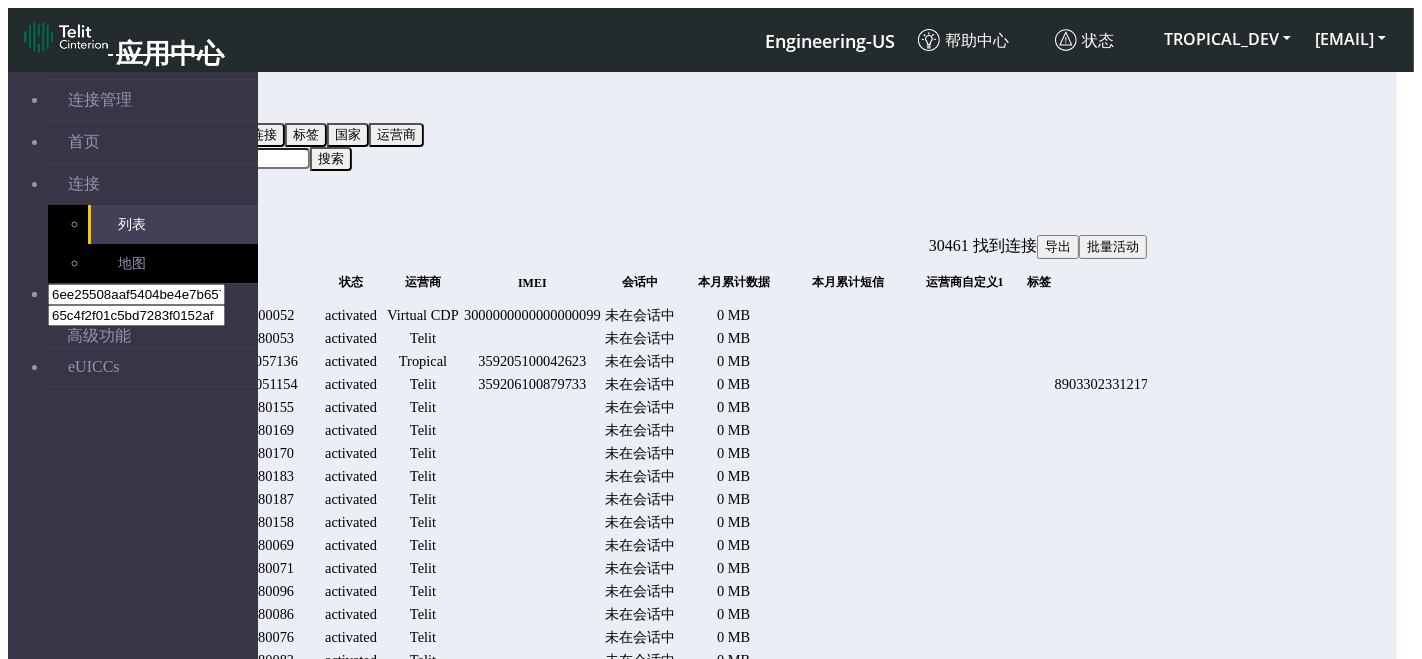click 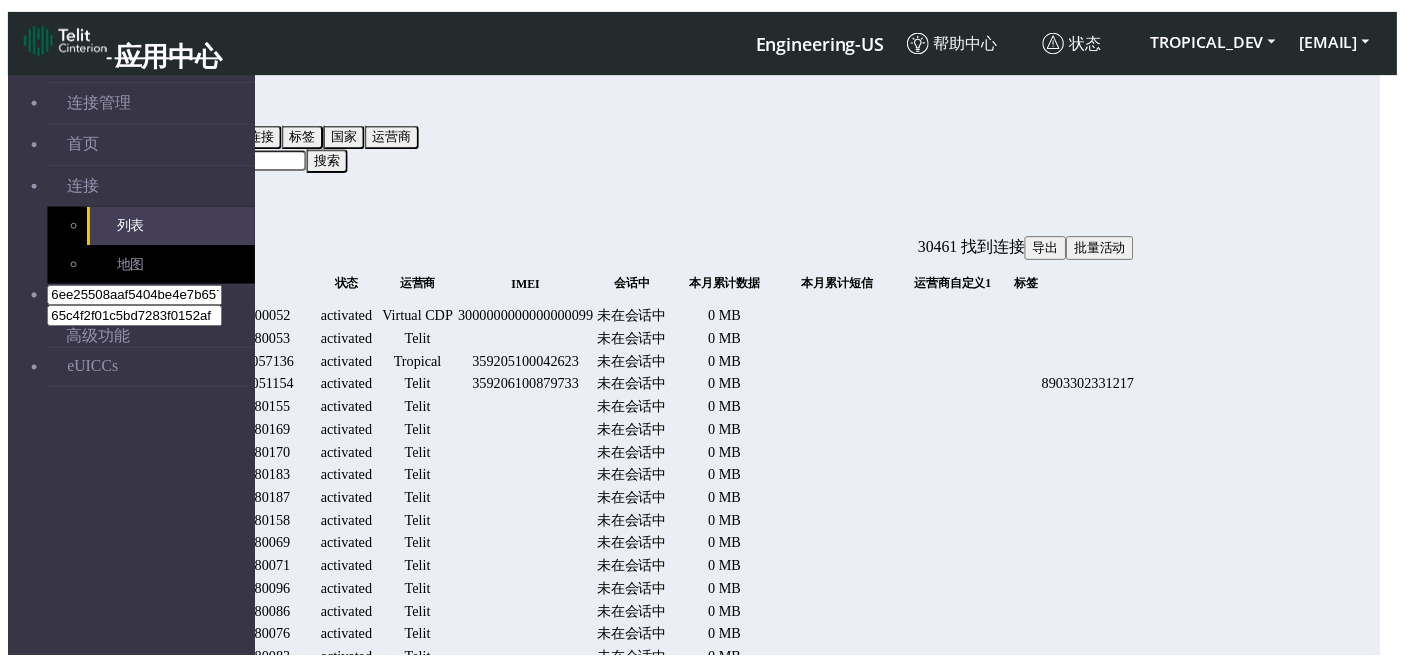 scroll, scrollTop: 628, scrollLeft: 0, axis: vertical 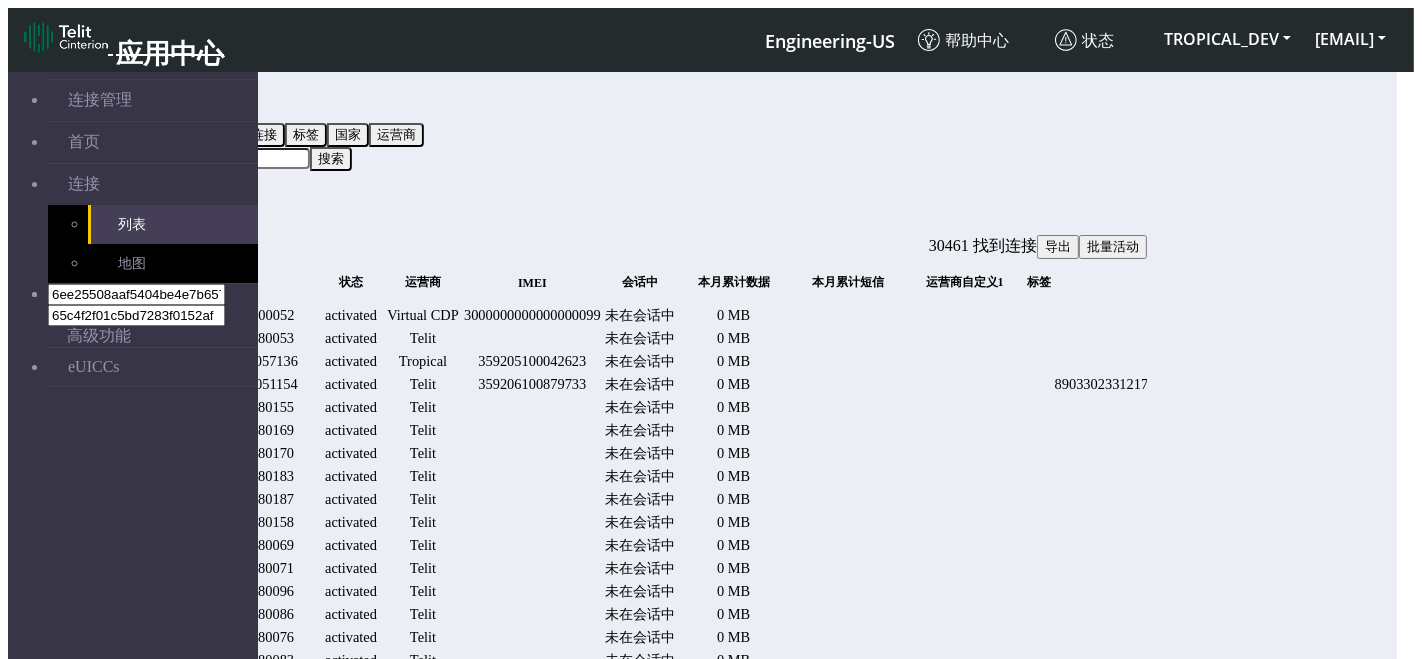 click on "保存" 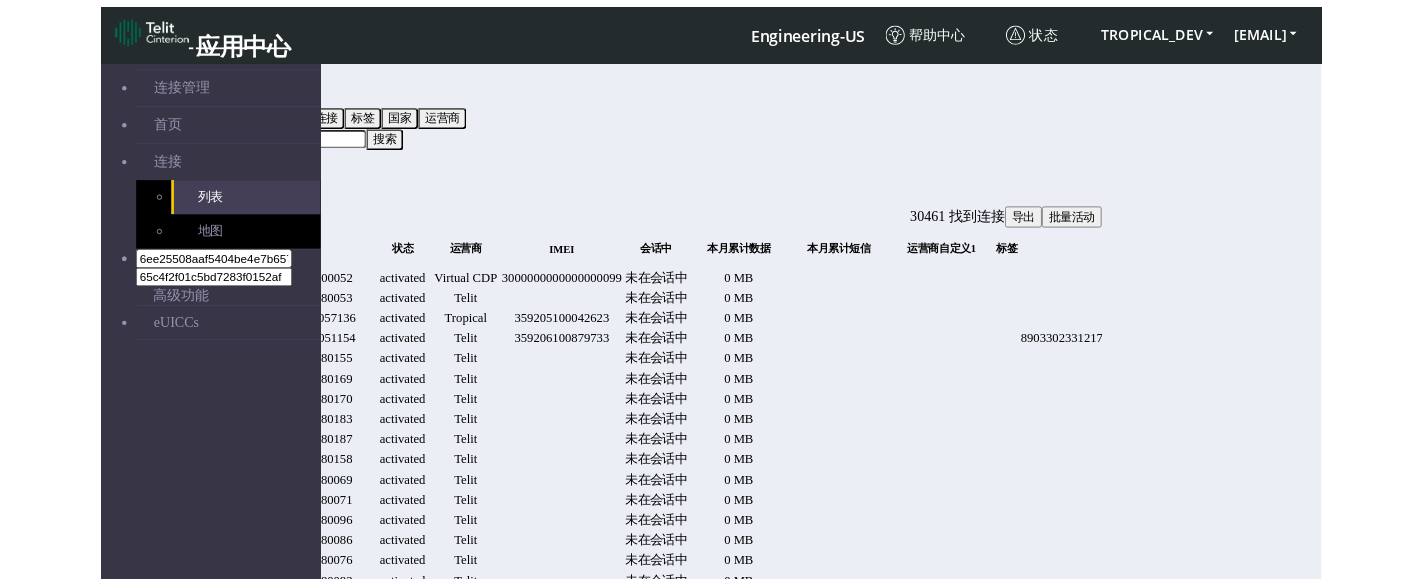 scroll, scrollTop: 0, scrollLeft: 1844, axis: horizontal 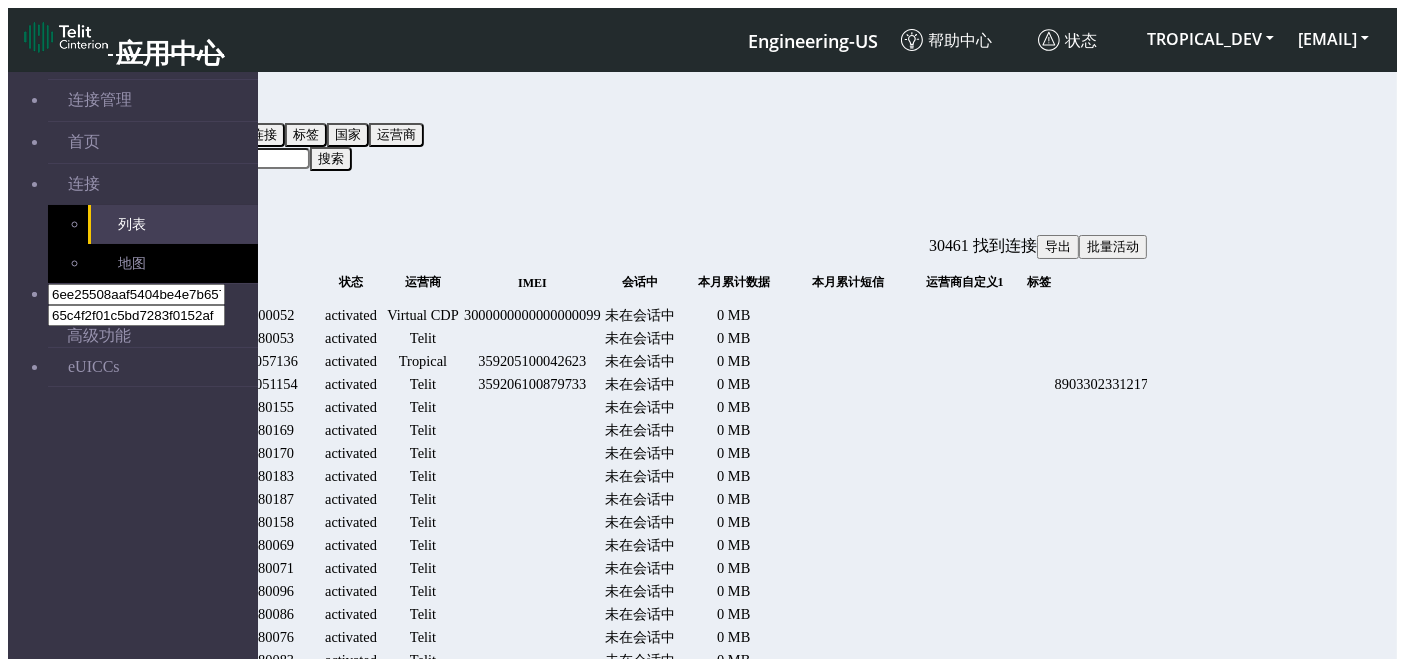 click 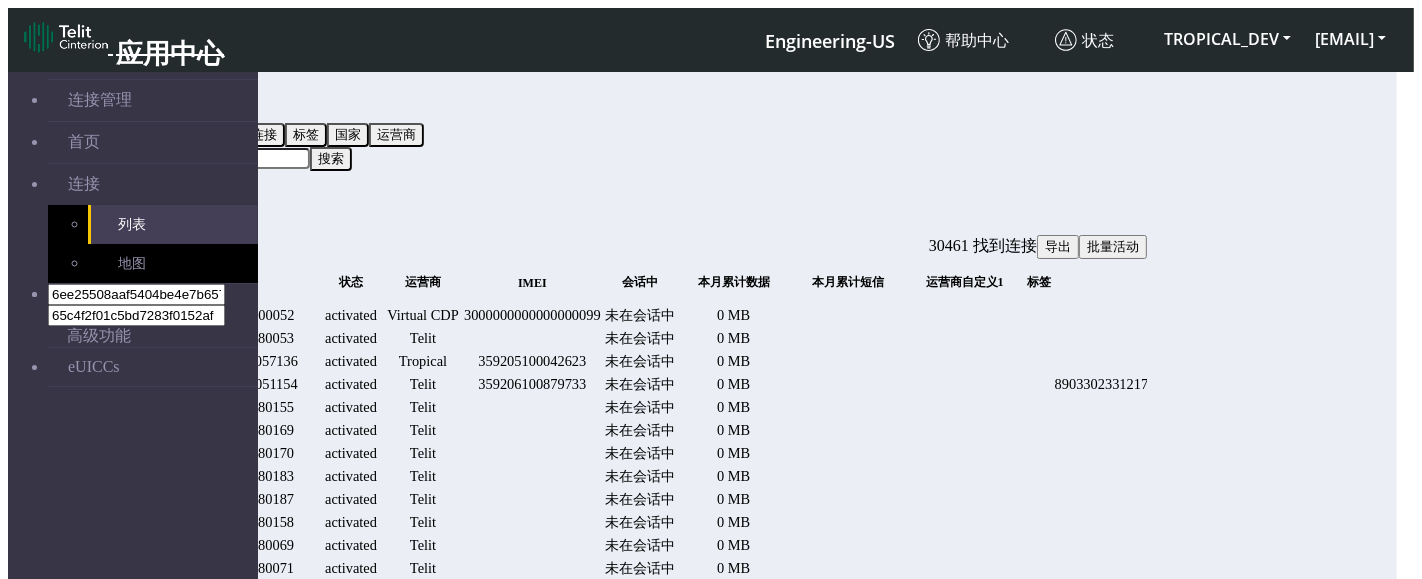 drag, startPoint x: 705, startPoint y: 169, endPoint x: 640, endPoint y: 170, distance: 65.00769 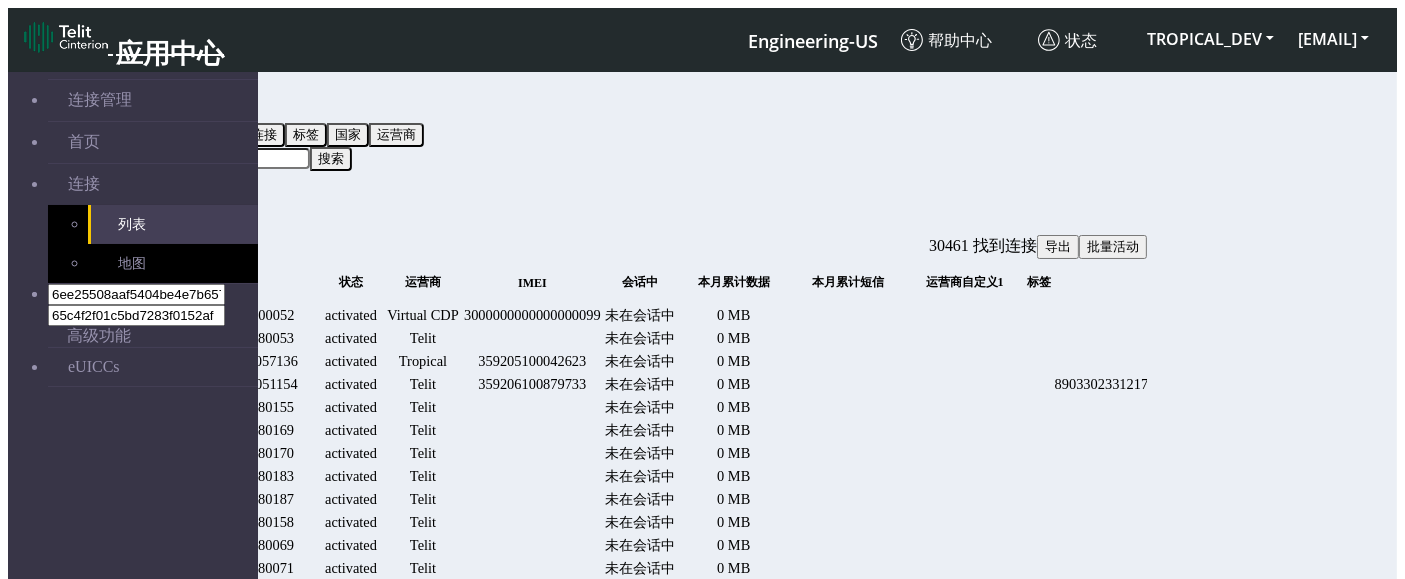 scroll, scrollTop: 0, scrollLeft: 1750, axis: horizontal 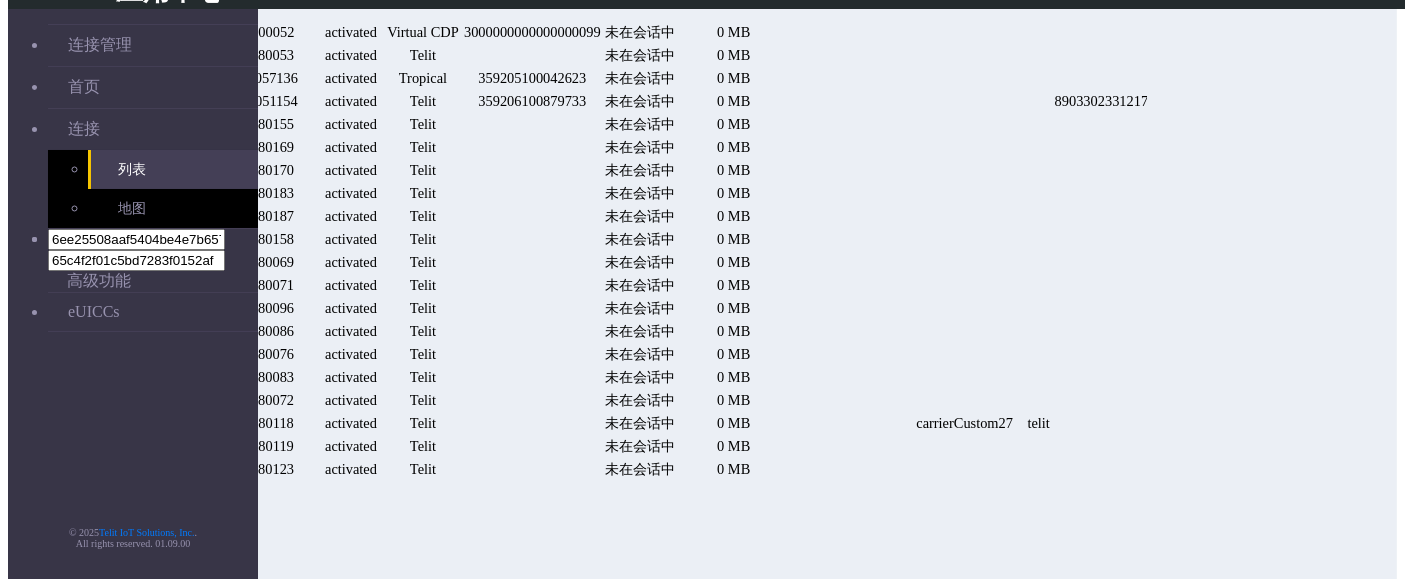 click at bounding box center (2597, 147) 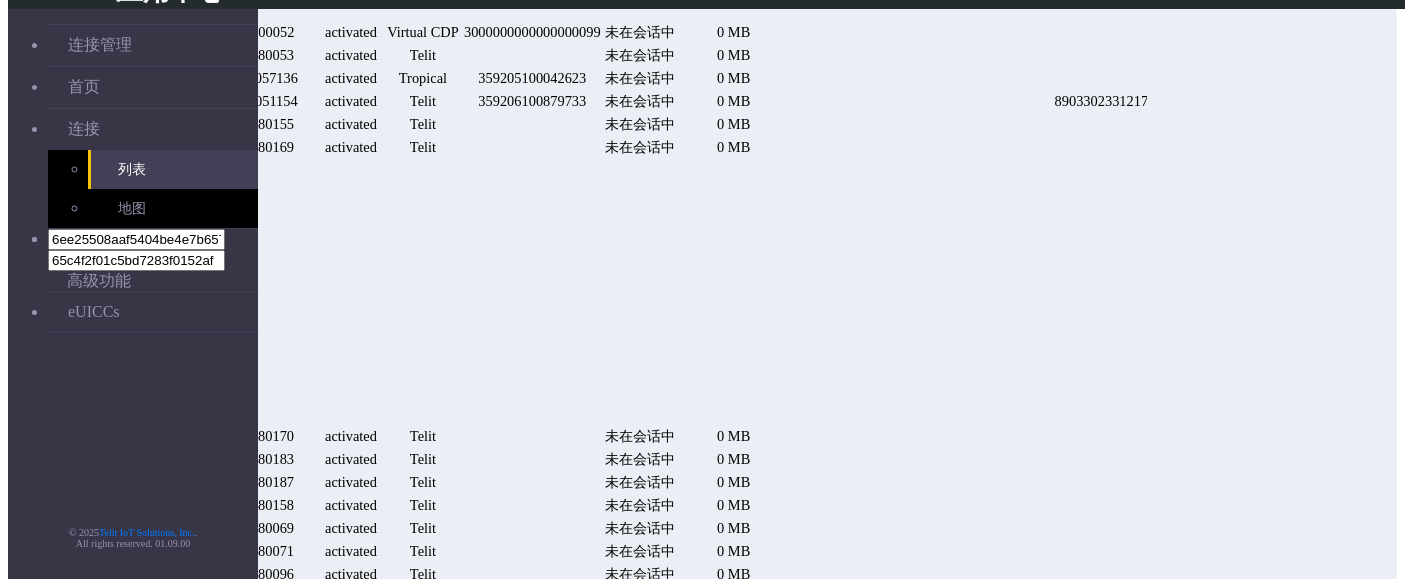 scroll, scrollTop: 0, scrollLeft: 1753, axis: horizontal 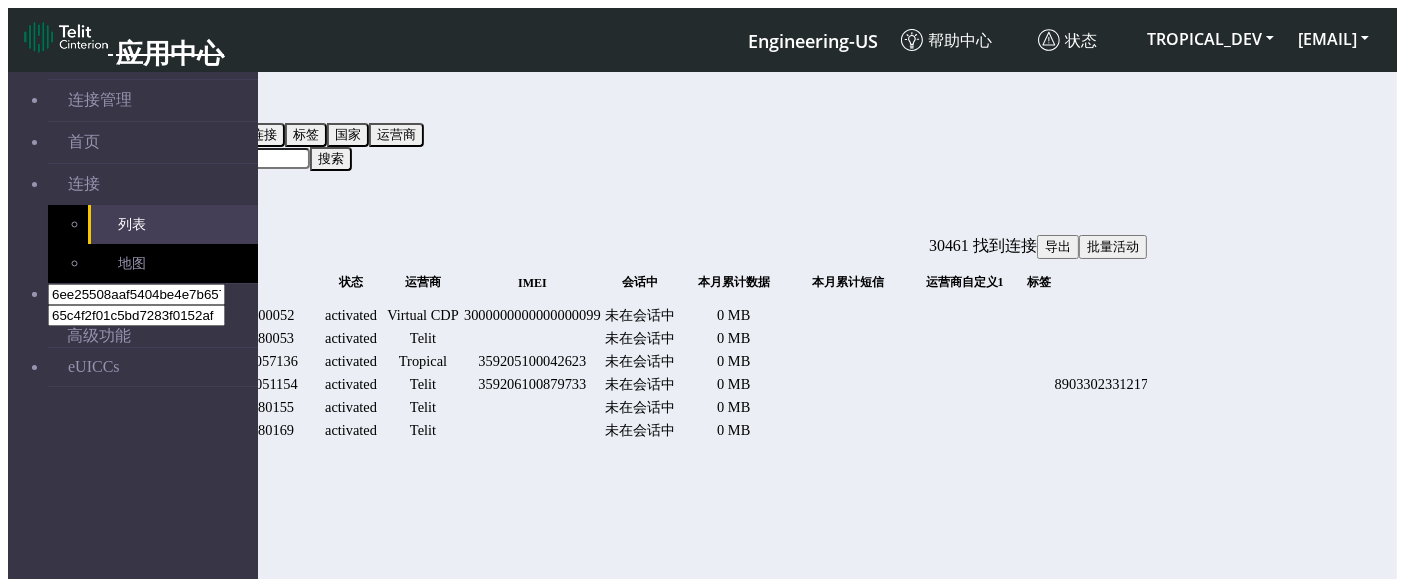 click at bounding box center (2357, 338) 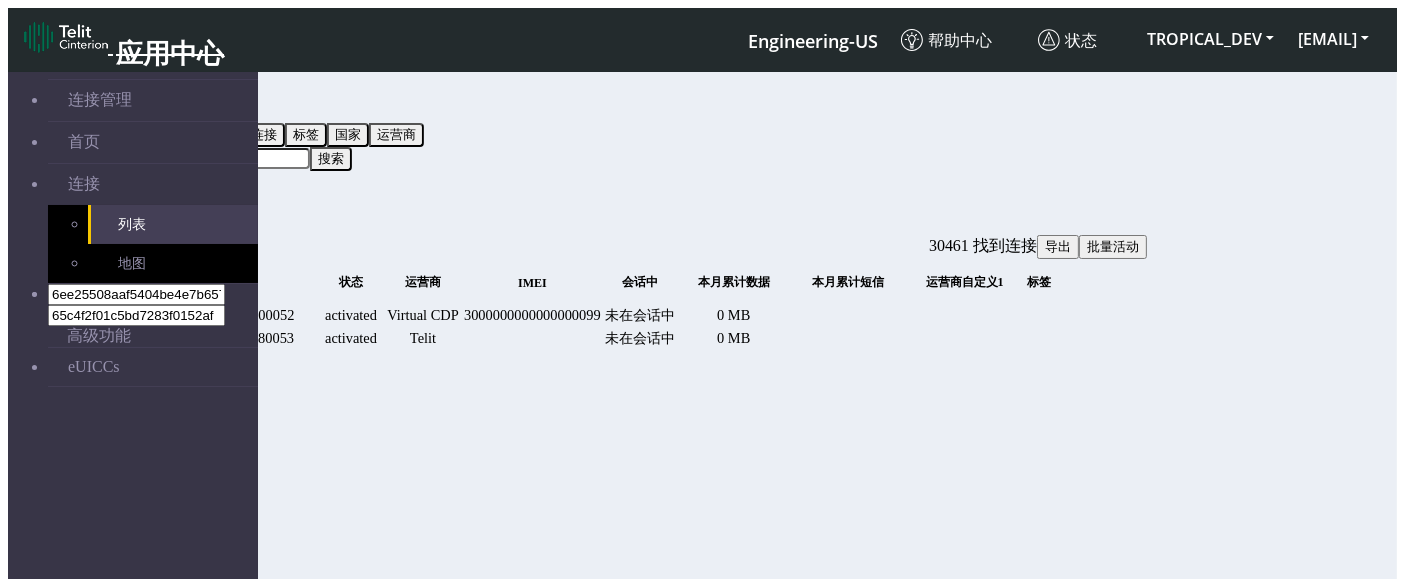 scroll, scrollTop: 0, scrollLeft: 377, axis: horizontal 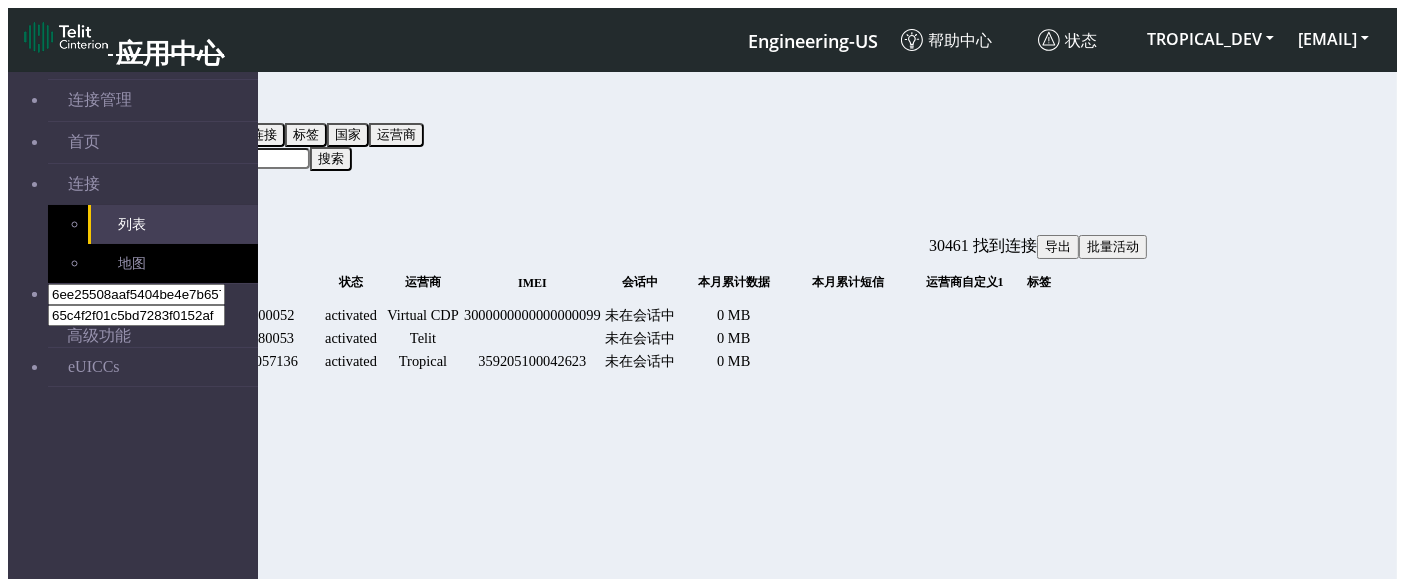 click on "连接" 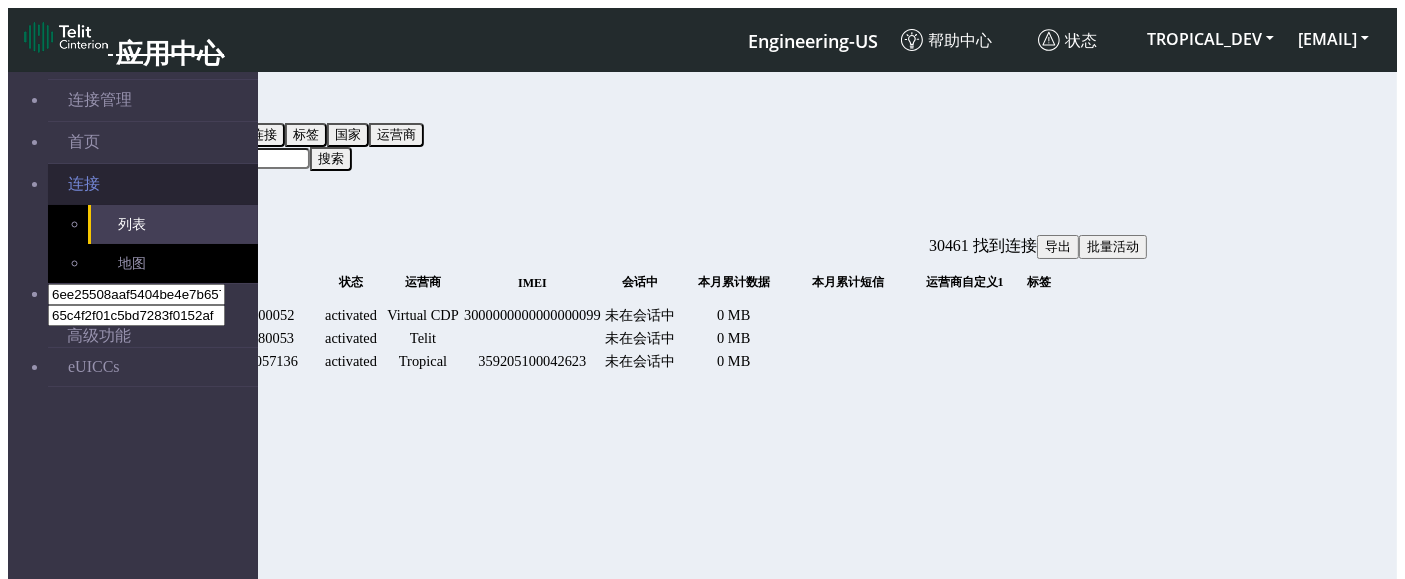 click on "连接" at bounding box center [153, 184] 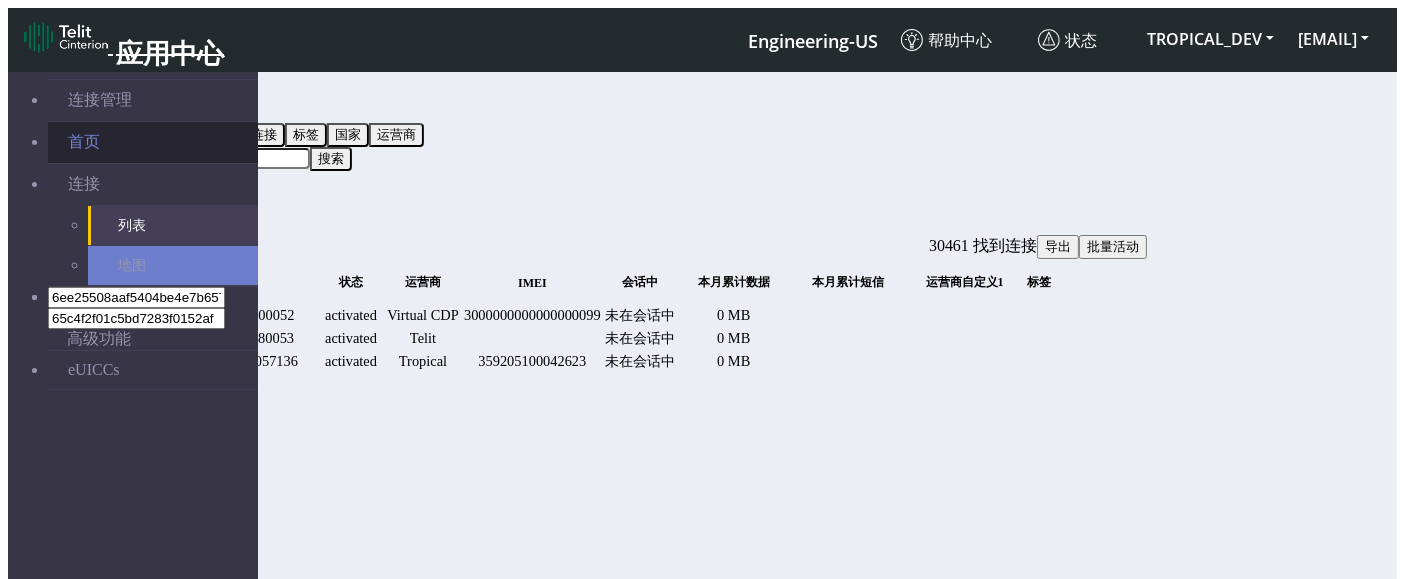 click on "首页" at bounding box center [153, 142] 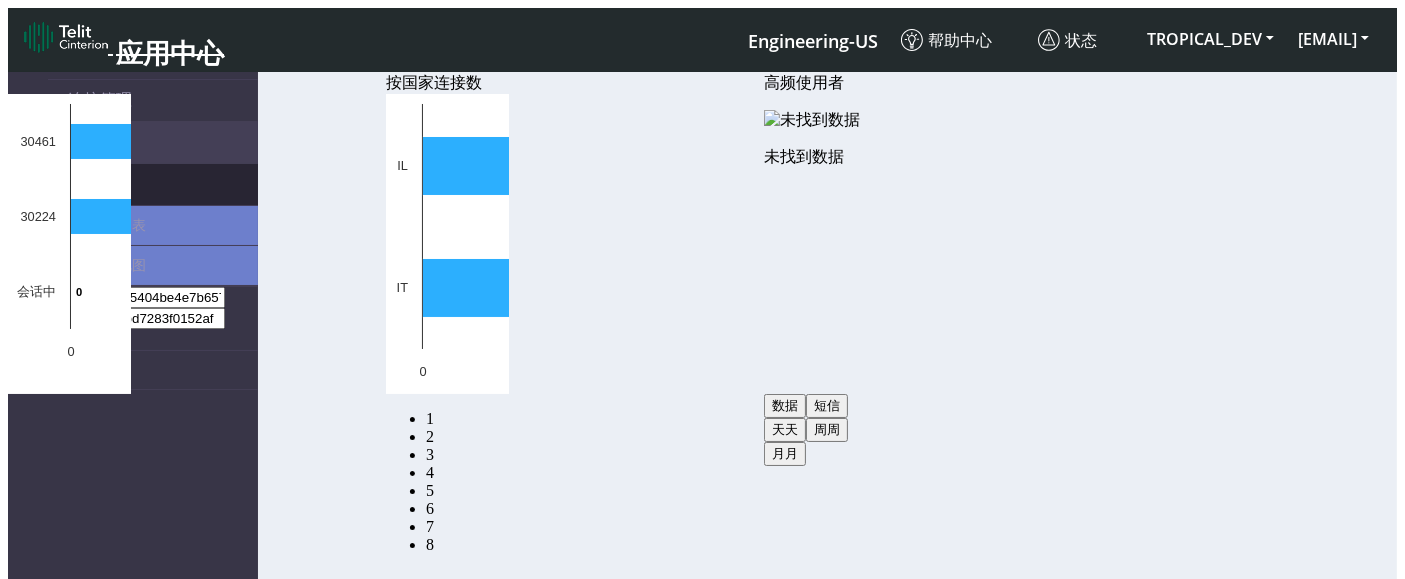 click on "连接" at bounding box center [153, 184] 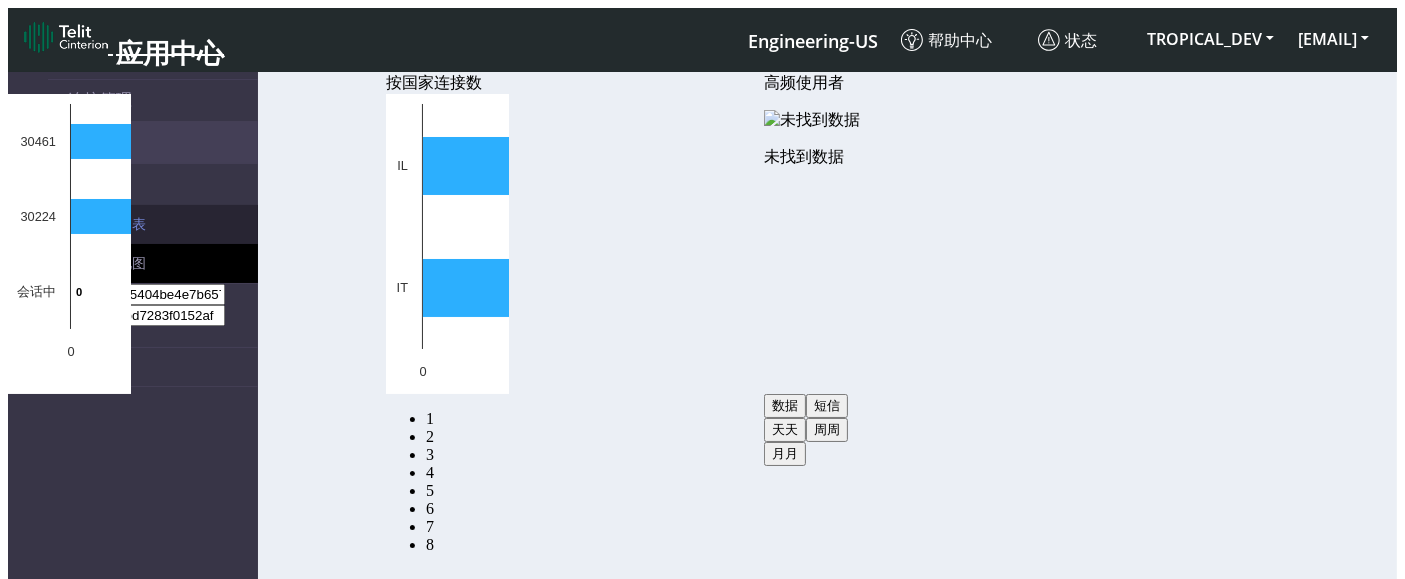 click on "列表" at bounding box center [173, 224] 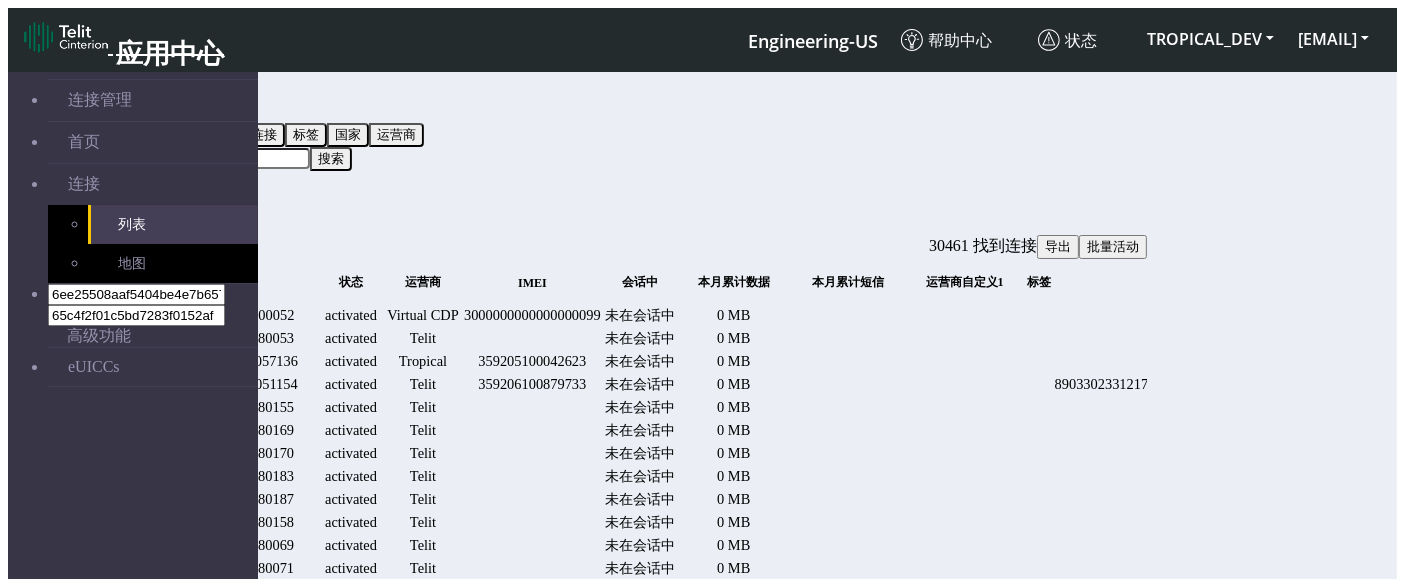 scroll, scrollTop: 0, scrollLeft: 0, axis: both 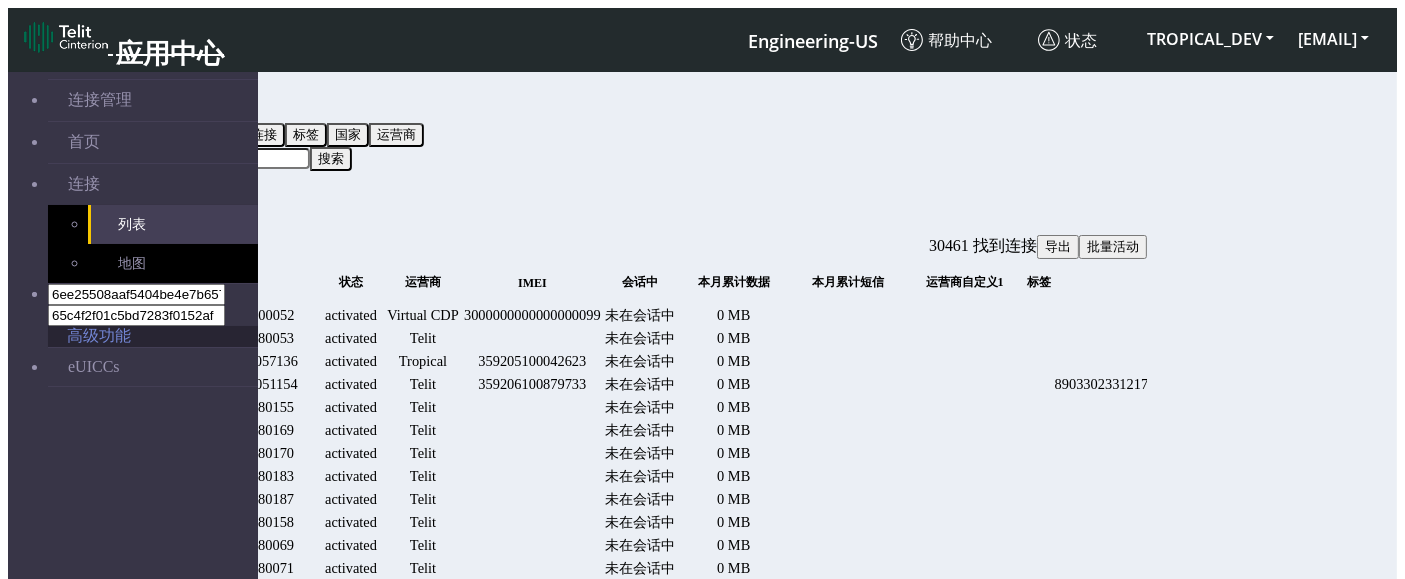 click on "高级功能" at bounding box center (99, 336) 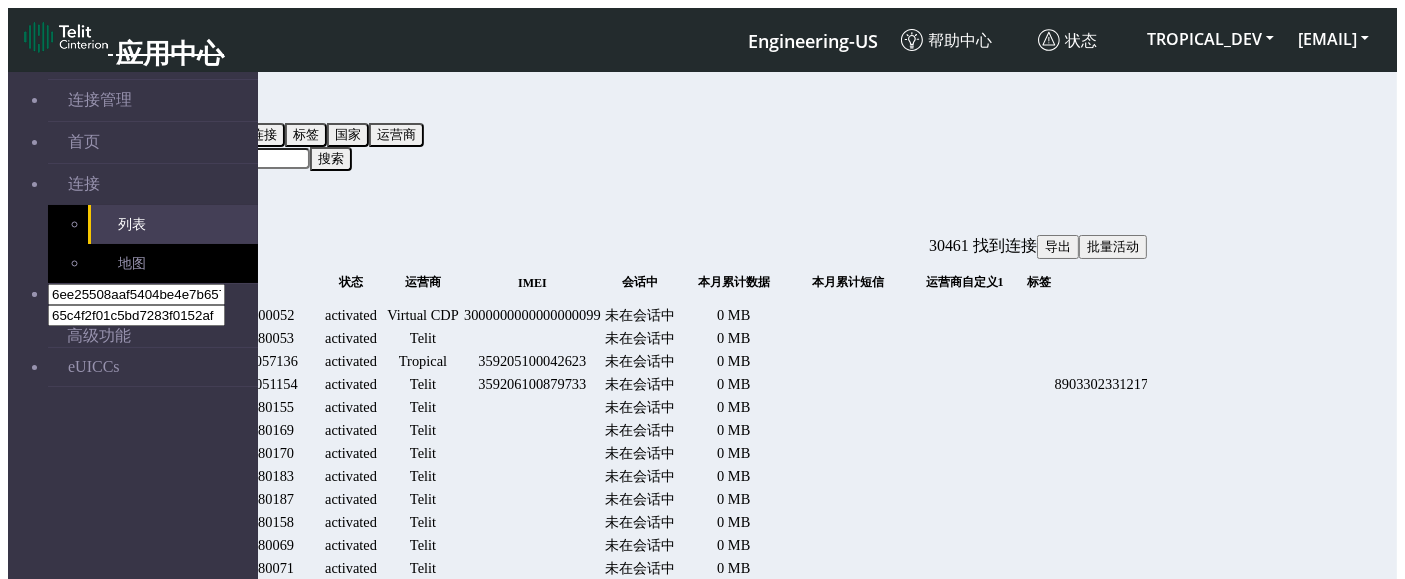 scroll, scrollTop: 0, scrollLeft: 1750, axis: horizontal 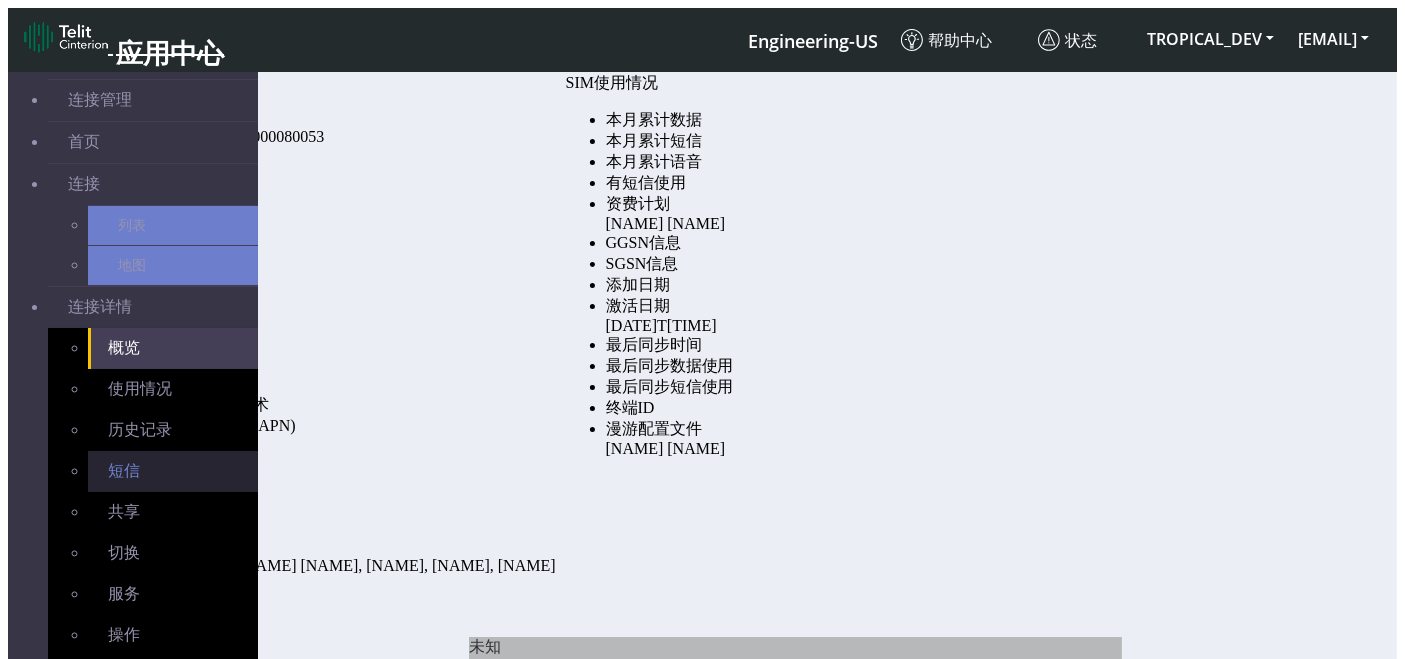 click on "短信" at bounding box center [173, 471] 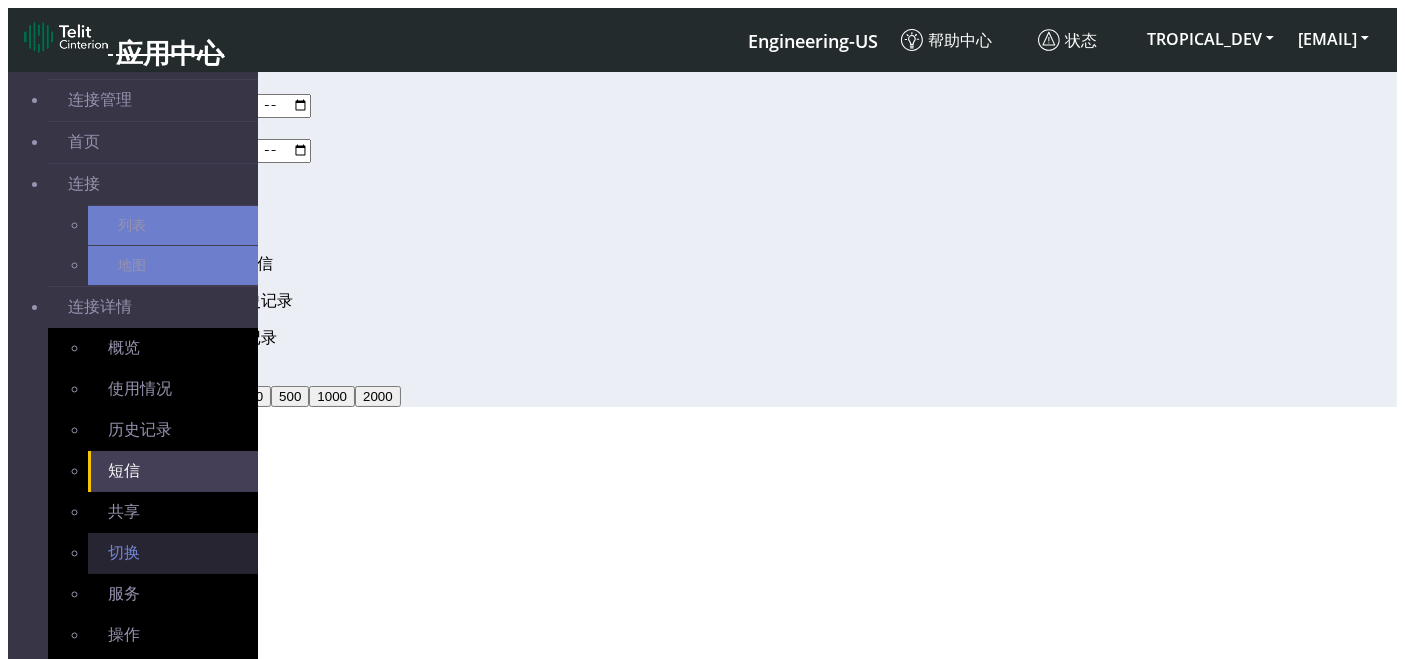 click on "切换" at bounding box center [173, 553] 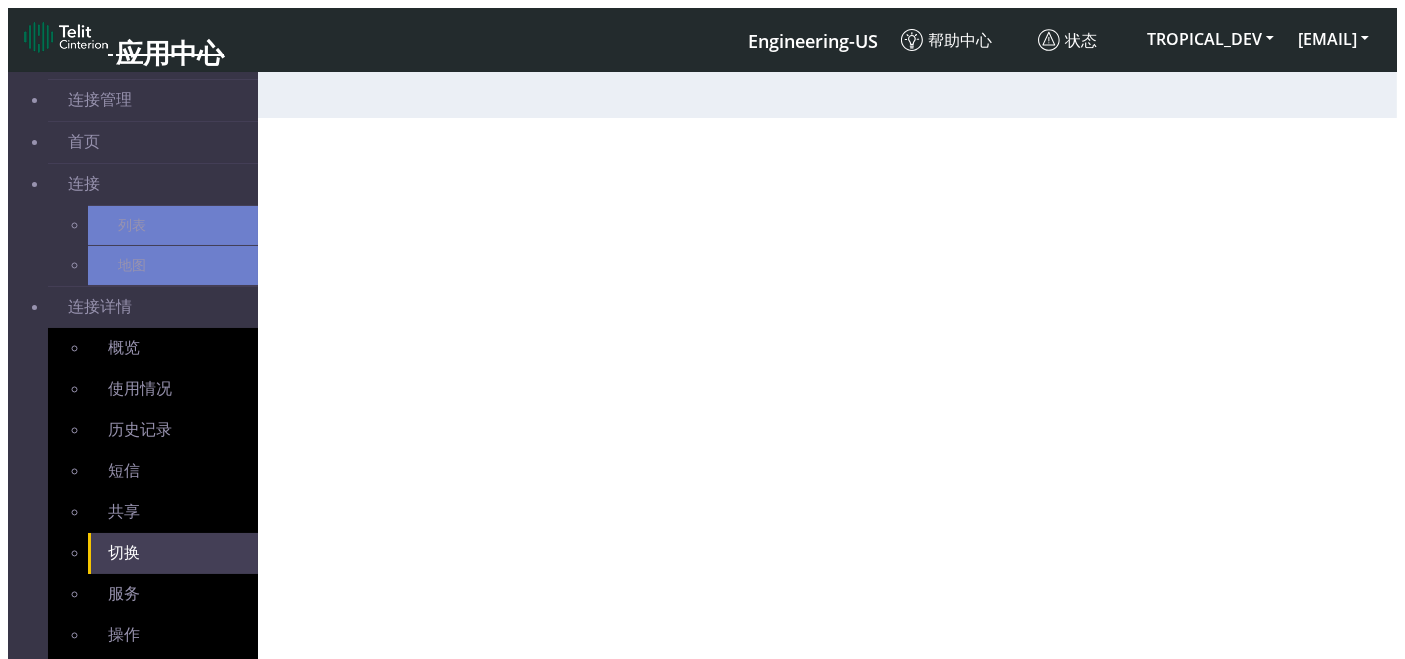 scroll, scrollTop: 124, scrollLeft: 0, axis: vertical 